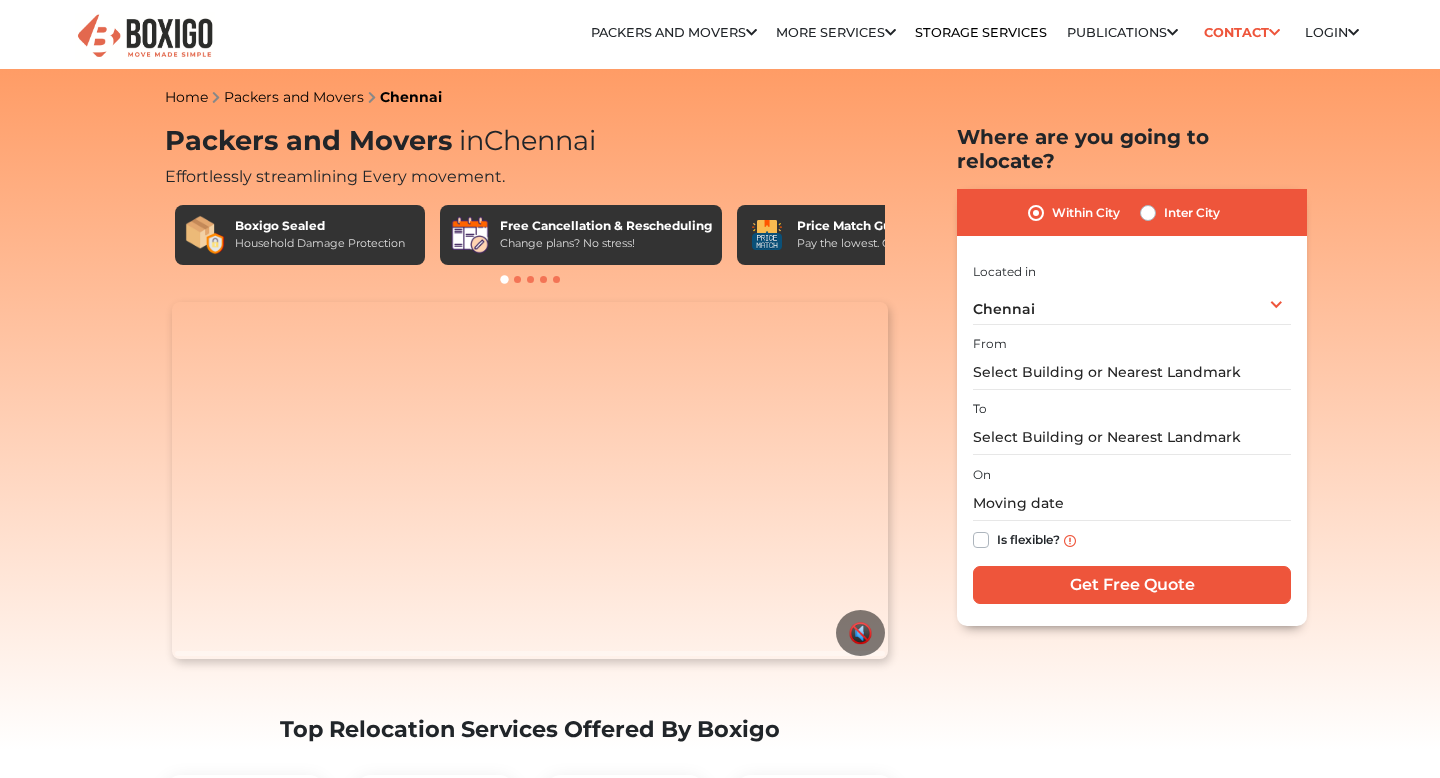 scroll, scrollTop: 0, scrollLeft: 0, axis: both 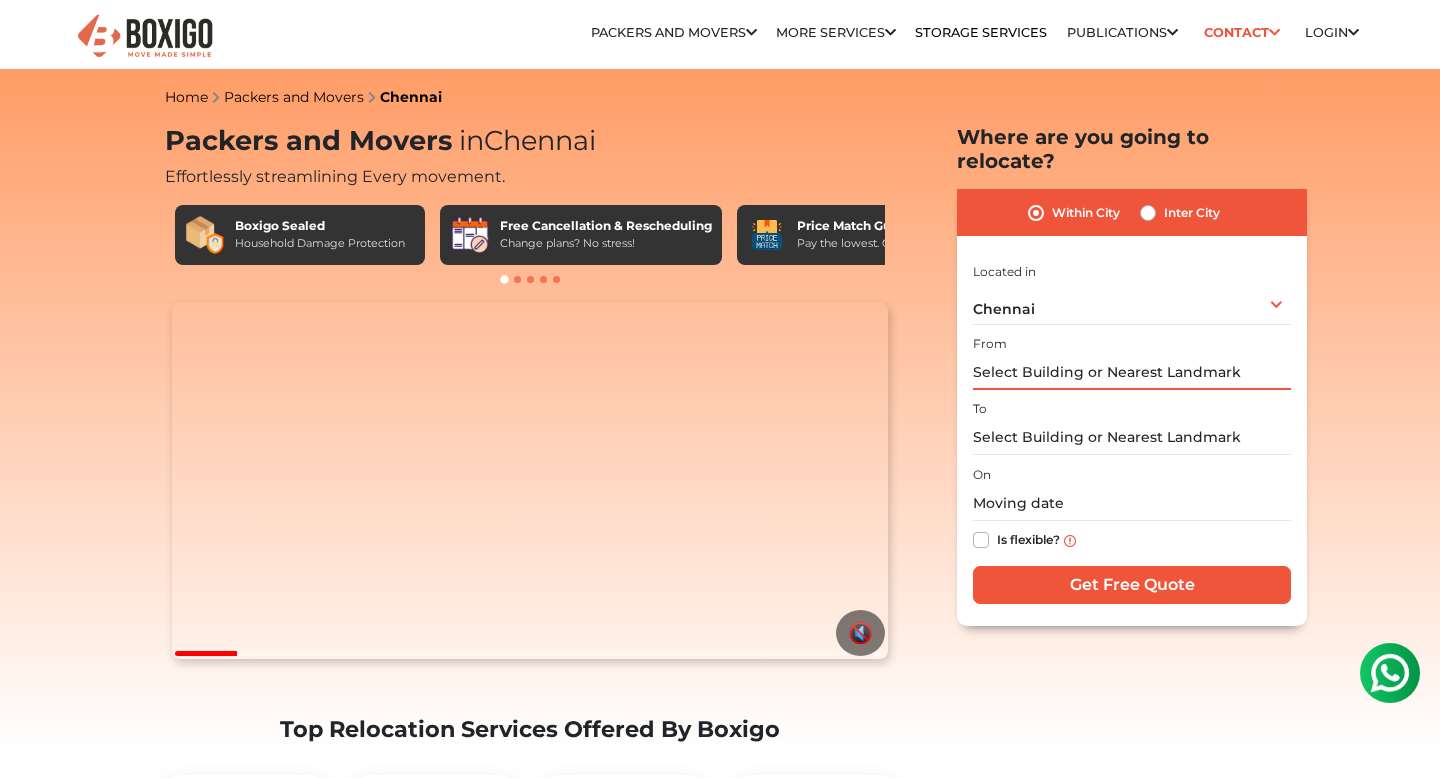 click at bounding box center [1132, 372] 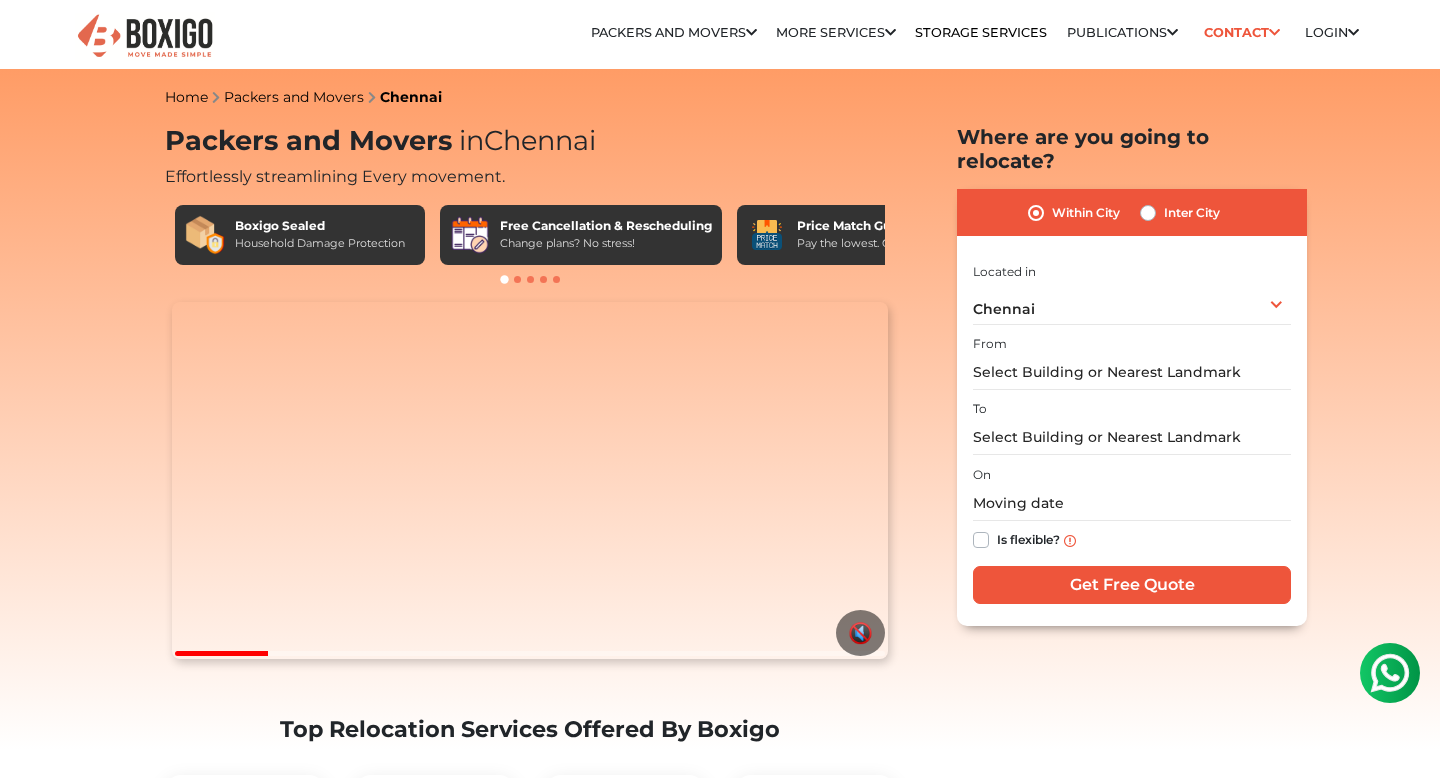 click on "I am shifting my
1 BHK
2 BHK
3 BHK
3 + BHK
FEW ITEMS
FEW ITEMS  1 BHK  2 BHK  3 BHK  3 + BHK  FEW ITEMS
Located in
Select City [CITY]
[CITY] [CITY] [CITY] [CITY]" at bounding box center [1132, 435] 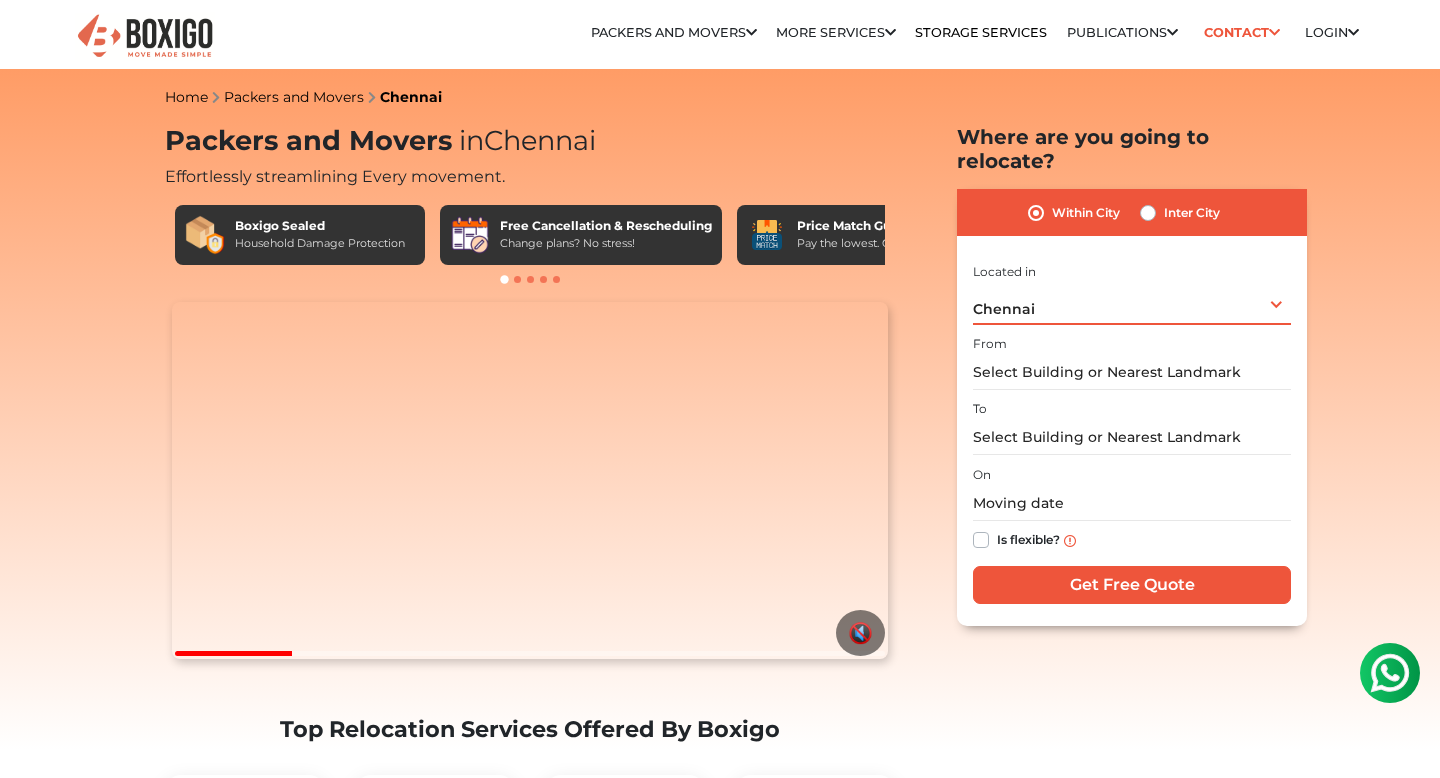 click on "[CITY] Select City  [CITY] [CITY] [CITY] [CITY] [CITY] [CITY] [CITY] [CITY] [CITY] [CITY] [CITY] [CITY] [CITY] [CITY] [CITY] [CITY] [CITY] [CITY] [CITY] [CITY] [CITY] [CITY] [CITY] [CITY] [CITY] [CITY] [CITY] [CITY] [CITY] [CITY] [CITY] [CITY] [CITY] [CITY]" at bounding box center [1132, 304] 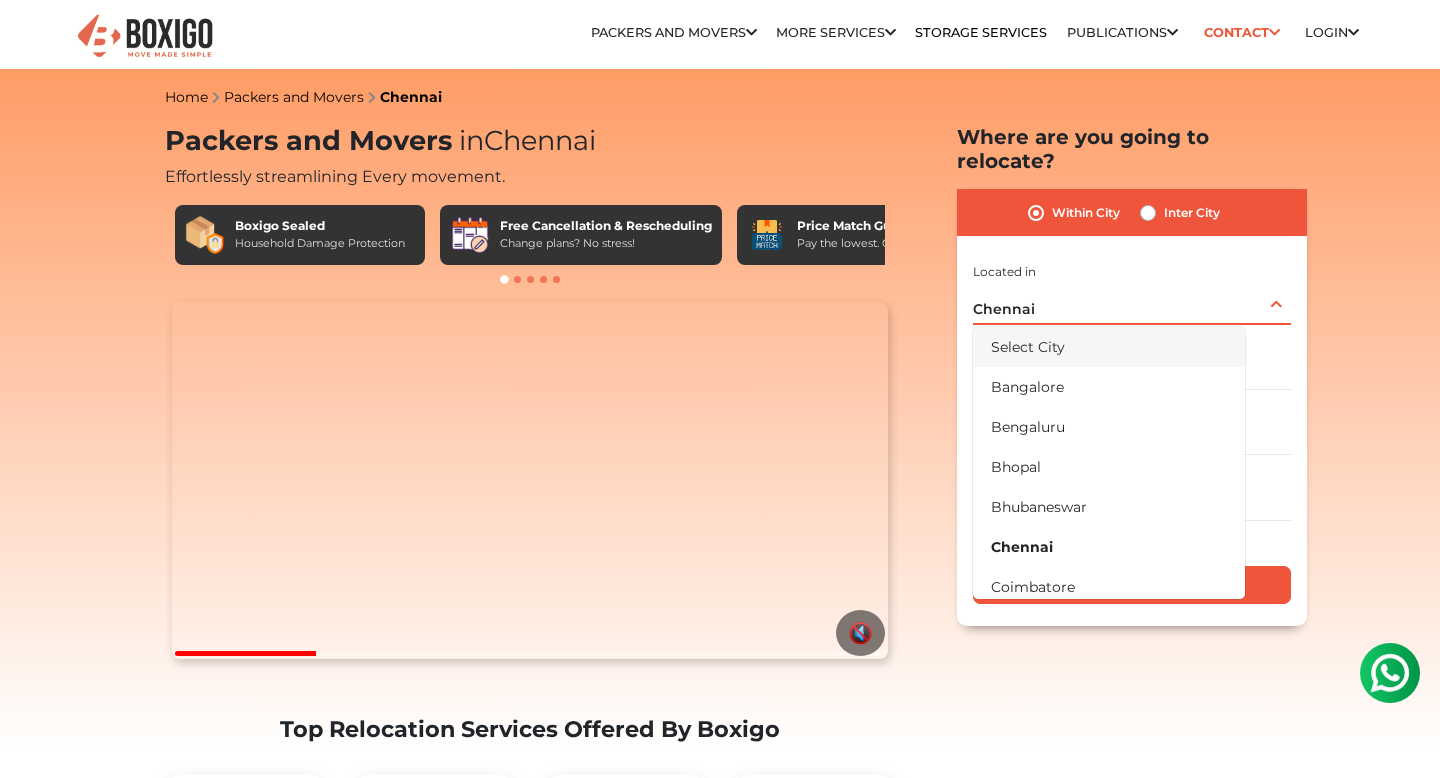 click on "[CITY] Select City  [CITY] [CITY] [CITY] [CITY] [CITY] [CITY] [CITY] [CITY] [CITY] [CITY] [CITY] [CITY] [CITY] [CITY] [CITY] [CITY] [CITY] [CITY] [CITY] [CITY] [CITY] [CITY] [CITY] [CITY] [CITY] [CITY] [CITY] [CITY] [CITY] [CITY] [CITY] [CITY] [CITY] [CITY]" at bounding box center (1132, 304) 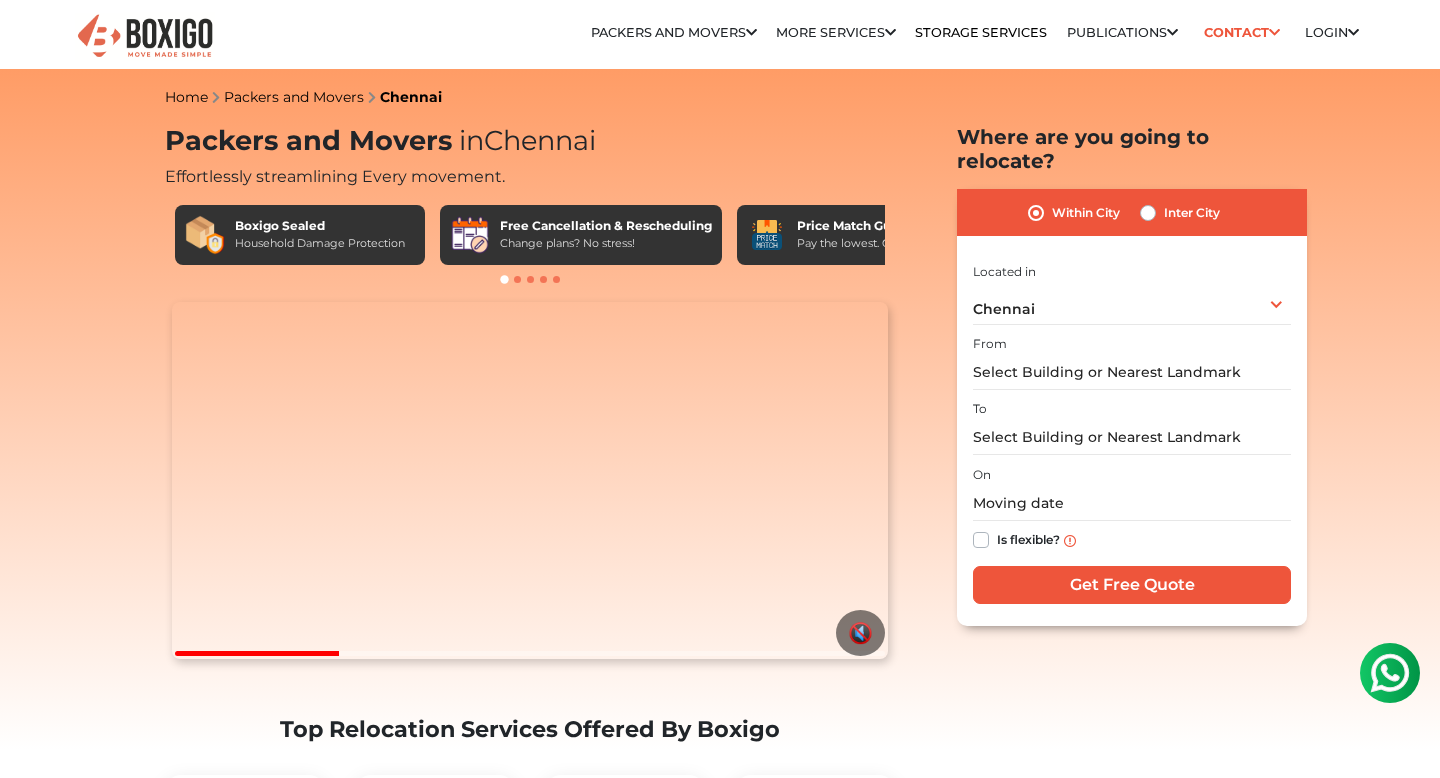 click on "Within City" at bounding box center [1086, 213] 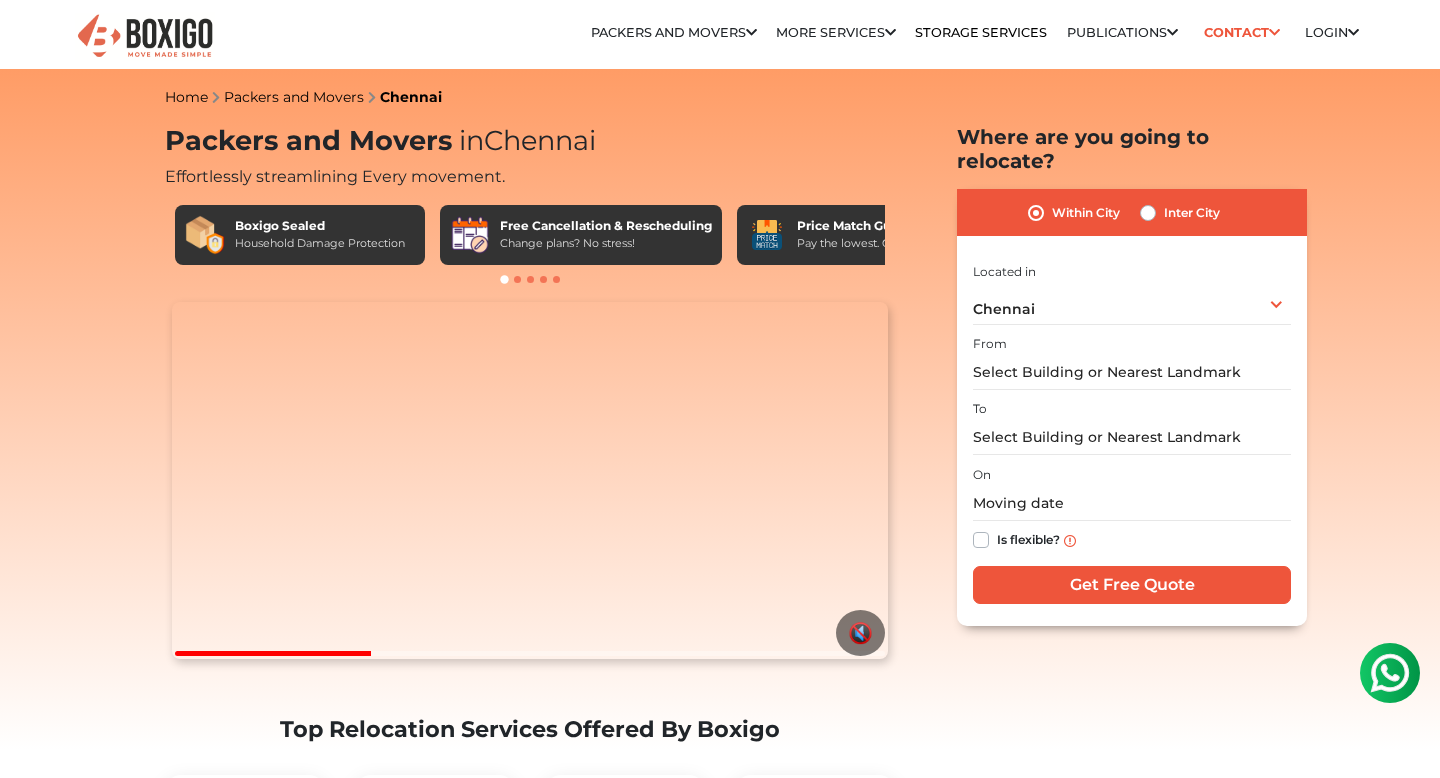 click on "Inter City" at bounding box center [1192, 213] 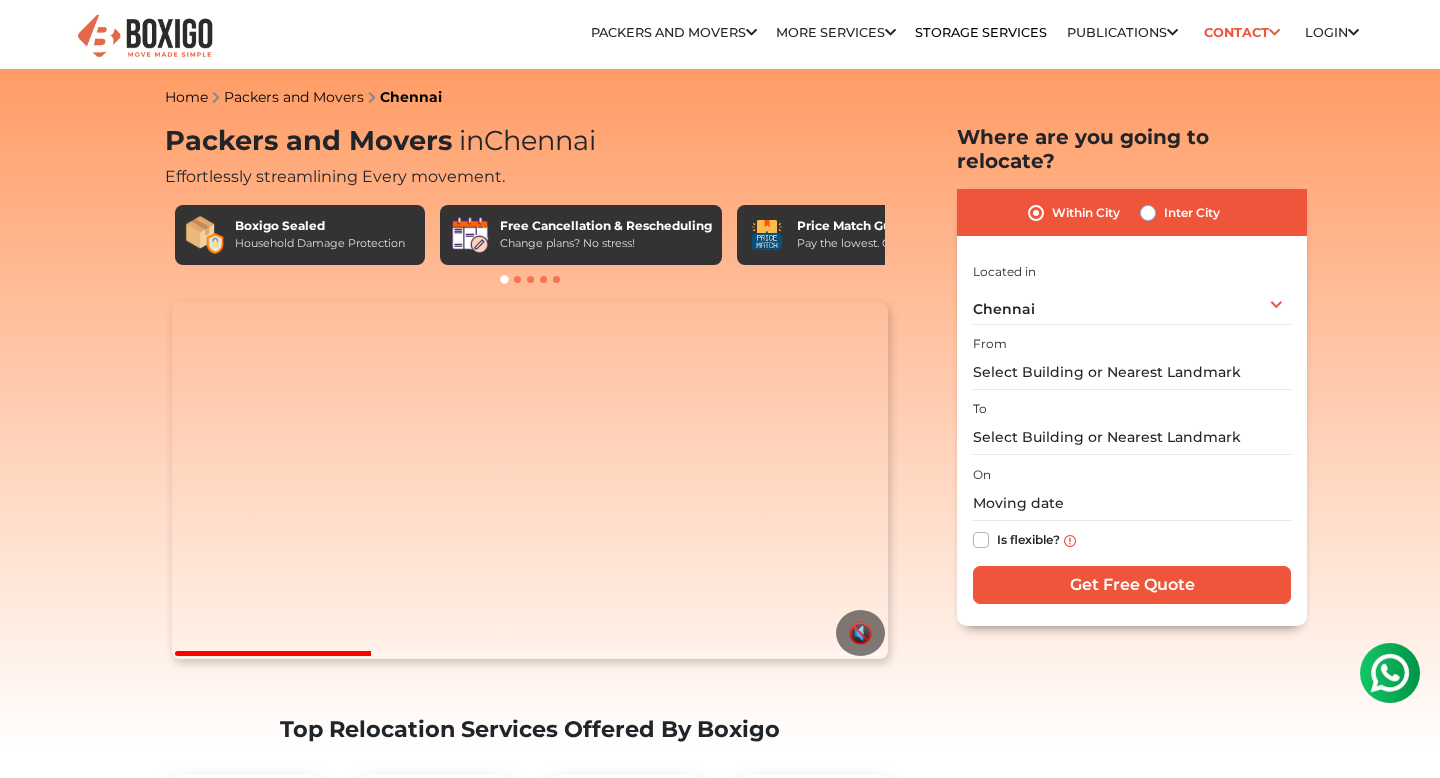 radio on "true" 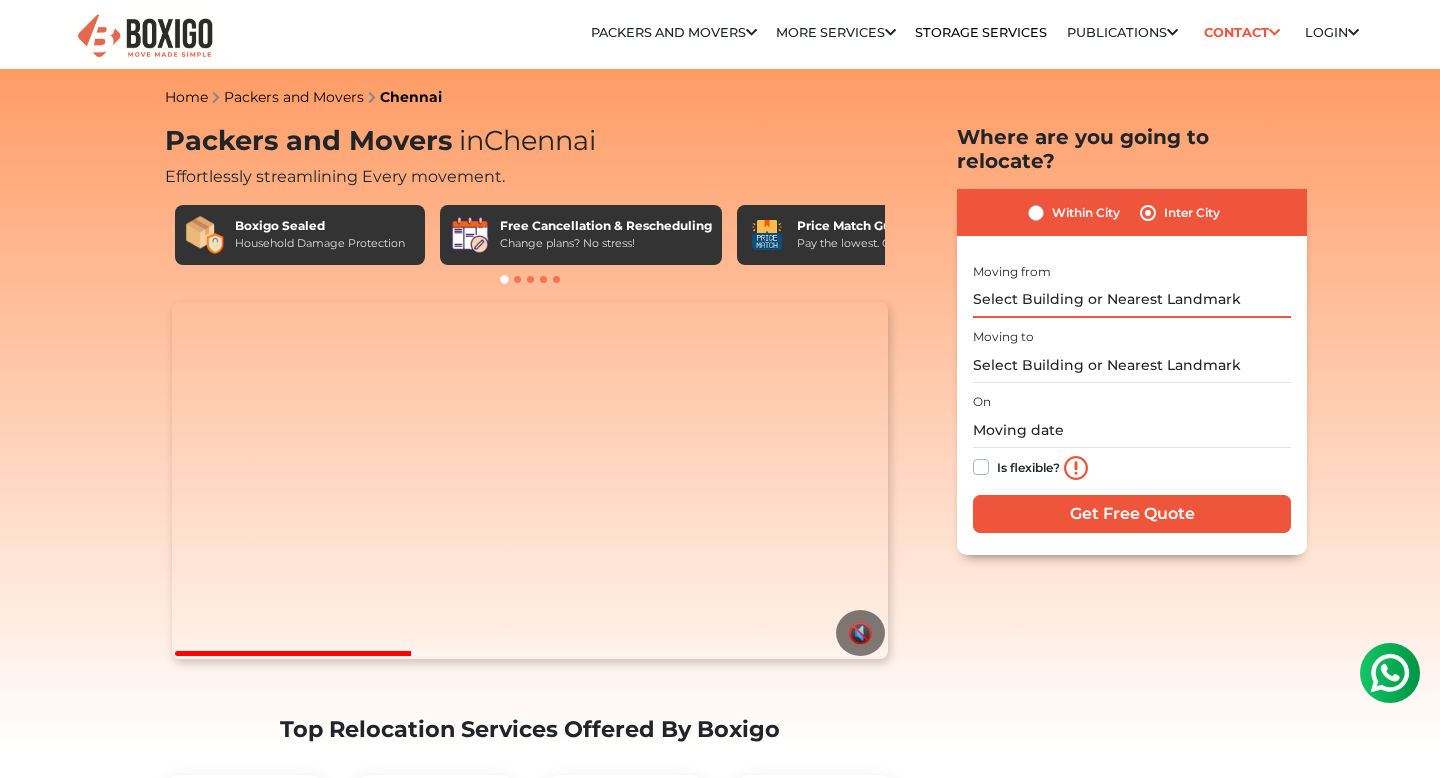 click at bounding box center (1132, 300) 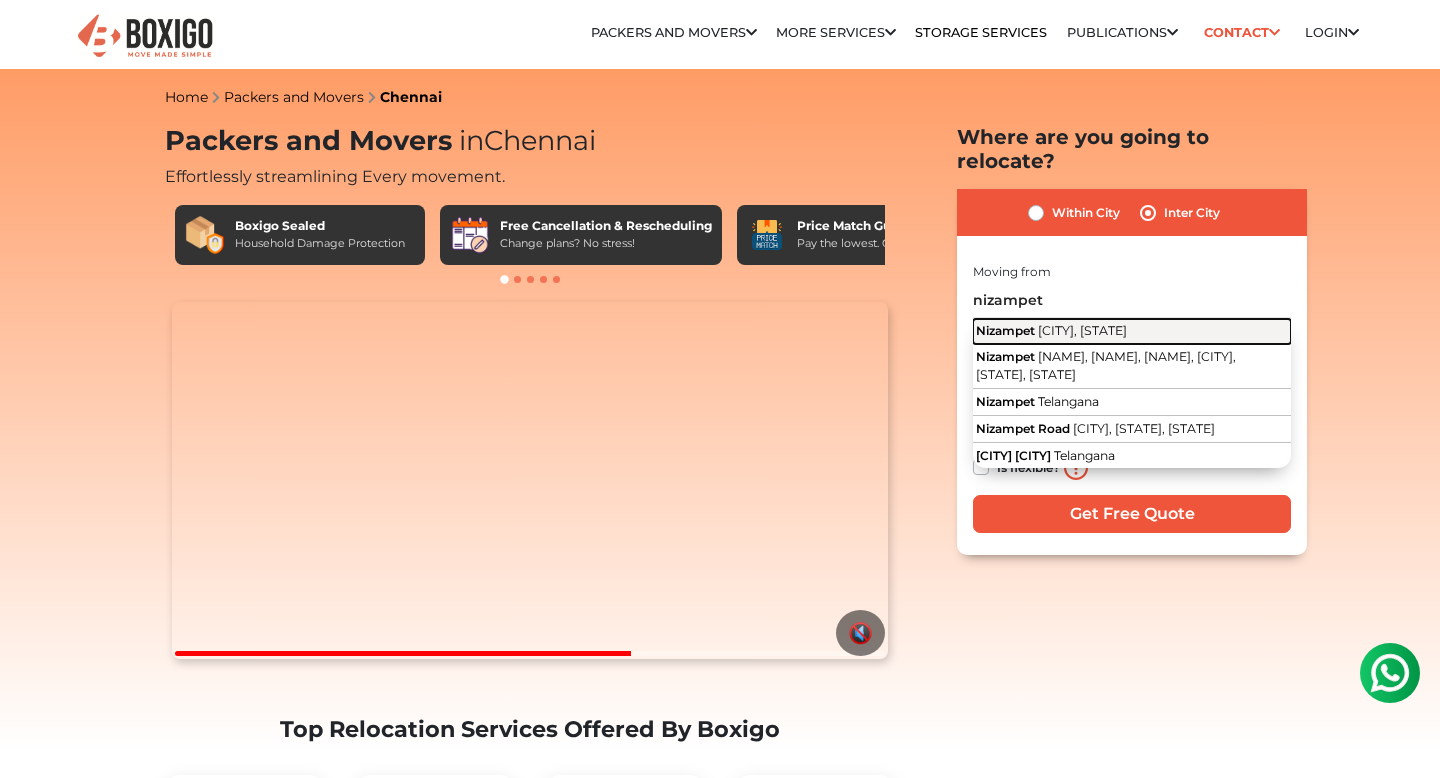 click on "[CITY], [STATE]" at bounding box center (1082, 330) 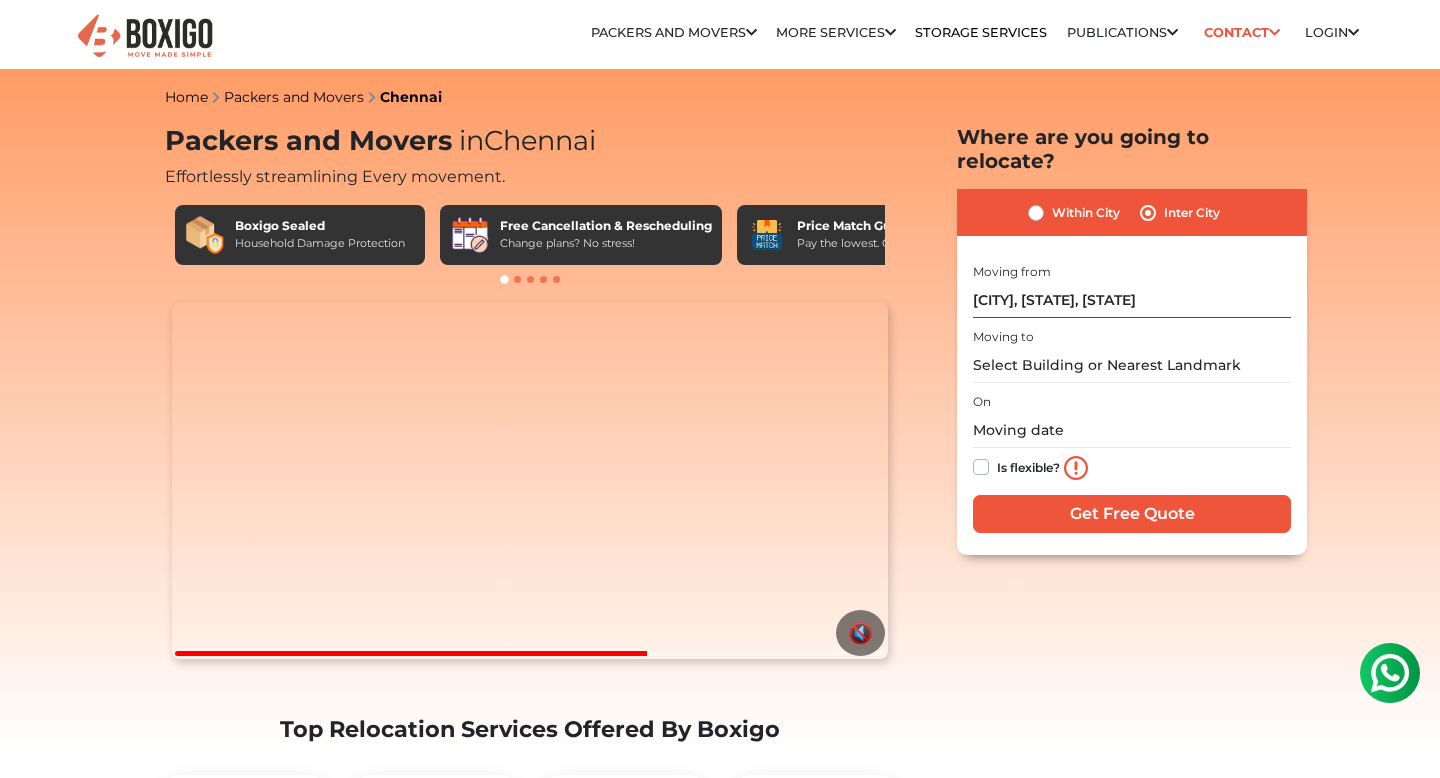 click on "I am shifting my
1 BHK
2 BHK
3 BHK
3 + BHK
FEW ITEMS
FEW ITEMS  1 BHK  2 BHK  3 BHK  3 + BHK  FEW ITEMS
Moving from
[CITY], [STATE], [STATE]
Moving to" at bounding box center [1132, 399] 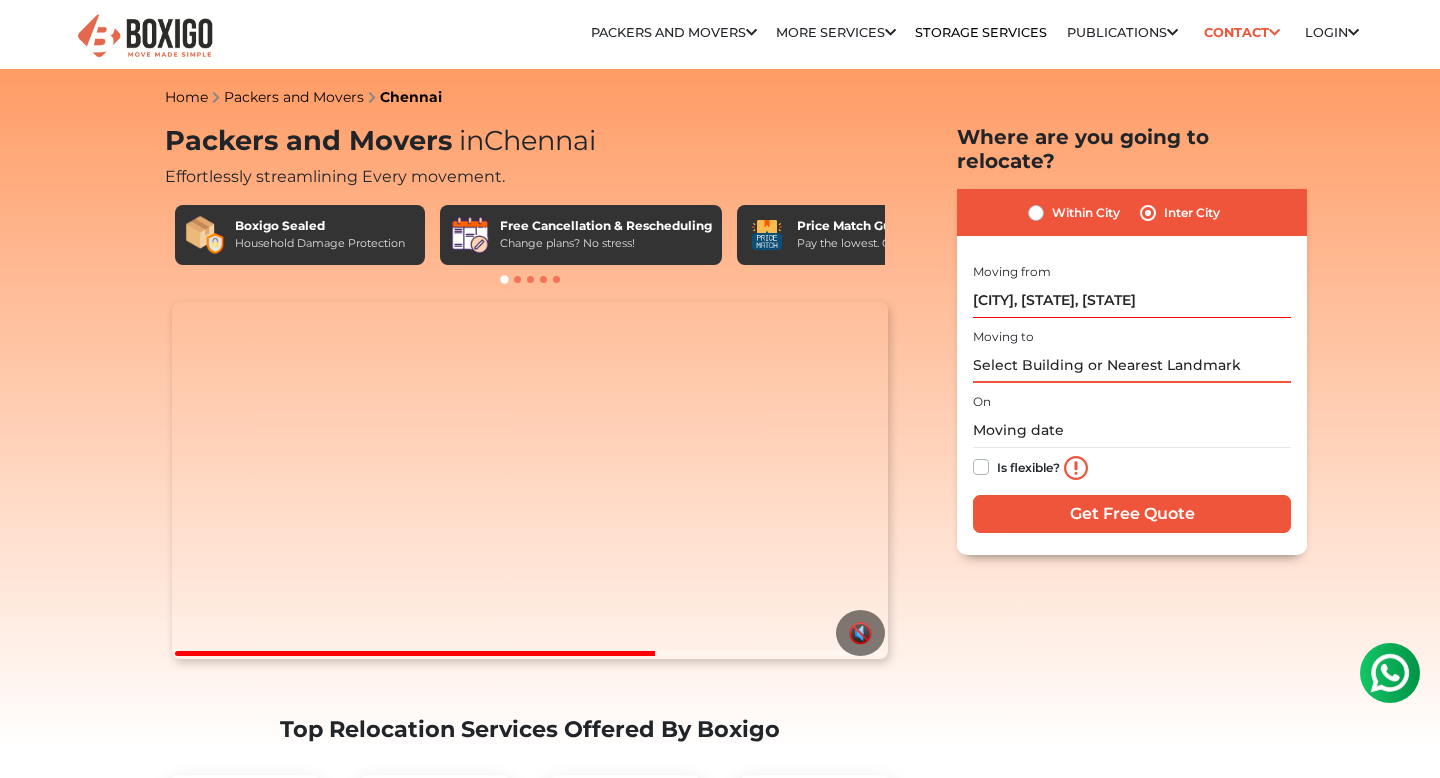 click at bounding box center (1132, 365) 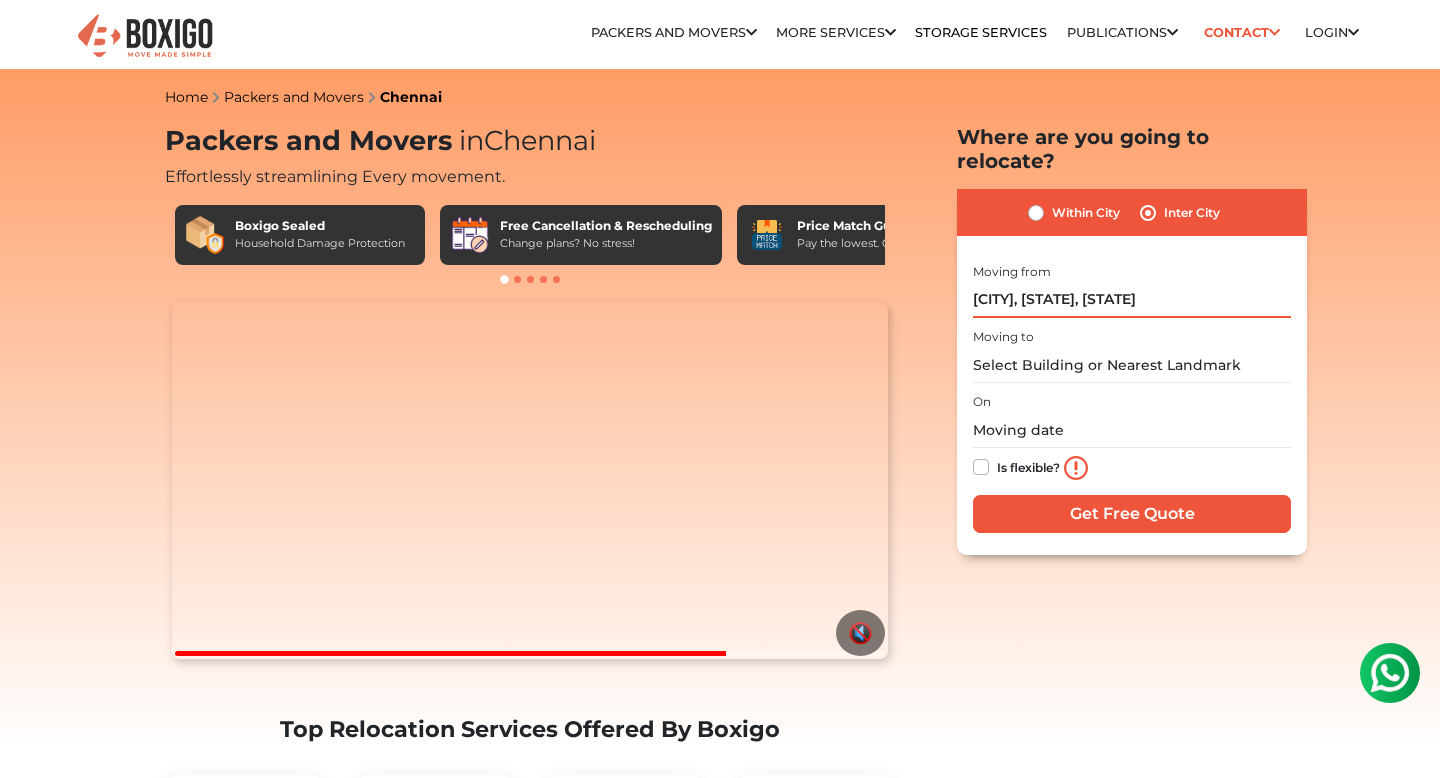 click on "[CITY], [STATE], [STATE]" at bounding box center [1132, 300] 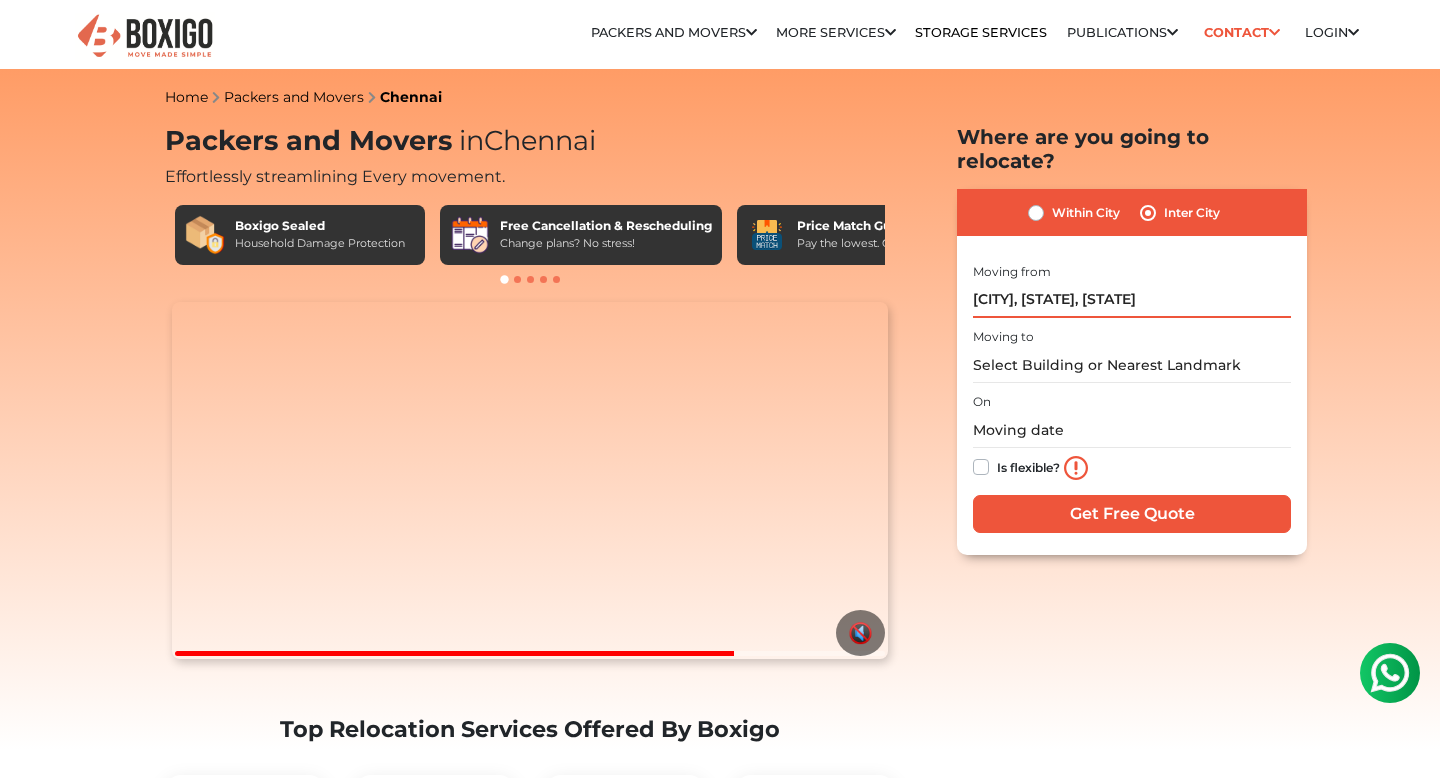 click on "[CITY], [STATE], [STATE]" at bounding box center (1132, 300) 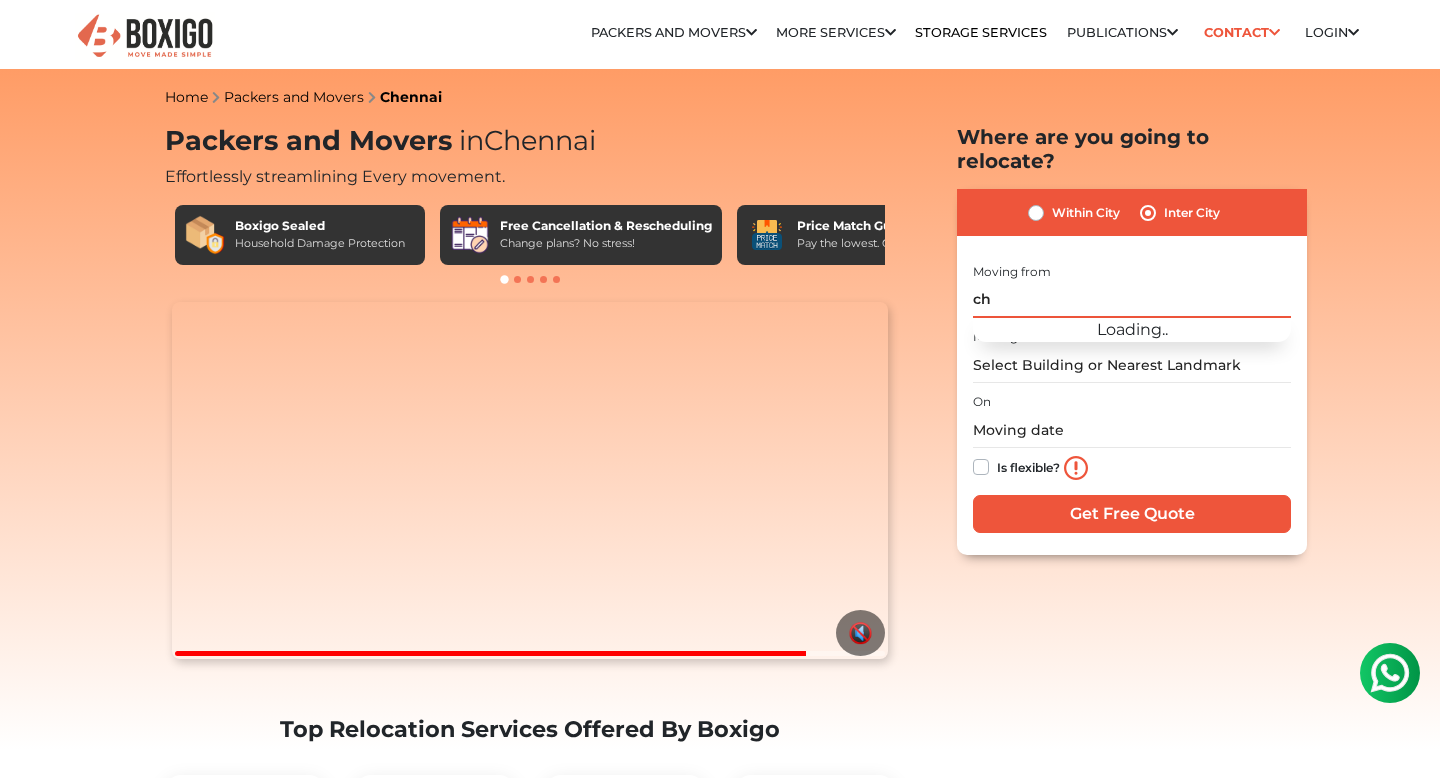 type on "c" 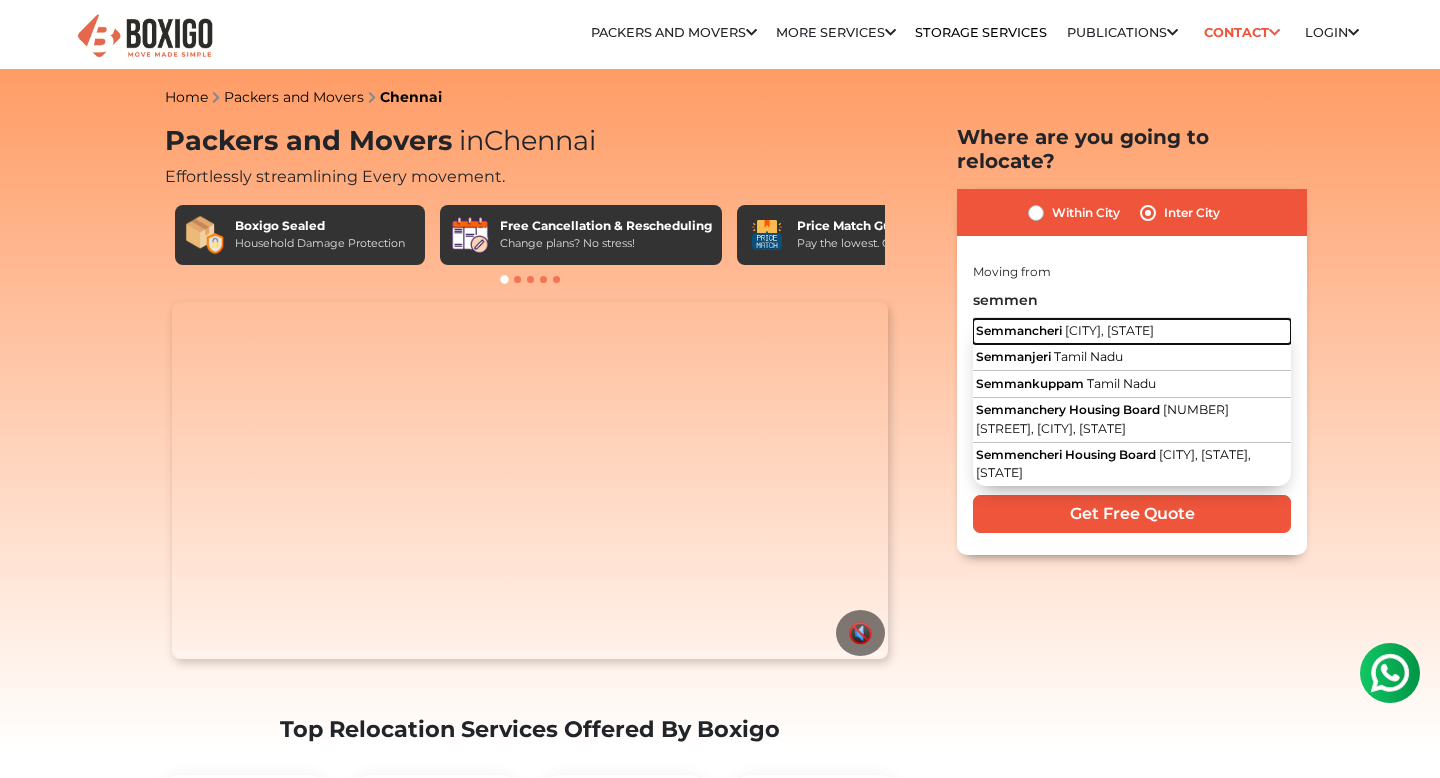 click on "[CITY], [STATE]" at bounding box center [1109, 330] 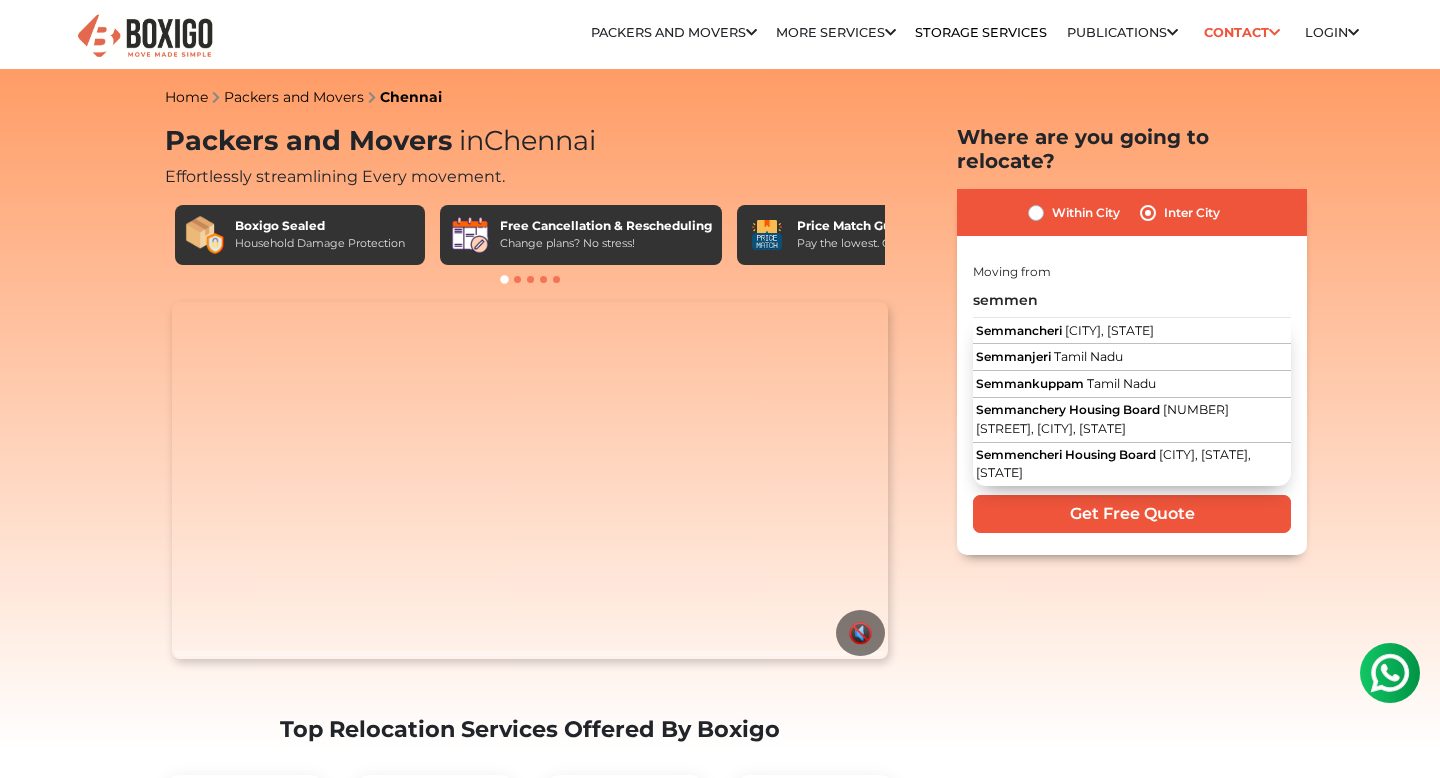 type on "[CITY], [STATE], [STATE]" 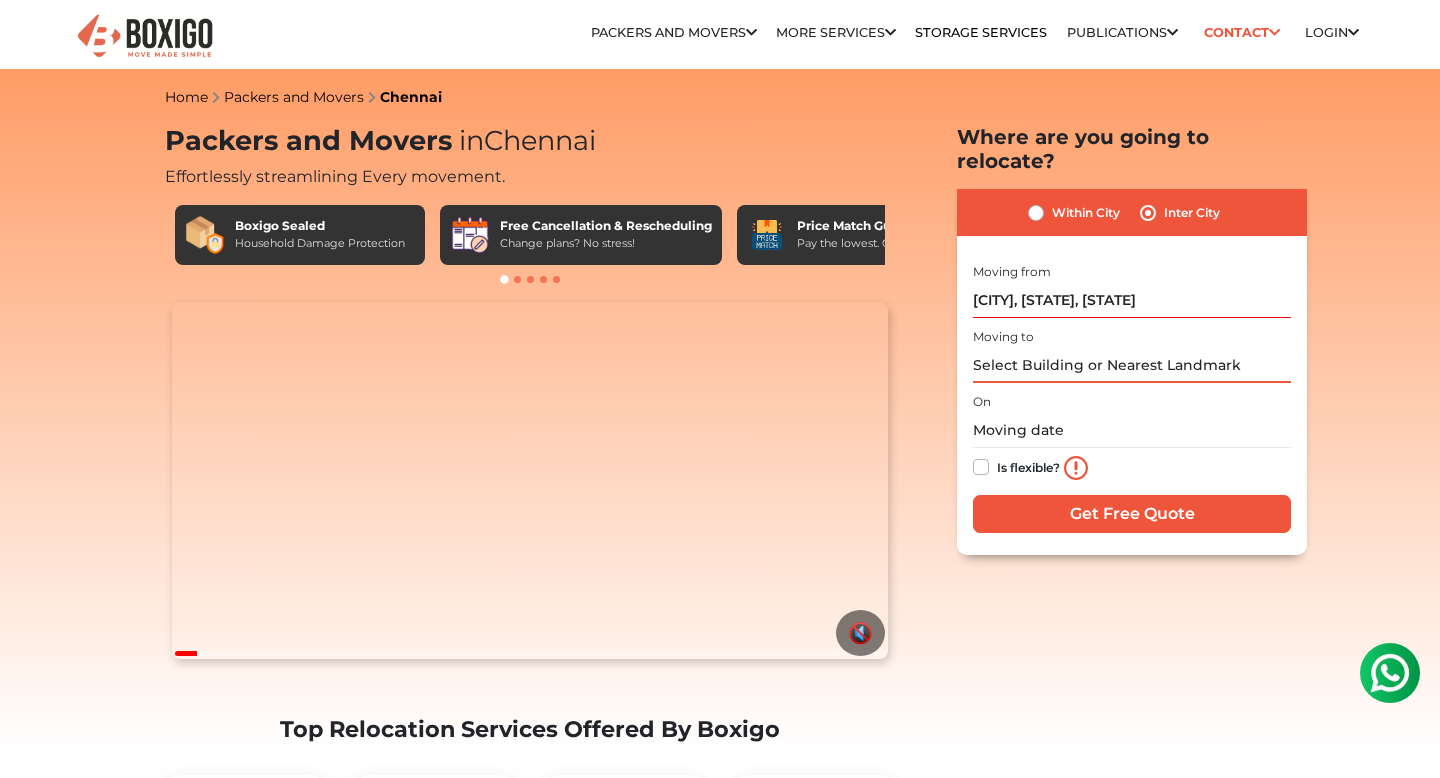 click at bounding box center (1132, 365) 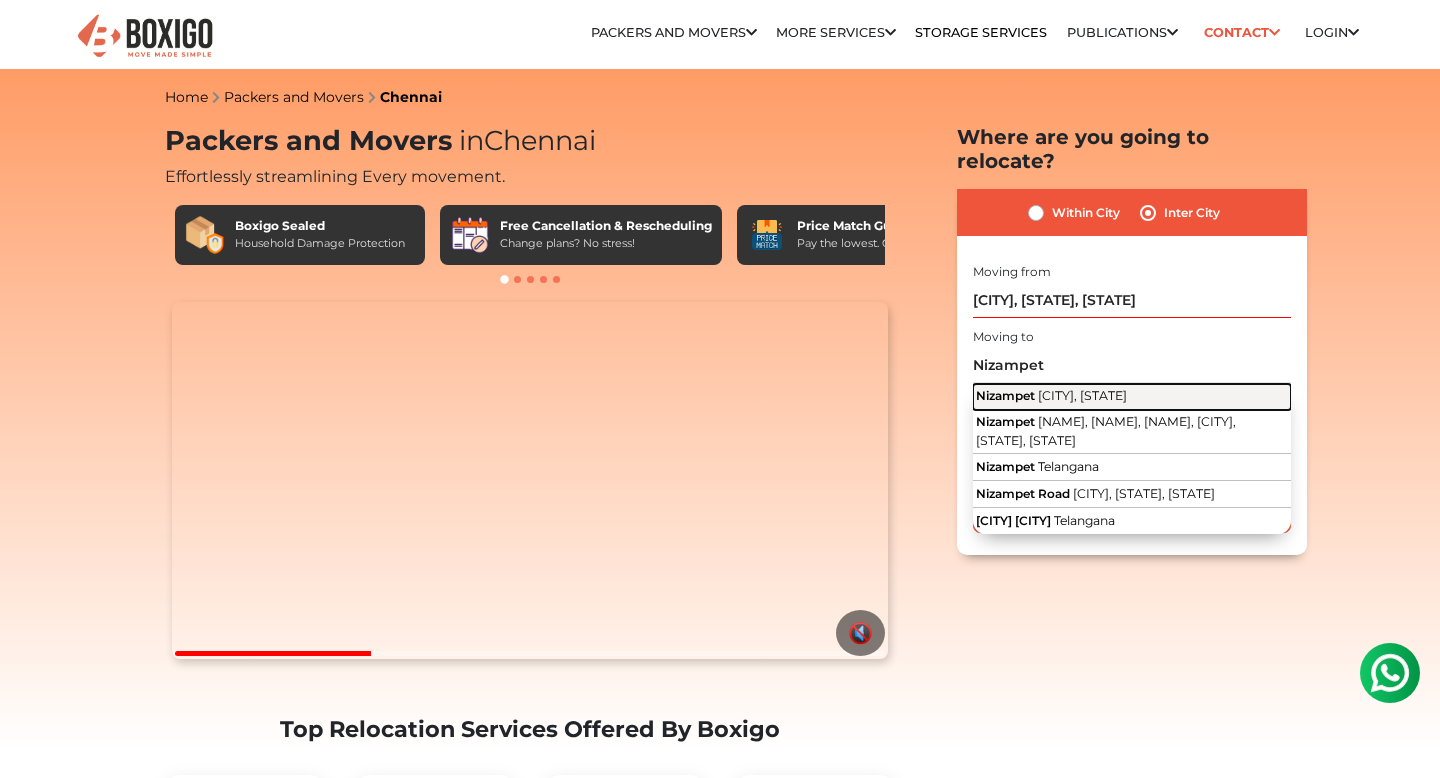 click on "[CITY], [STATE]" at bounding box center [1082, 395] 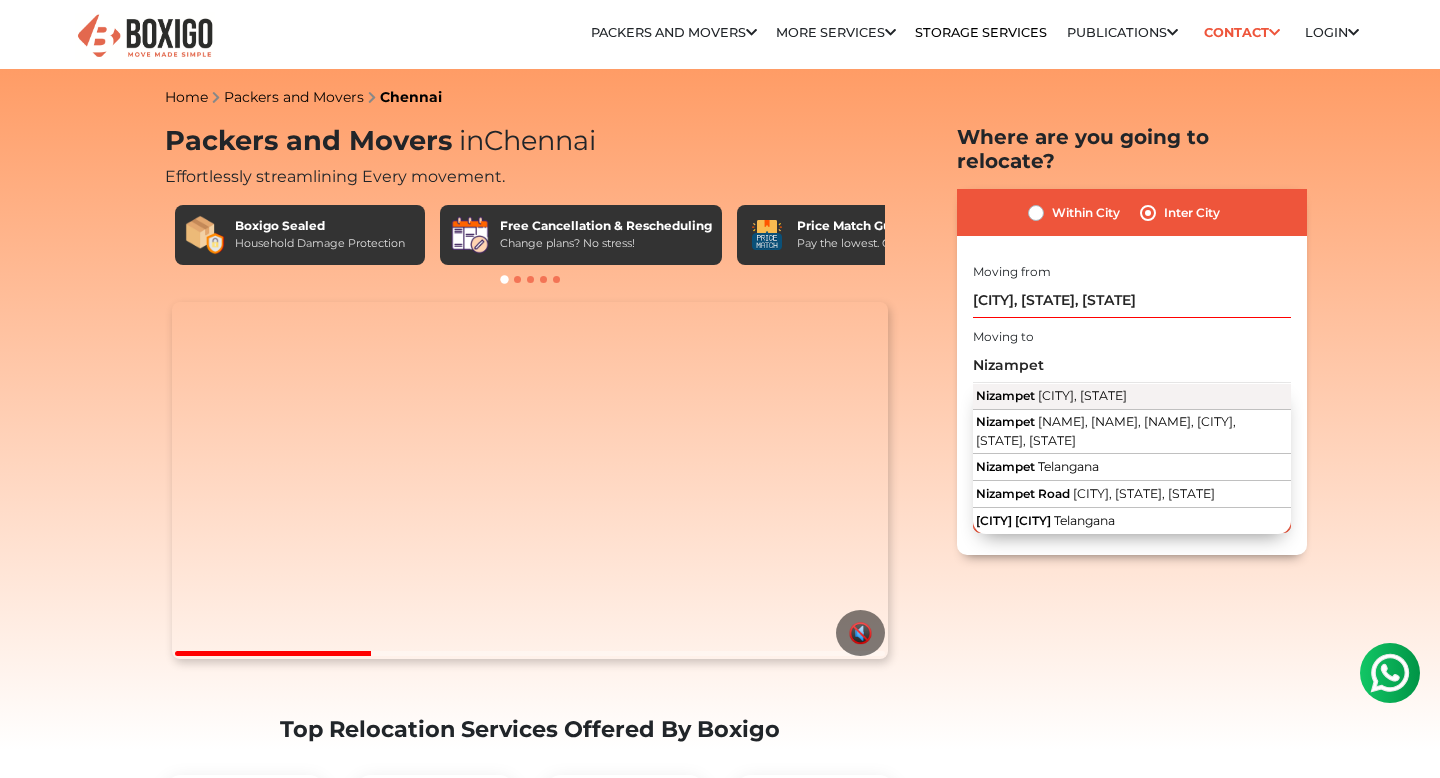 type on "[CITY], [STATE], [STATE]" 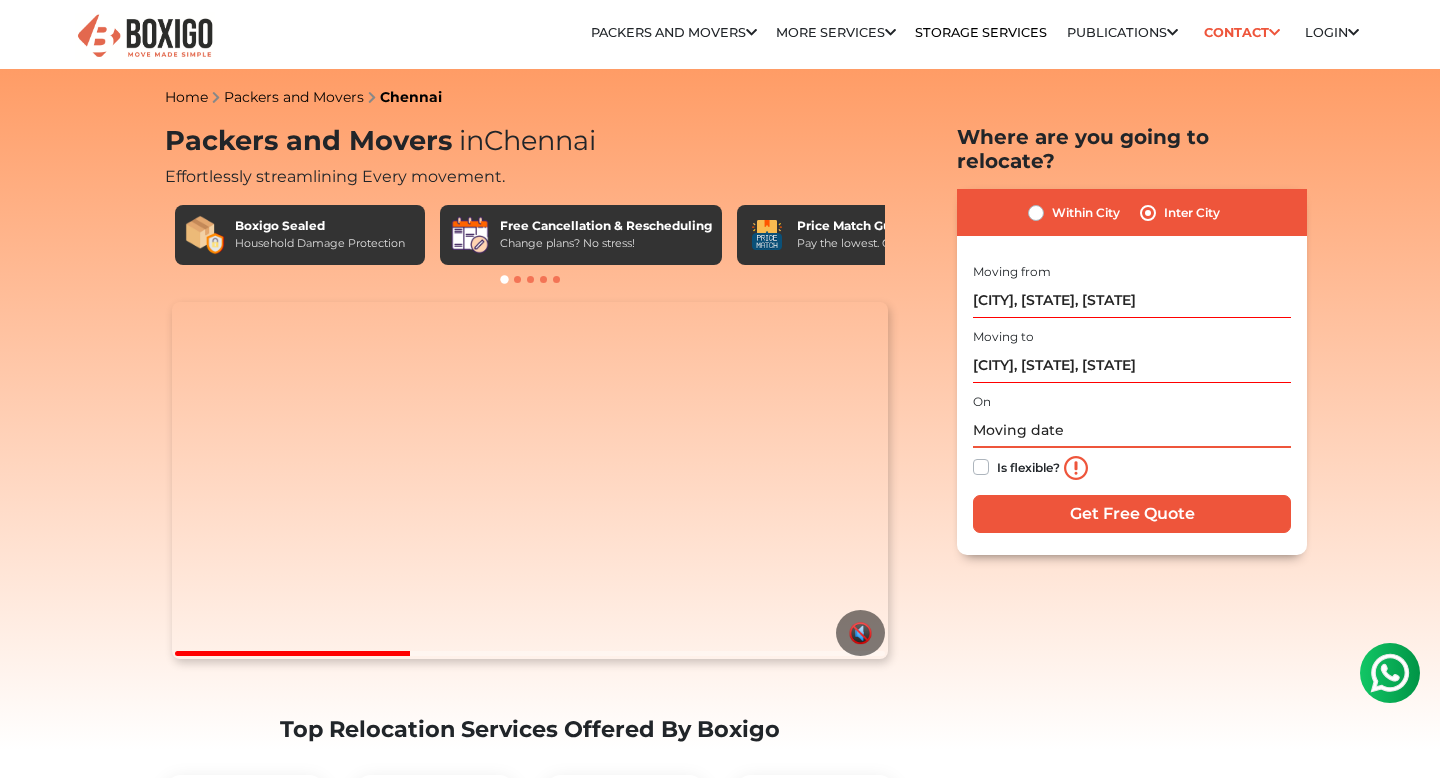 click at bounding box center (1132, 430) 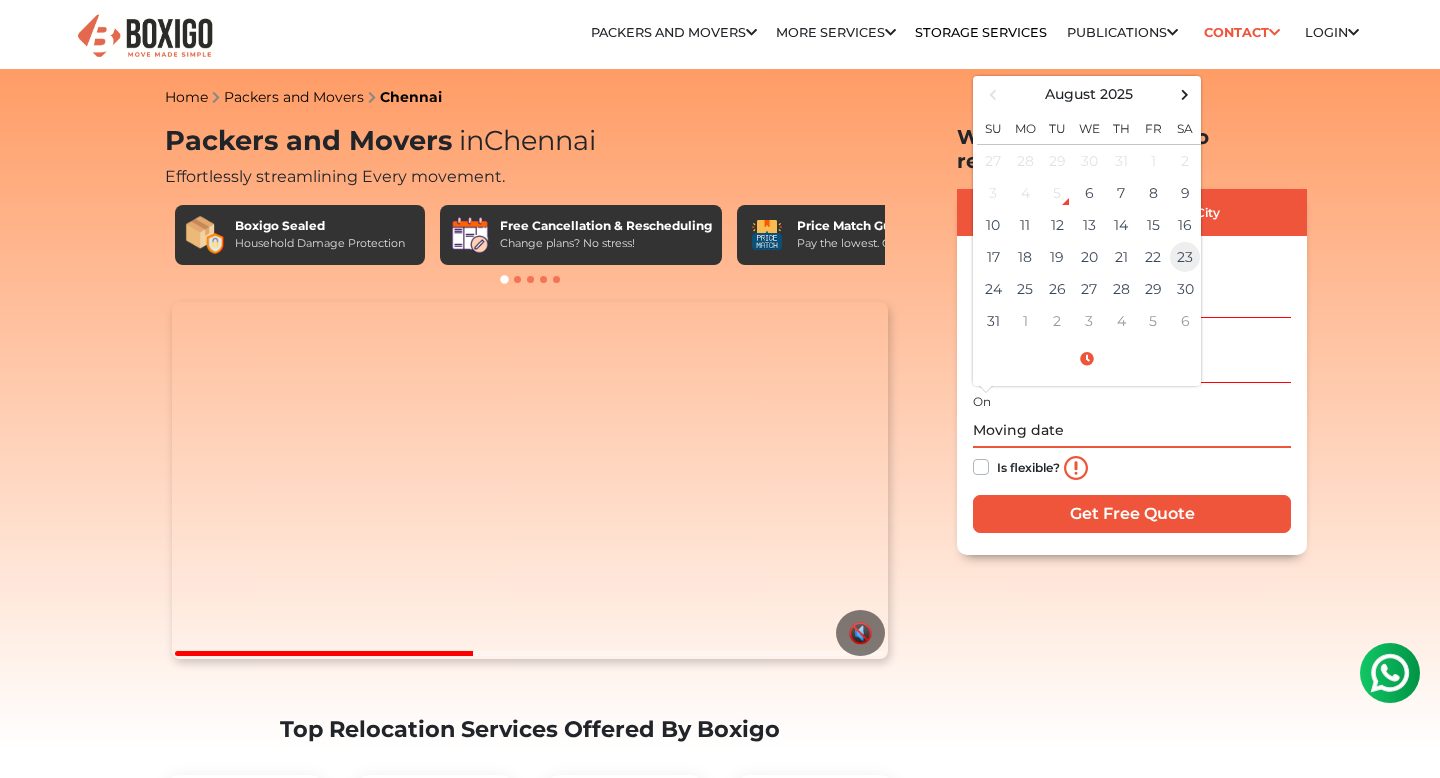 click on "23" at bounding box center [1185, 257] 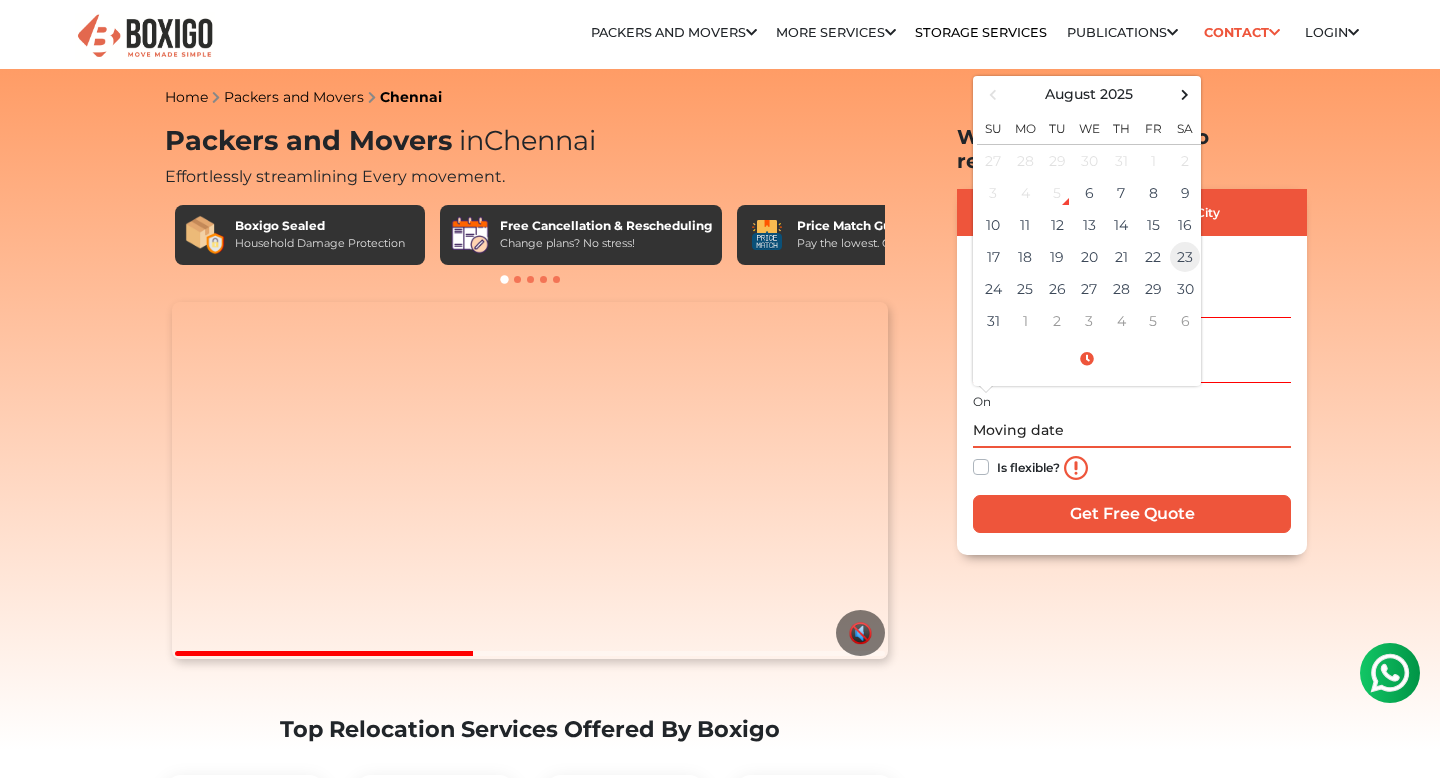 type on "[DATE] [TIME]" 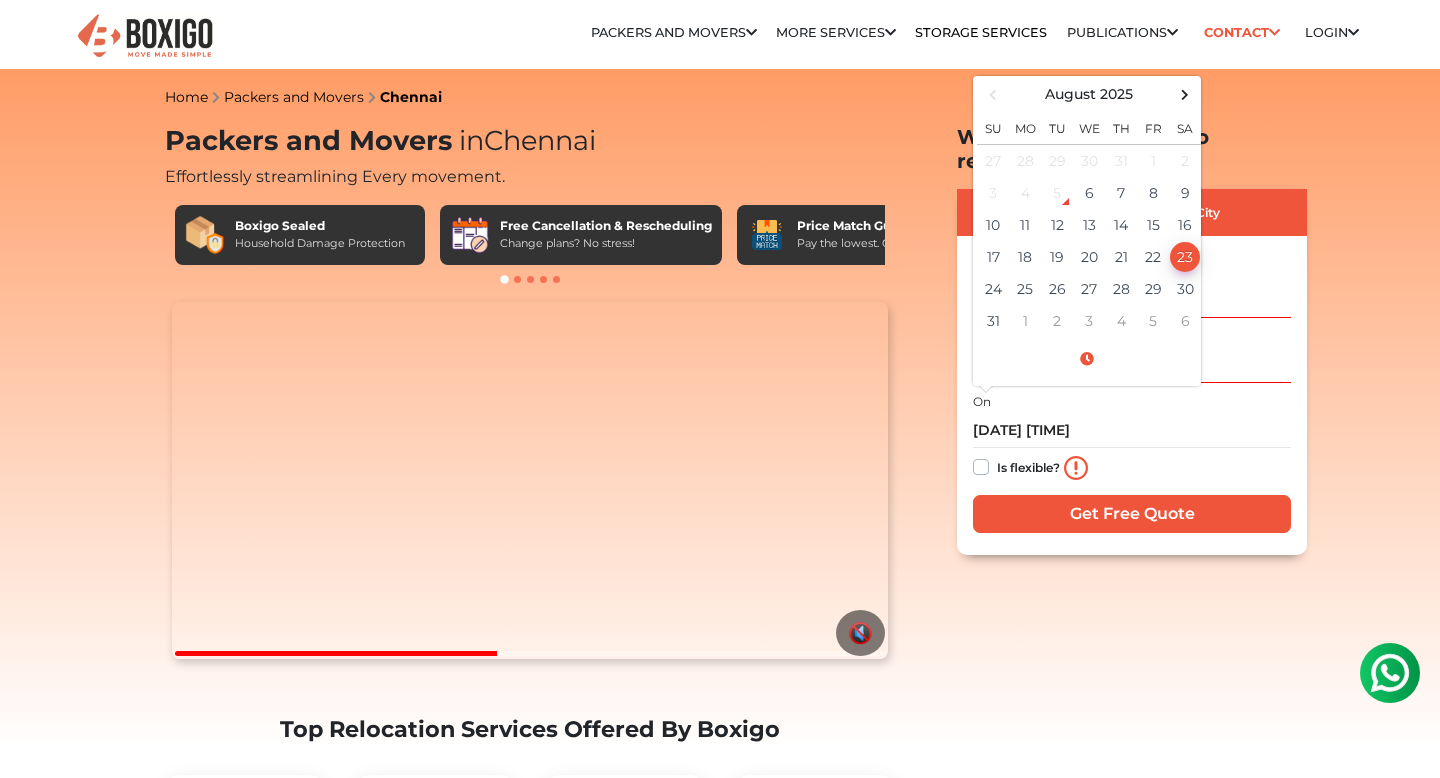click on "I am shifting my
1 BHK
2 BHK
3 BHK
3 + BHK
FEW ITEMS
FEW ITEMS  1 BHK  2 BHK  3 BHK  3 + BHK  FEW ITEMS
Moving from
[CITY], [CITY], [STATE]
Moving to
[CITY], [STATE], [STATE] On [DATE]" at bounding box center [1132, 399] 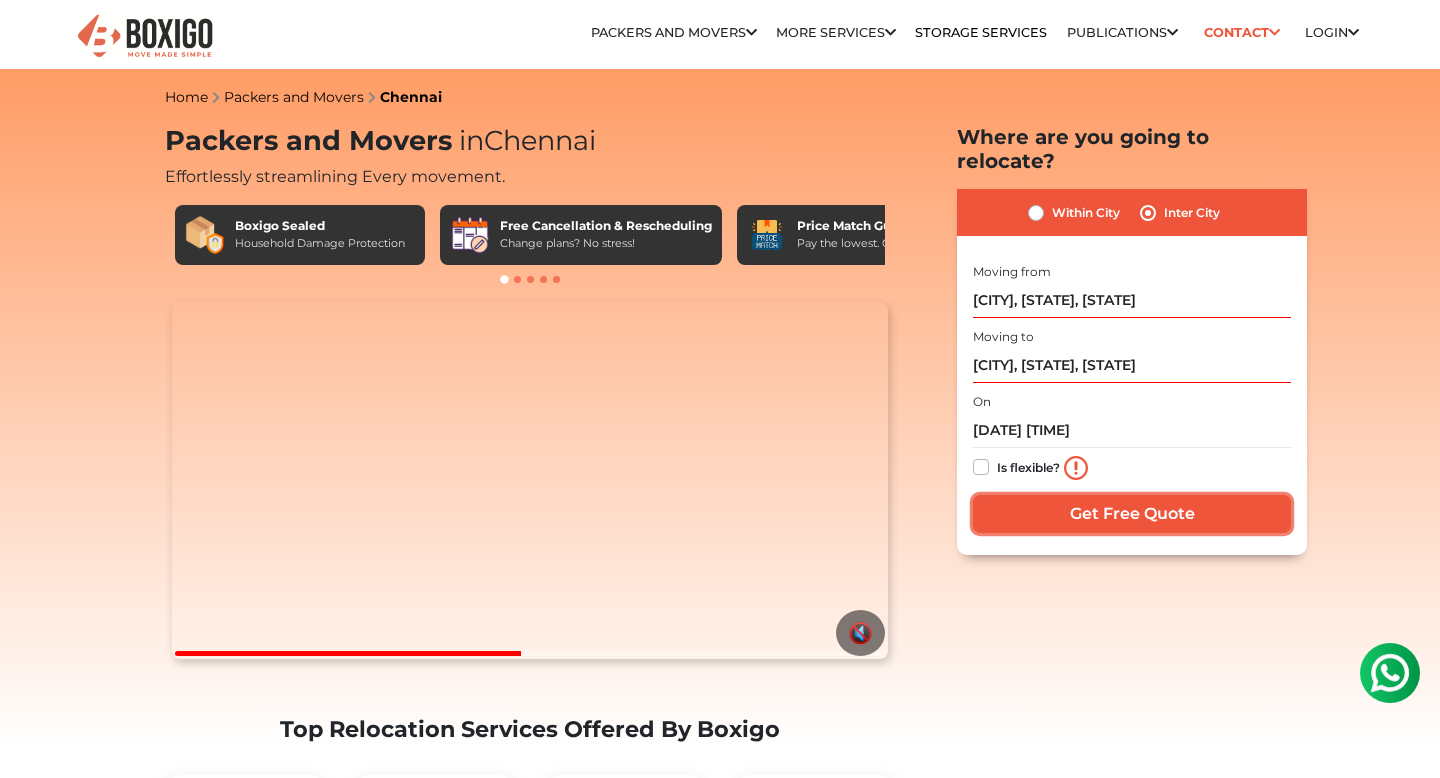 click on "Get Free Quote" at bounding box center (1132, 514) 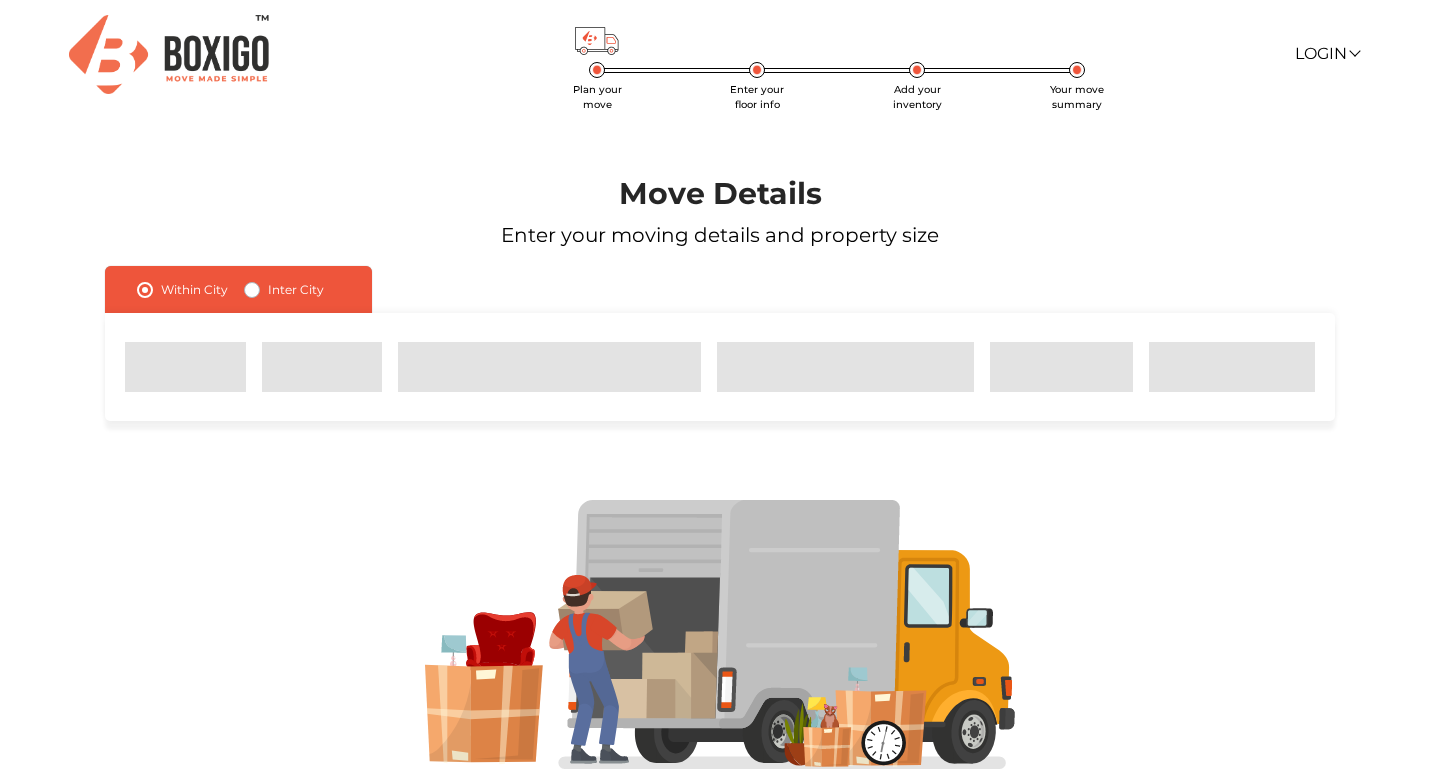 scroll, scrollTop: 0, scrollLeft: 0, axis: both 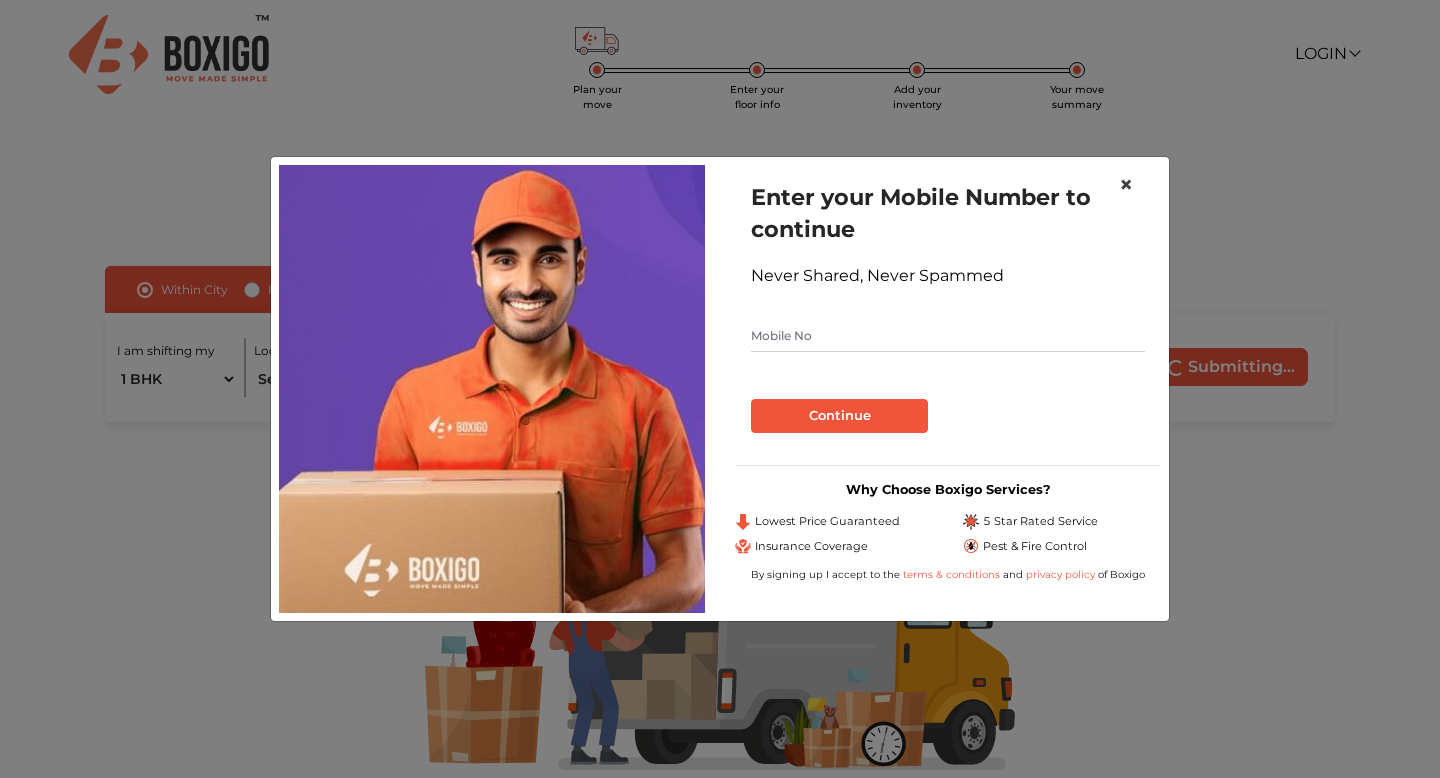 click on "×" at bounding box center (1126, 185) 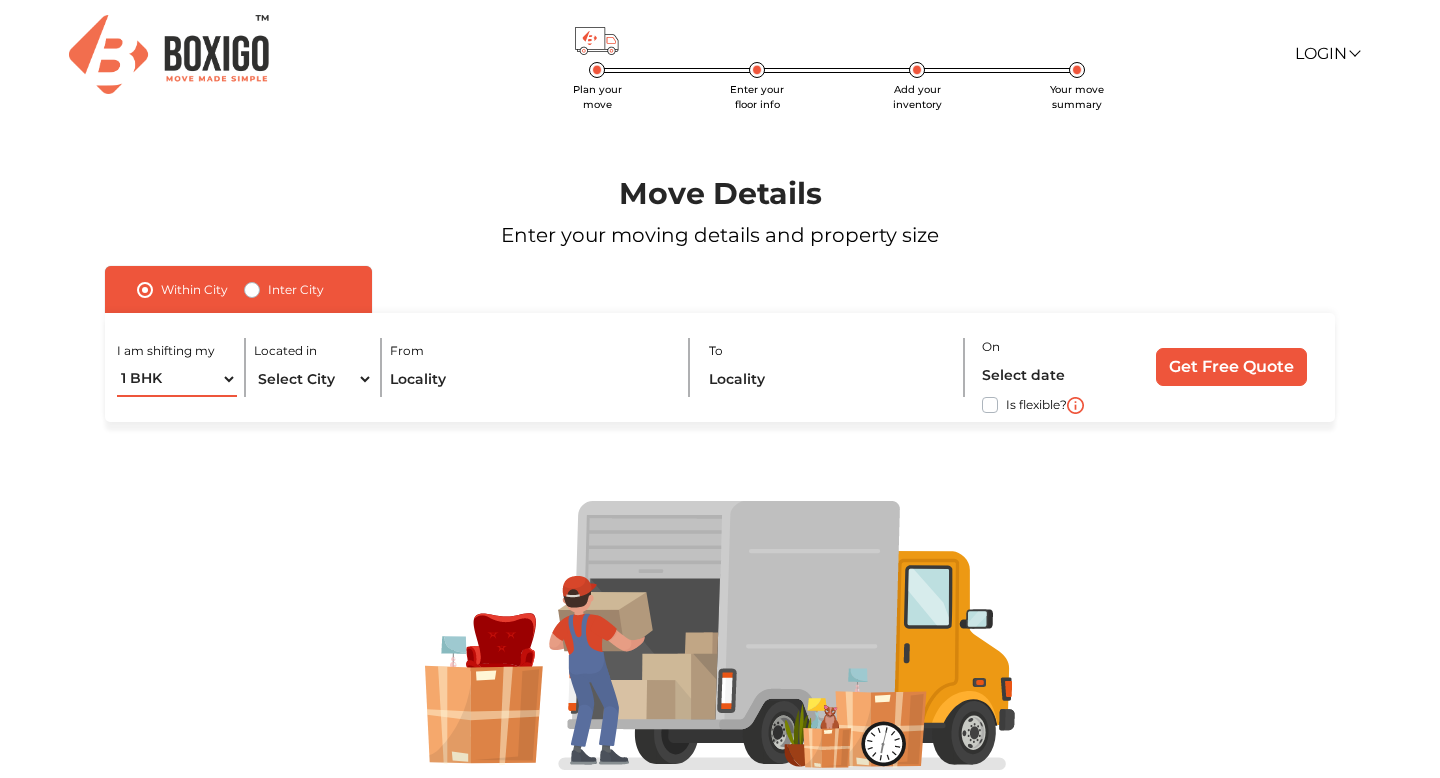 click on "1 BHK 2 BHK 3 BHK 3 + BHK FEW ITEMS" at bounding box center (176, 379) 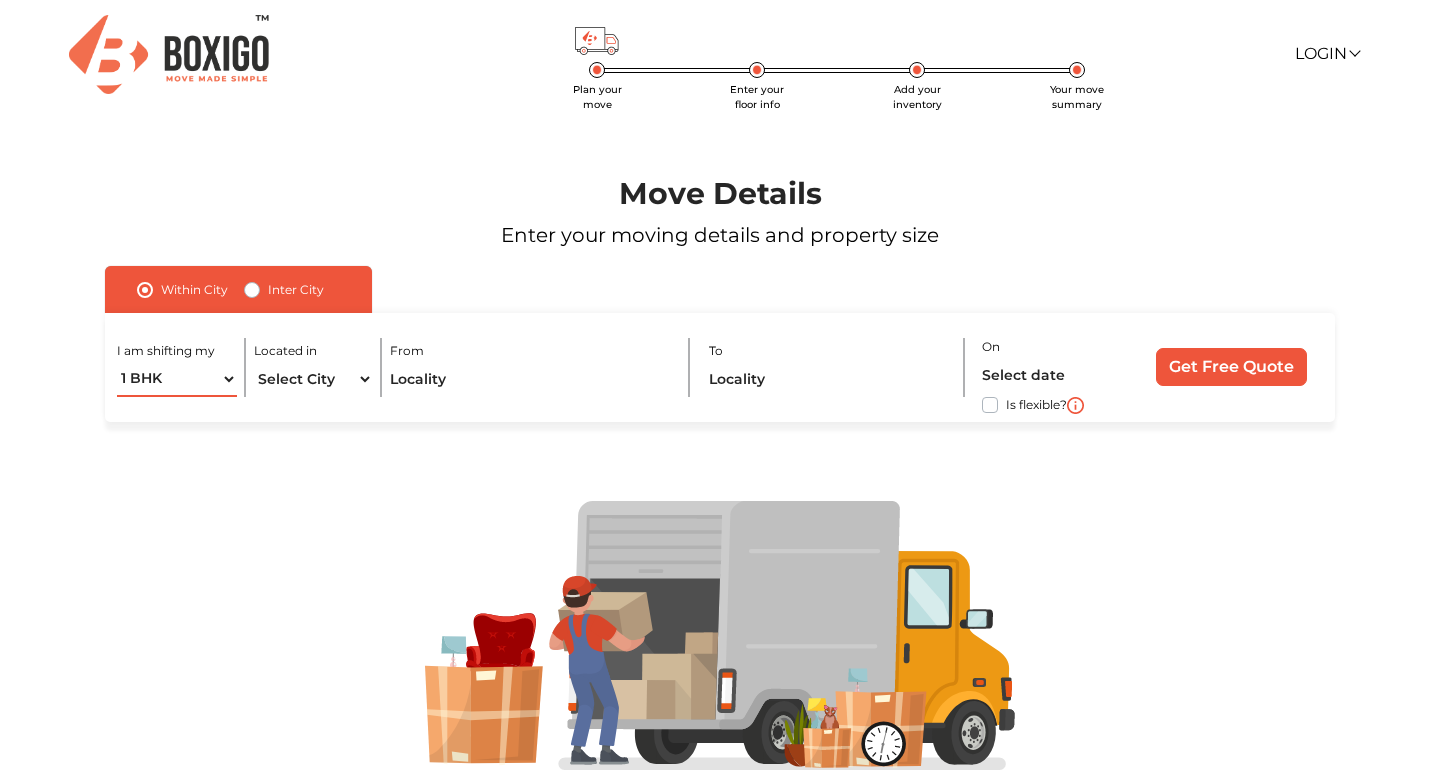 select on "3 BHK" 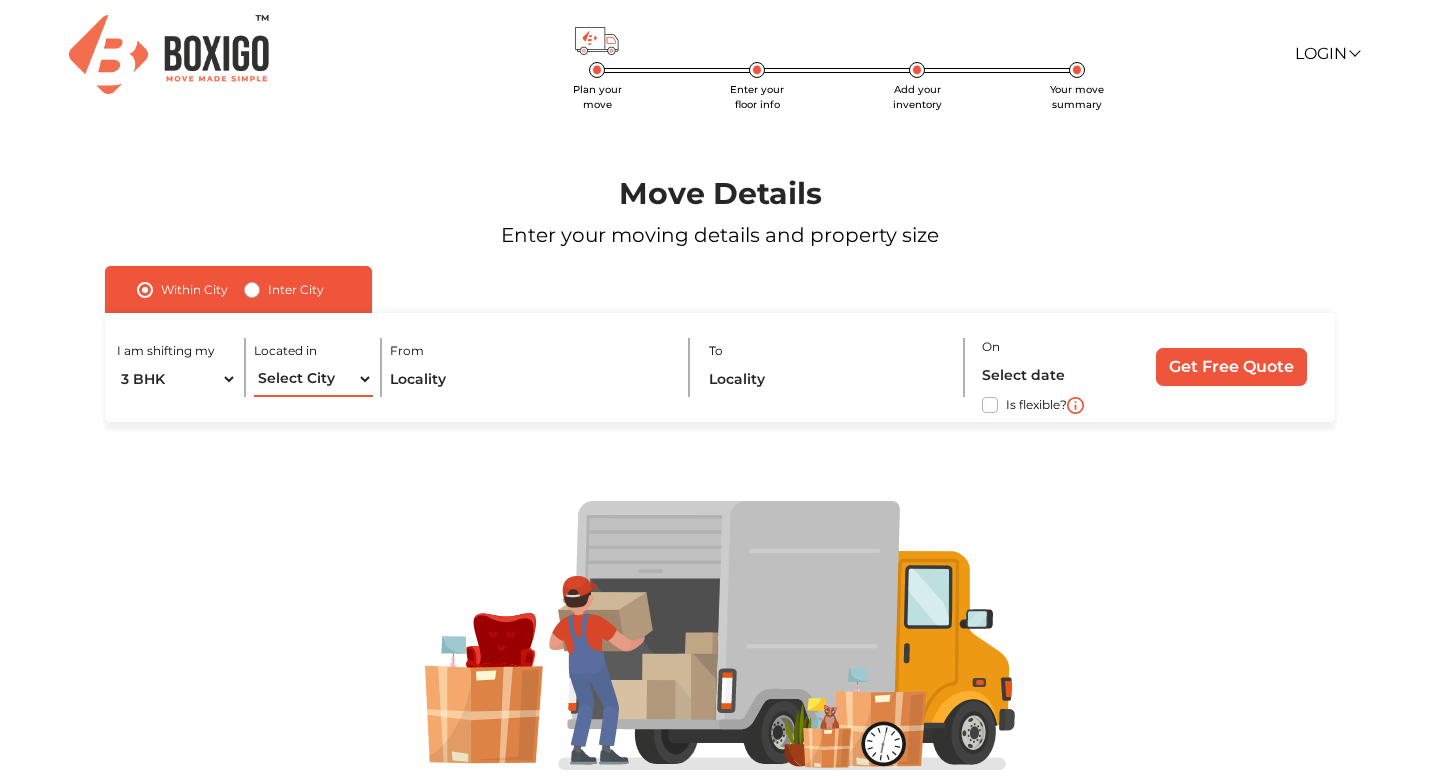 click on "Select City Bangalore Bengaluru Bhopal Bhubaneswar Chennai Coimbatore Cuttack Delhi Gulbarga Gurugram Guwahati Hyderabad Indore Jaipur Kalyan & Dombivali Kochi Kolkata Lucknow Madurai Mangalore Mumbai Mysore Navi Mumbai Noida Patna Pune Raipur Secunderabad Siliguri Srirangam Thane Thiruvananthapuram Vijayawada Visakhapatnam Warangal" at bounding box center (313, 379) 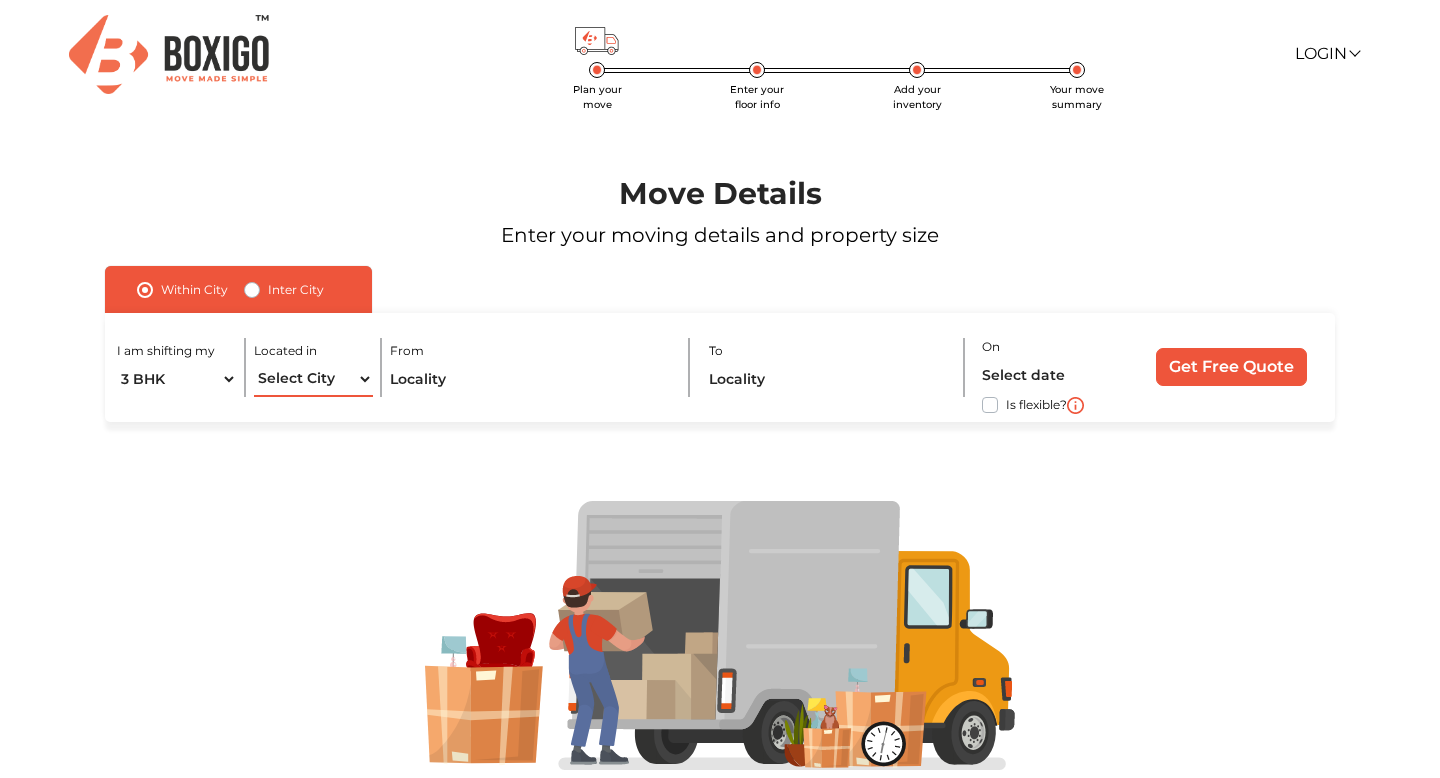 select on "Chennai" 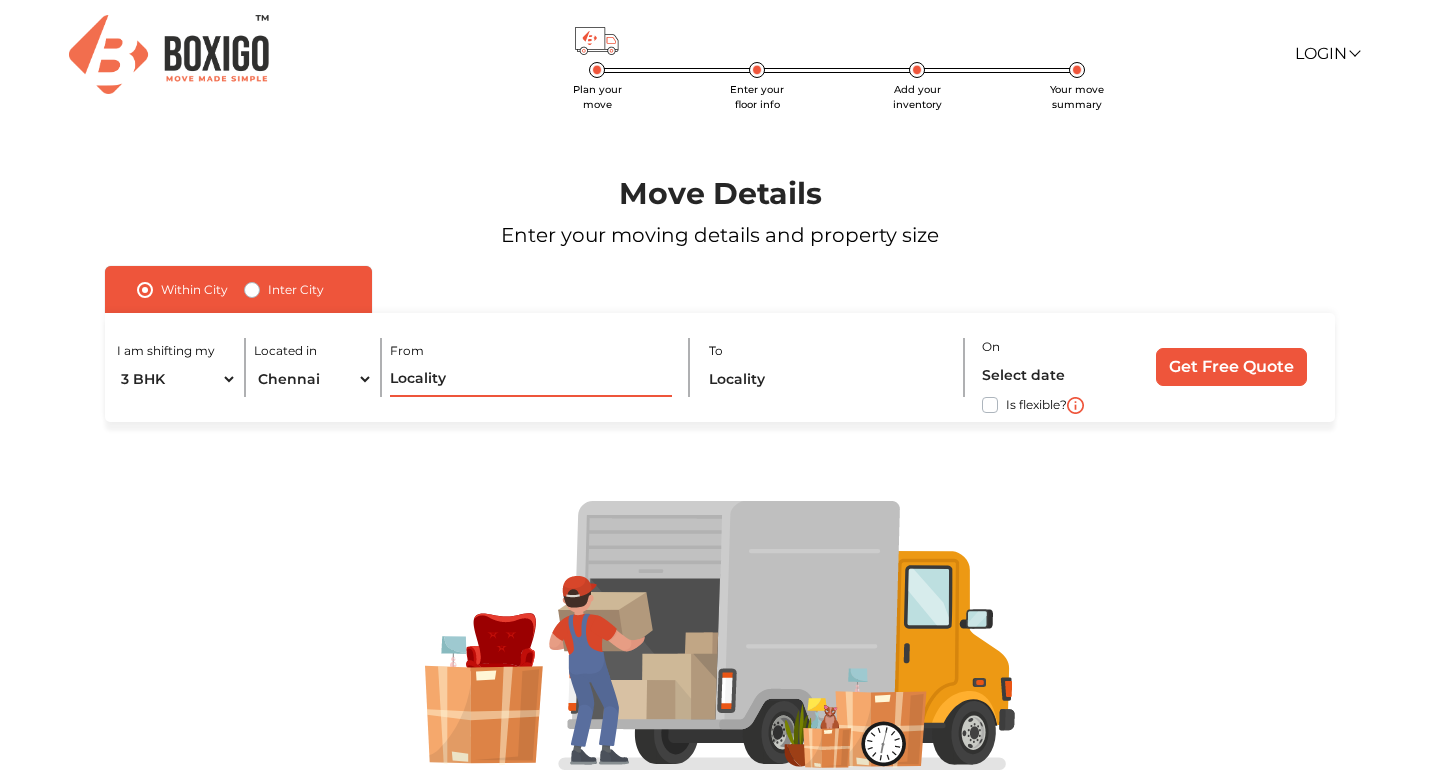 click at bounding box center (530, 379) 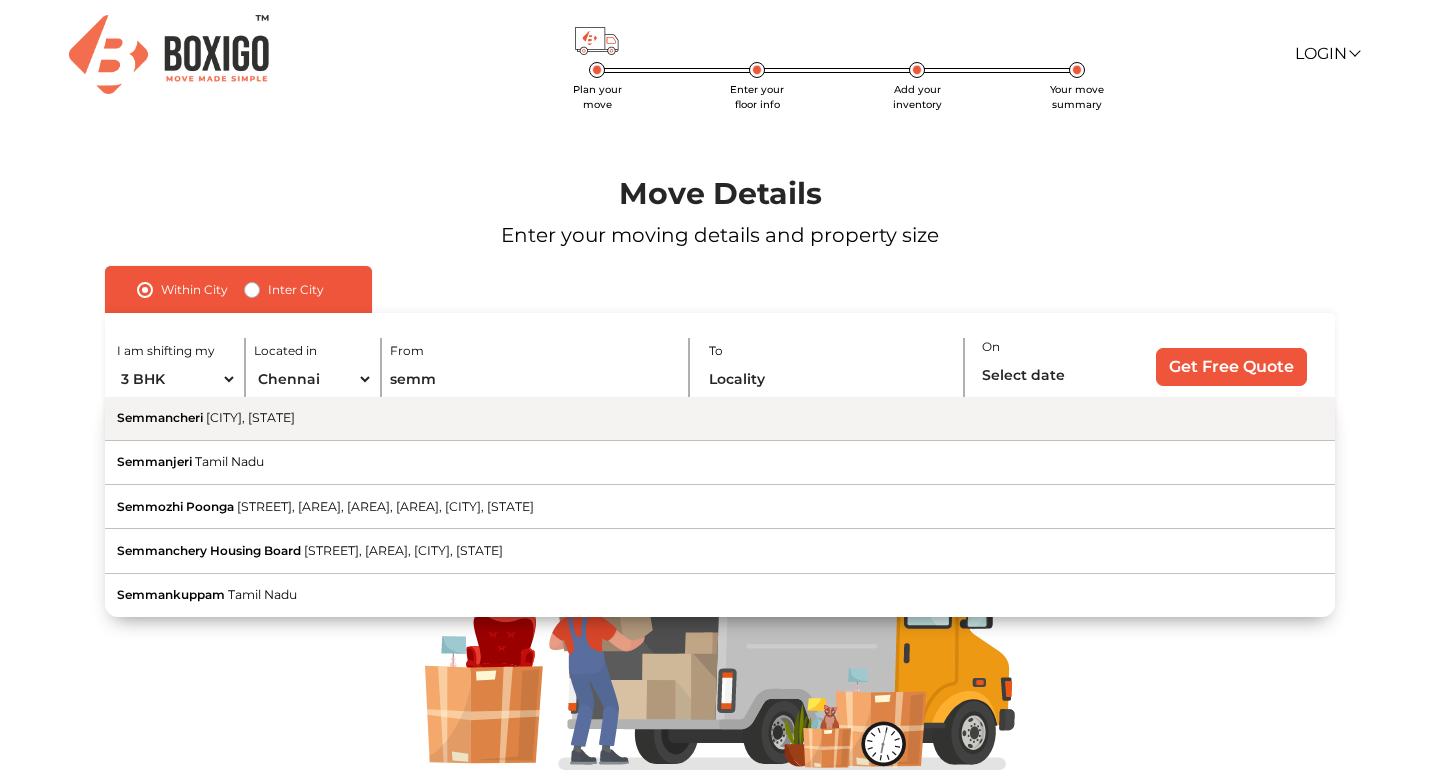 click on "[AREA] [CITY], [STATE]" at bounding box center [720, 419] 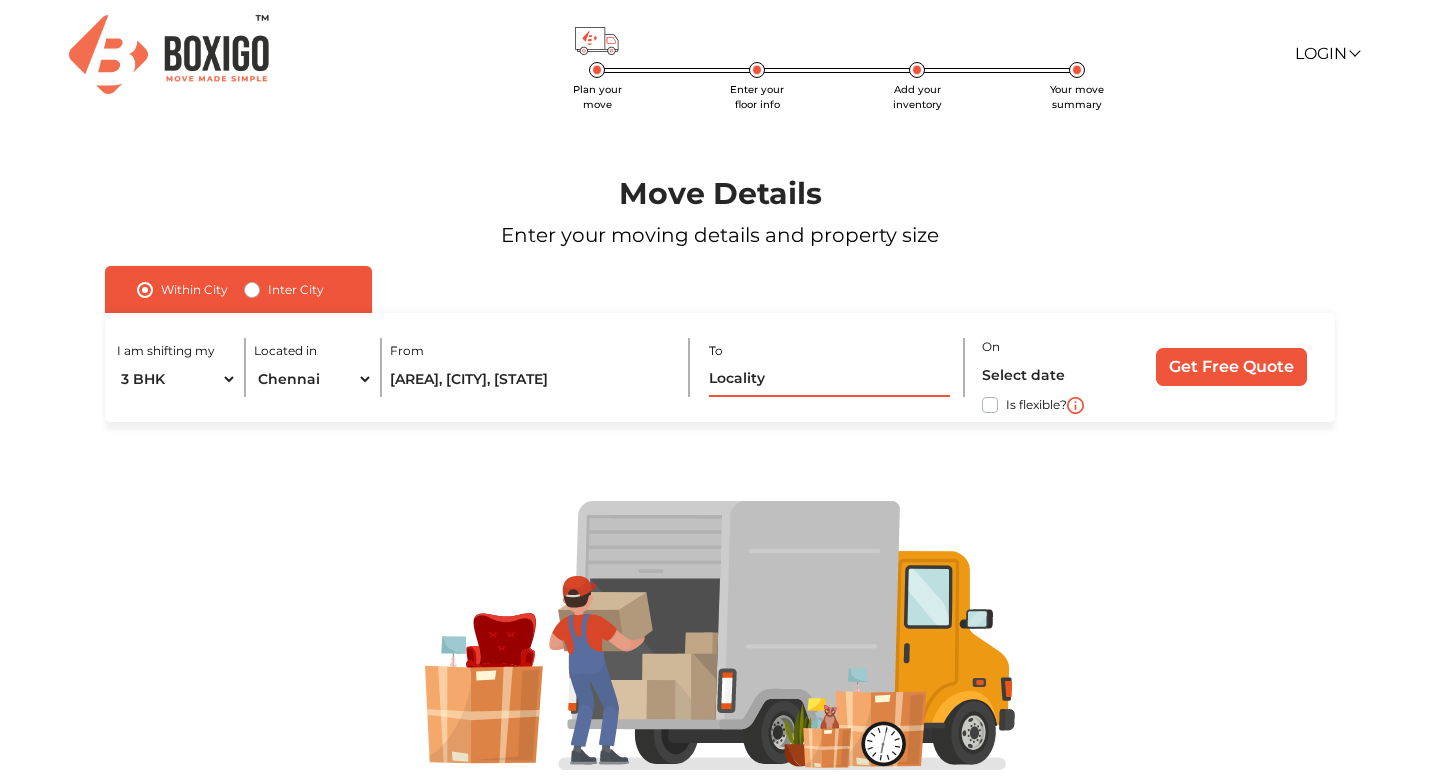 click at bounding box center [829, 379] 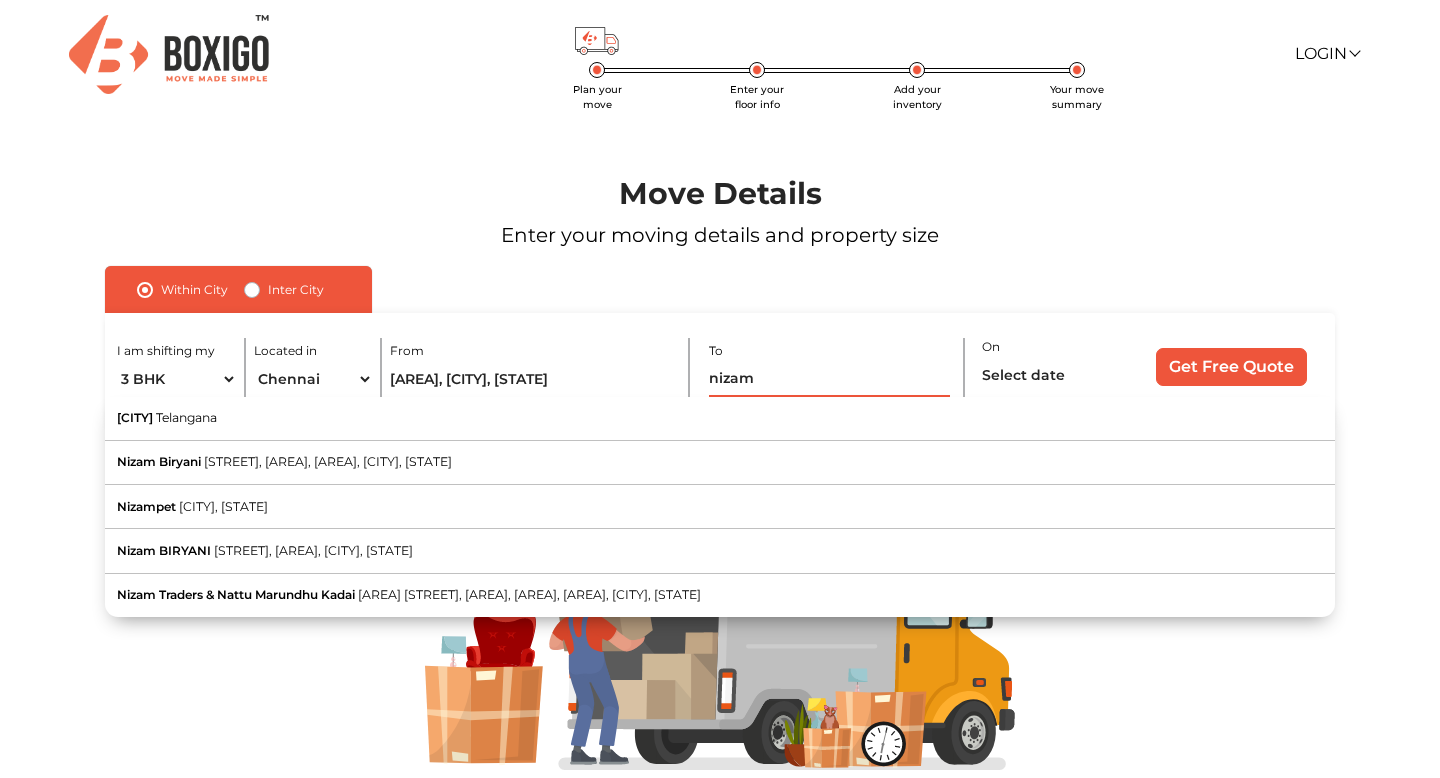 type on "nizam" 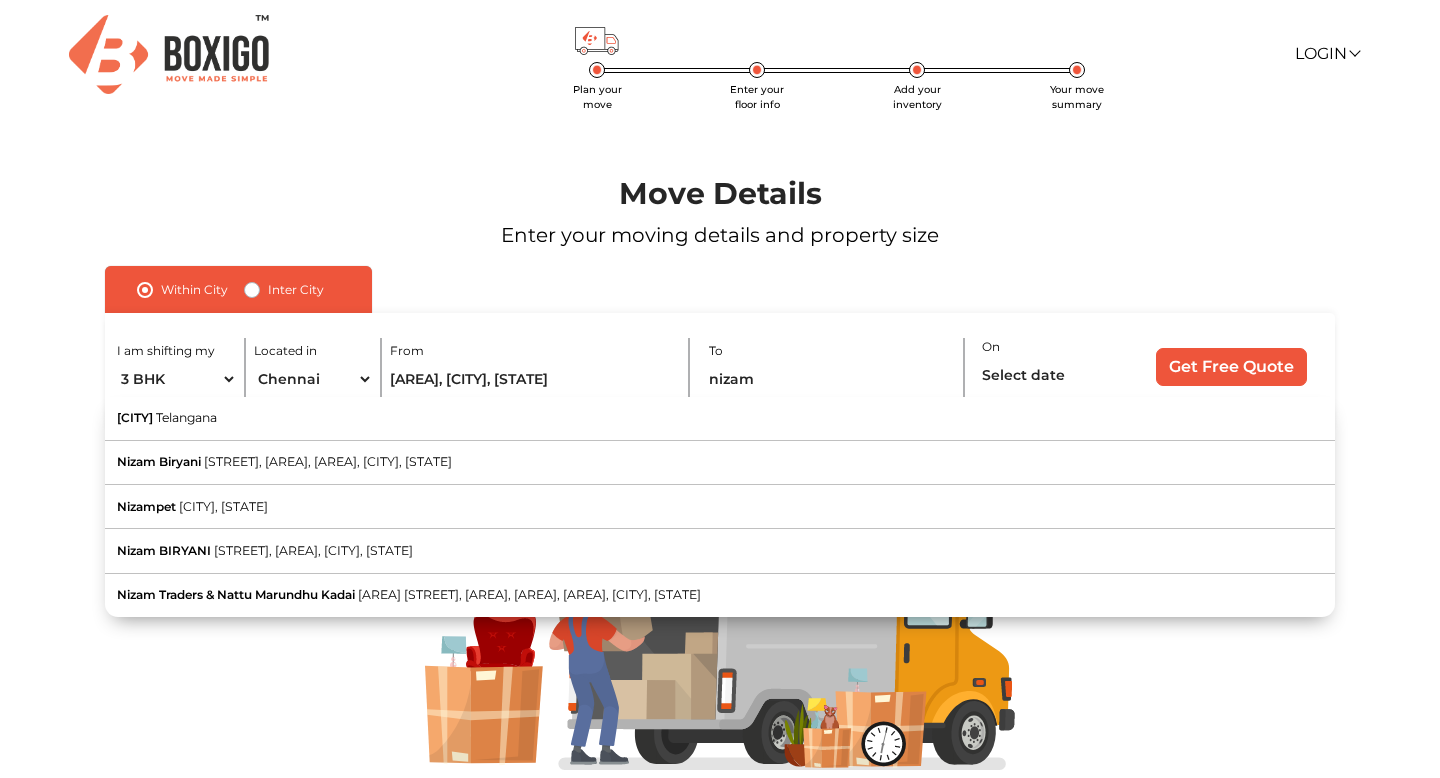 click on "Inter City" at bounding box center [296, 290] 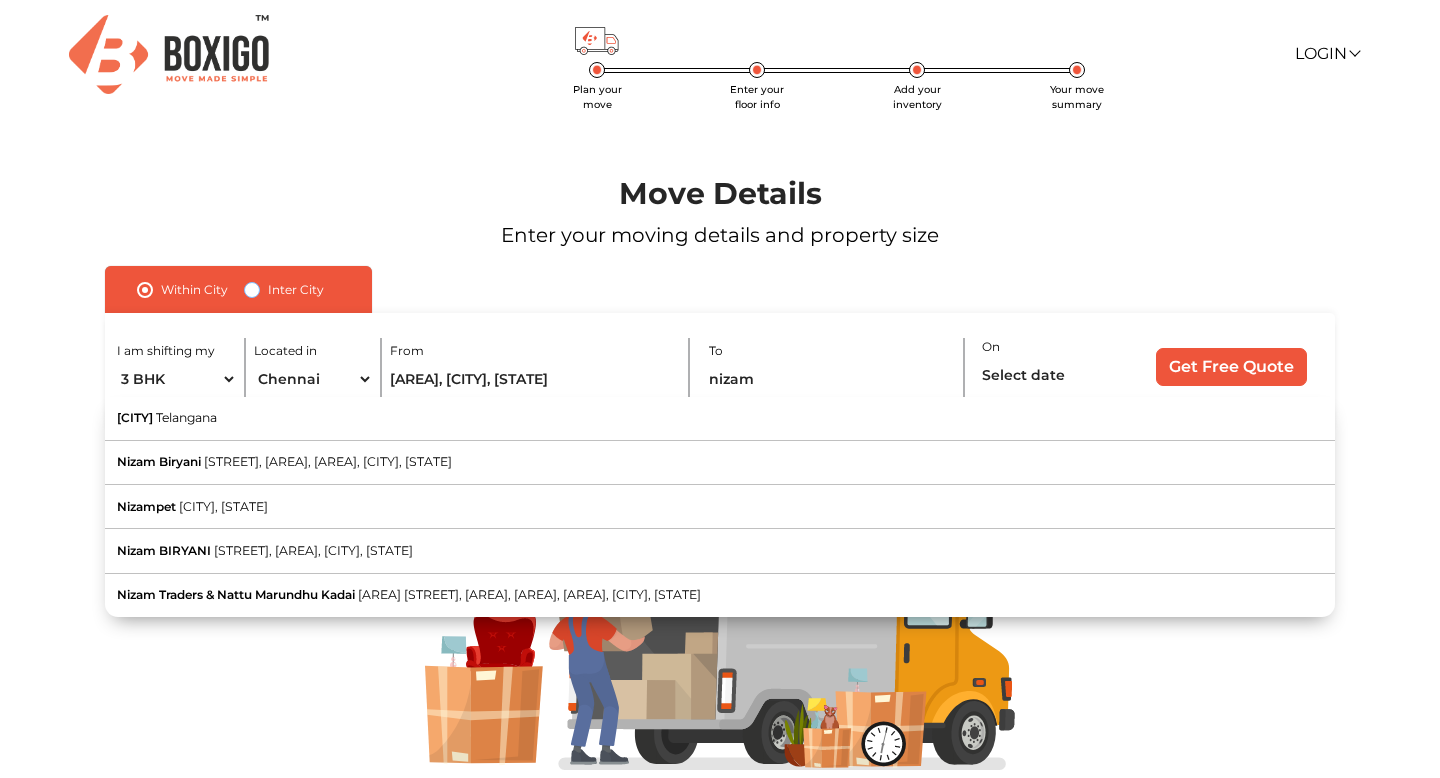 radio on "true" 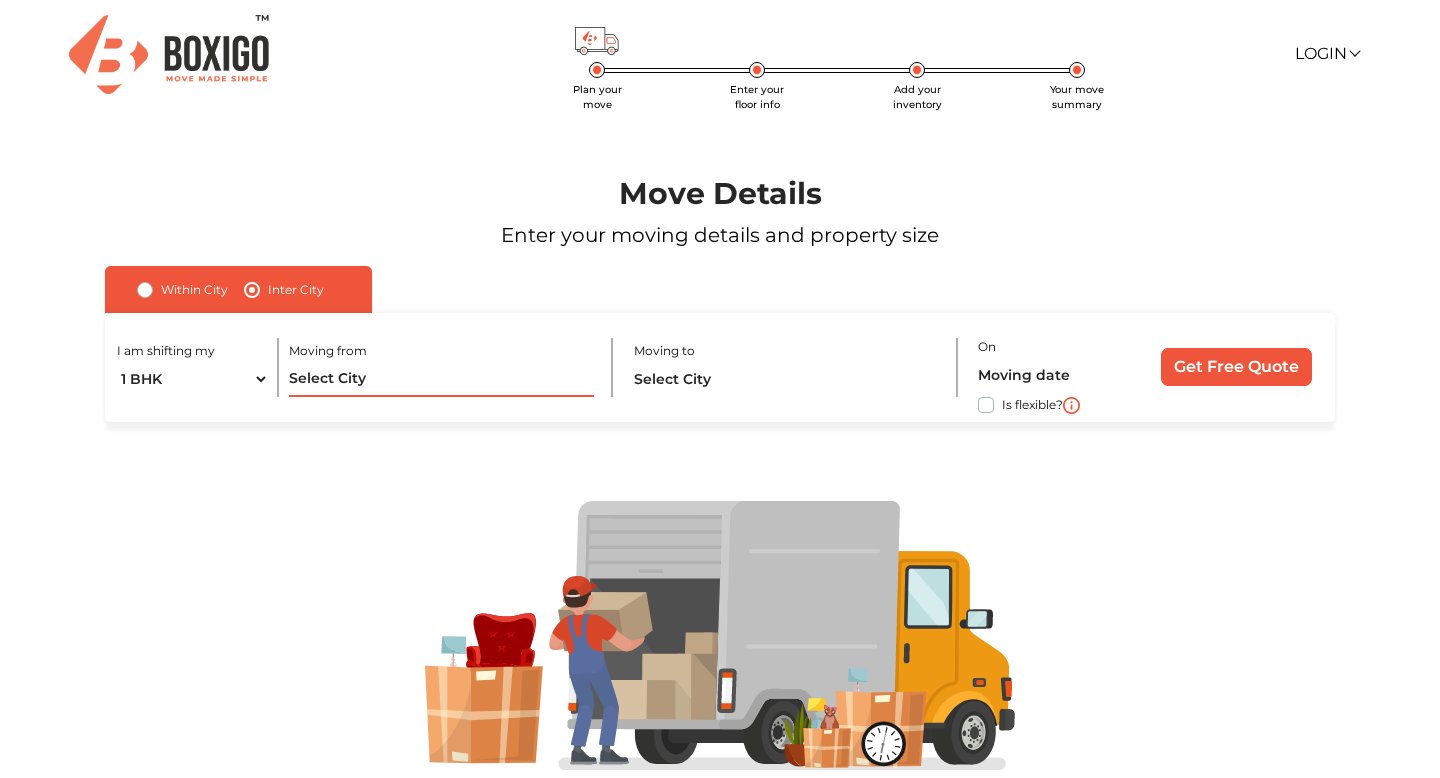 click at bounding box center (441, 379) 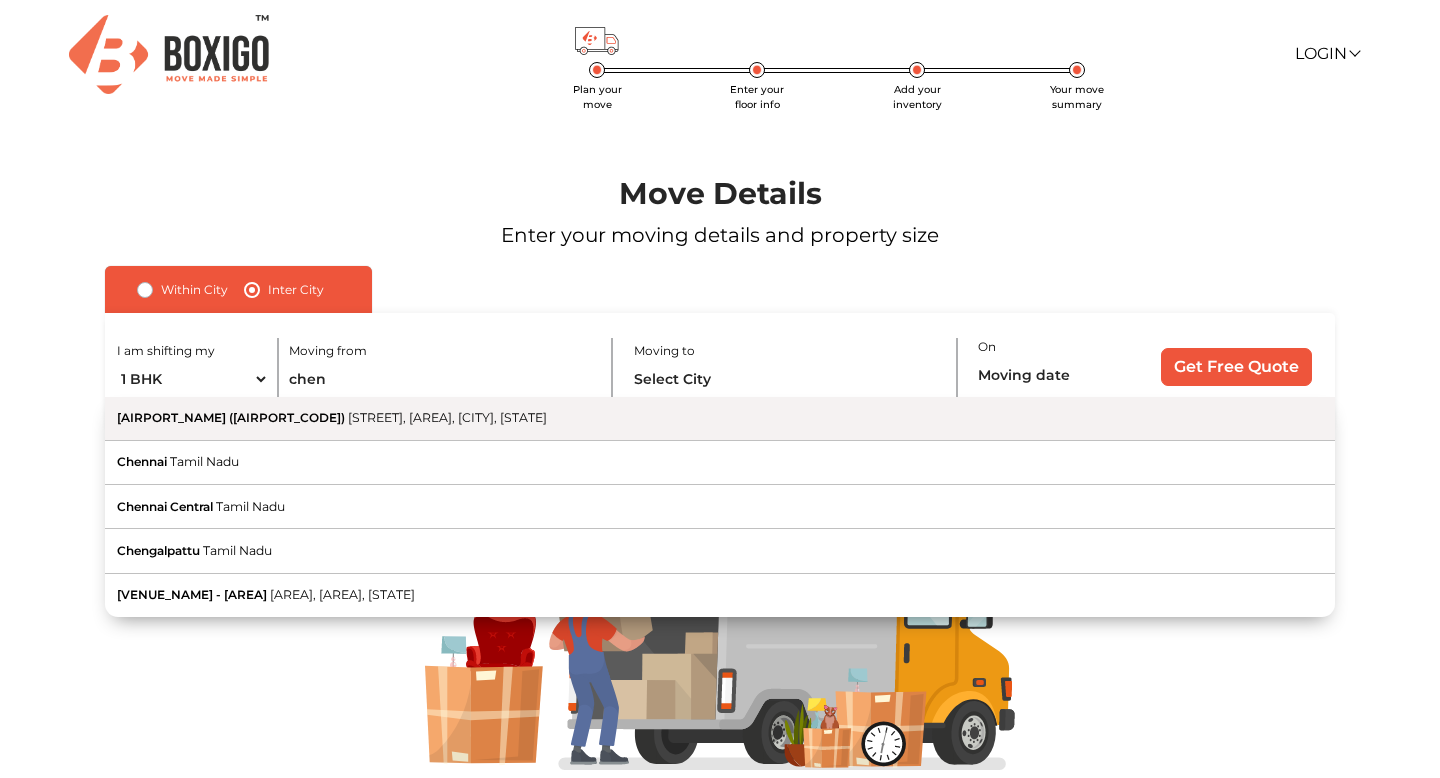 click on "[AIRPORT_NAME] ([AIRPORT_CODE]) [STREET], [AREA], [CITY], [STATE]" at bounding box center [720, 419] 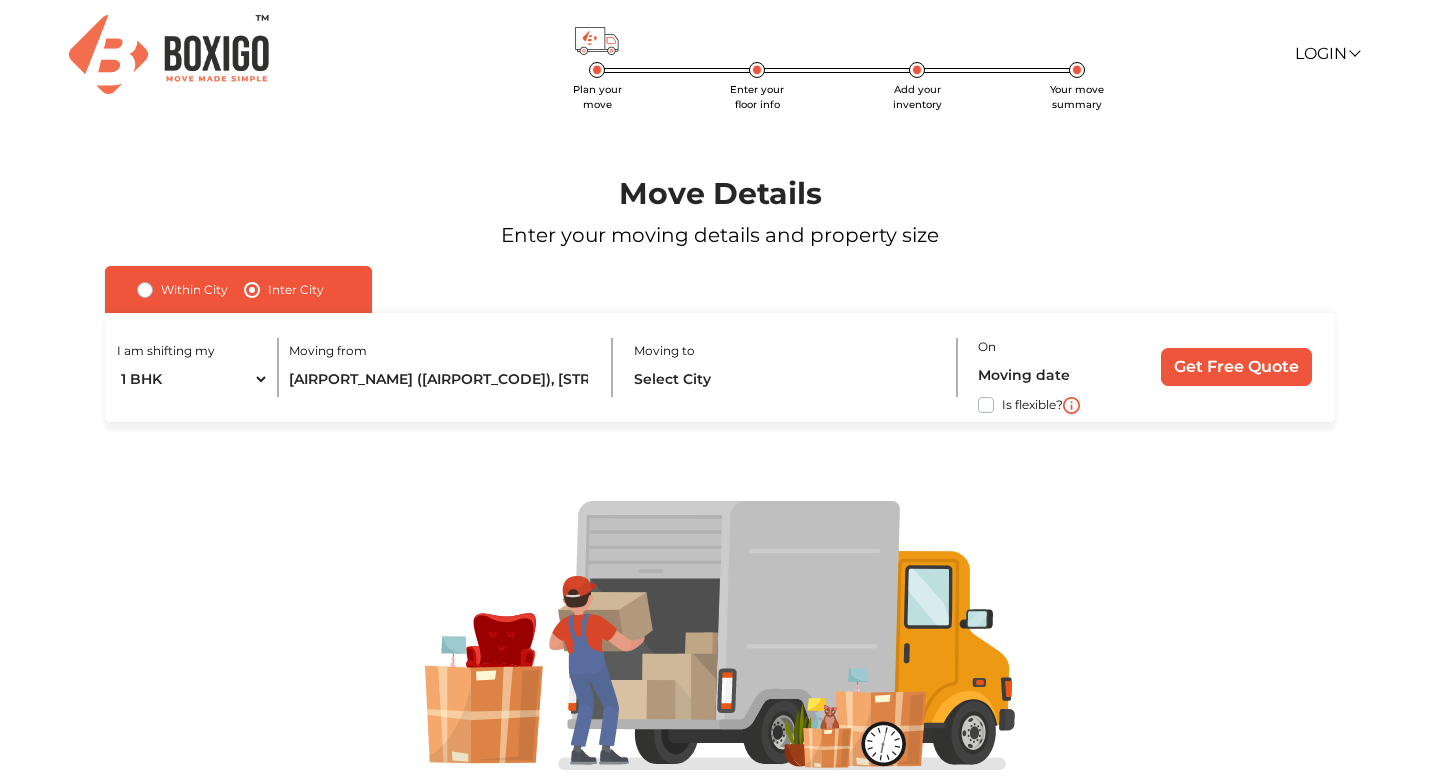 click on "Moving from  [AIRPORT_NAME] ([AIRPORT_CODE]), [STREET], [AREA], [CITY], [STATE]" at bounding box center (451, 367) 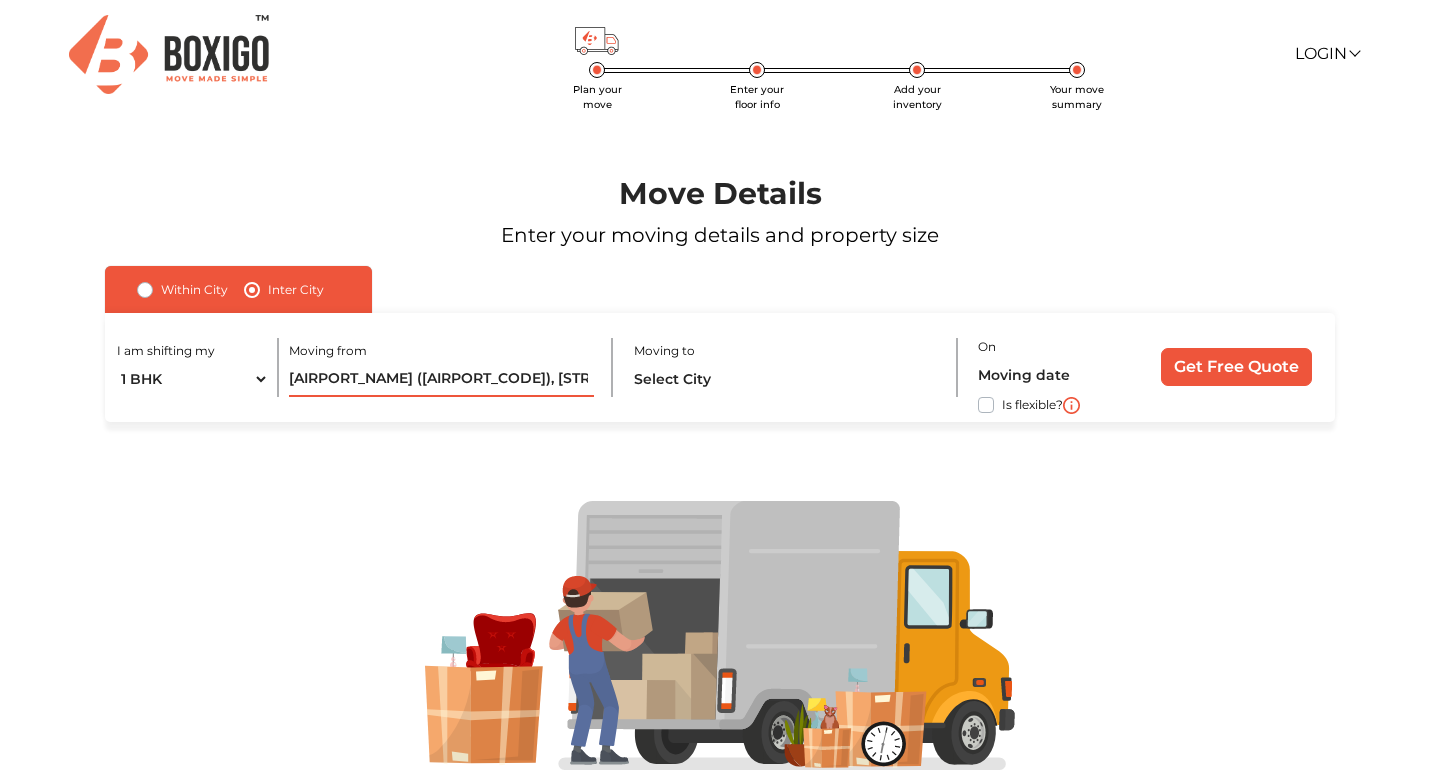 click on "[AIRPORT_NAME] ([AIRPORT_CODE]), [STREET], [AREA], [CITY], [STATE]" at bounding box center (441, 379) 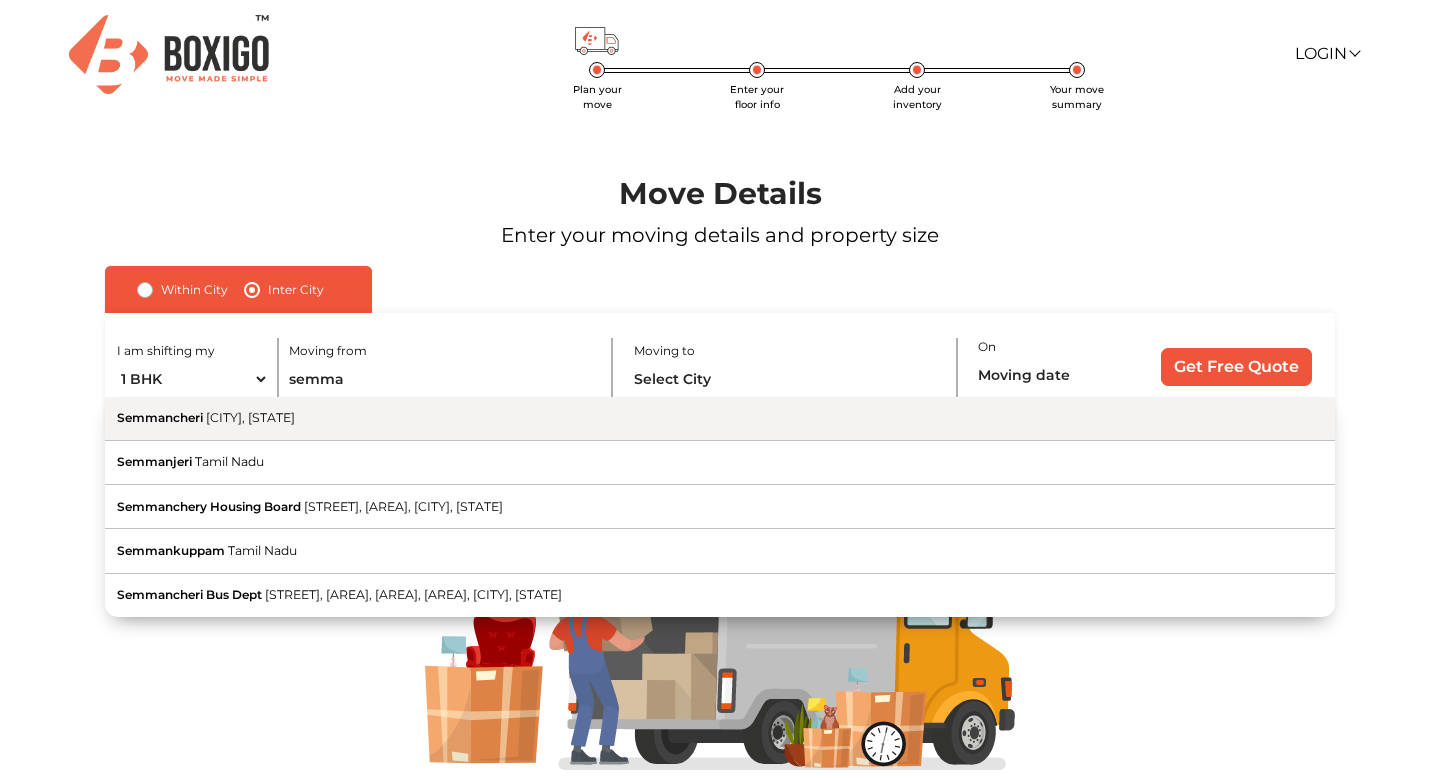 click on "[AREA] [CITY], [STATE]" at bounding box center (720, 419) 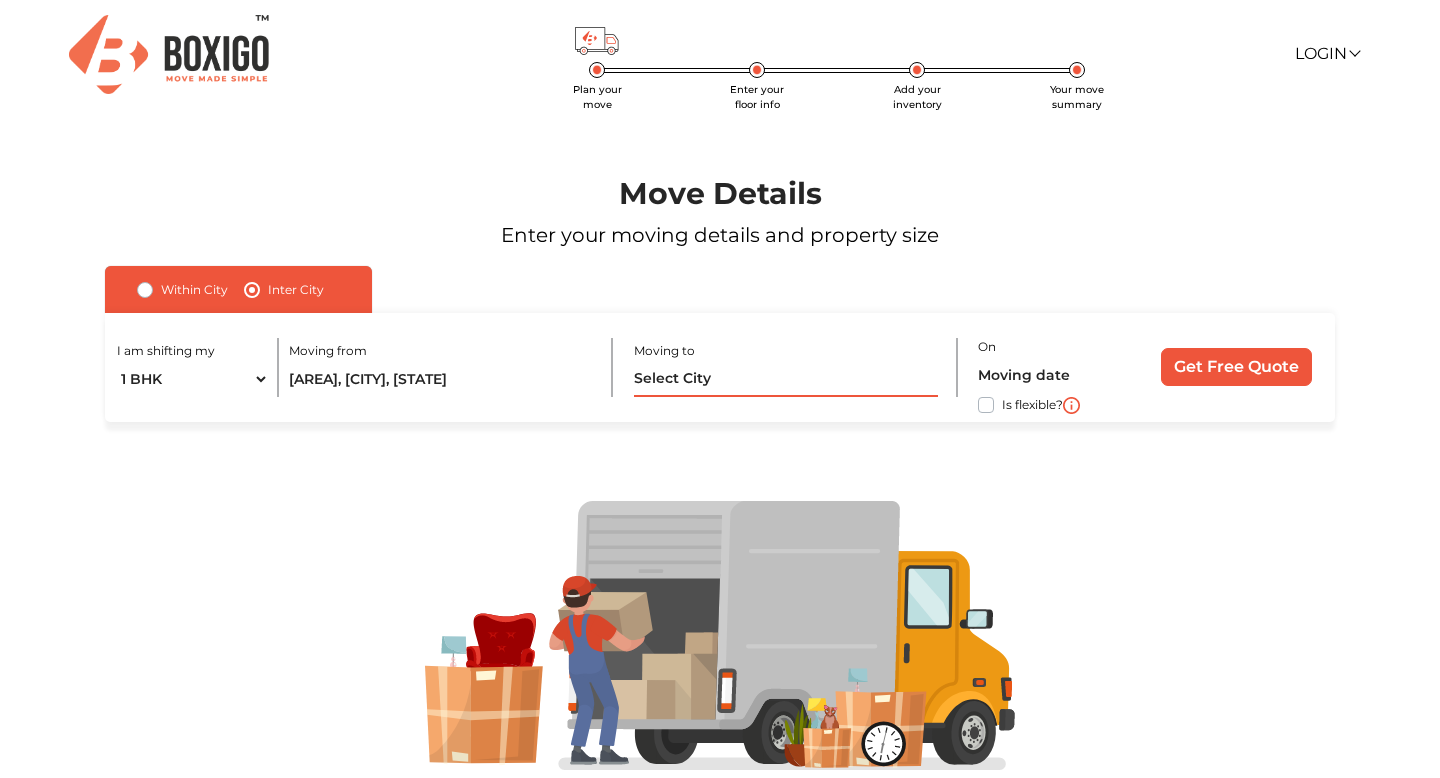 click at bounding box center [786, 379] 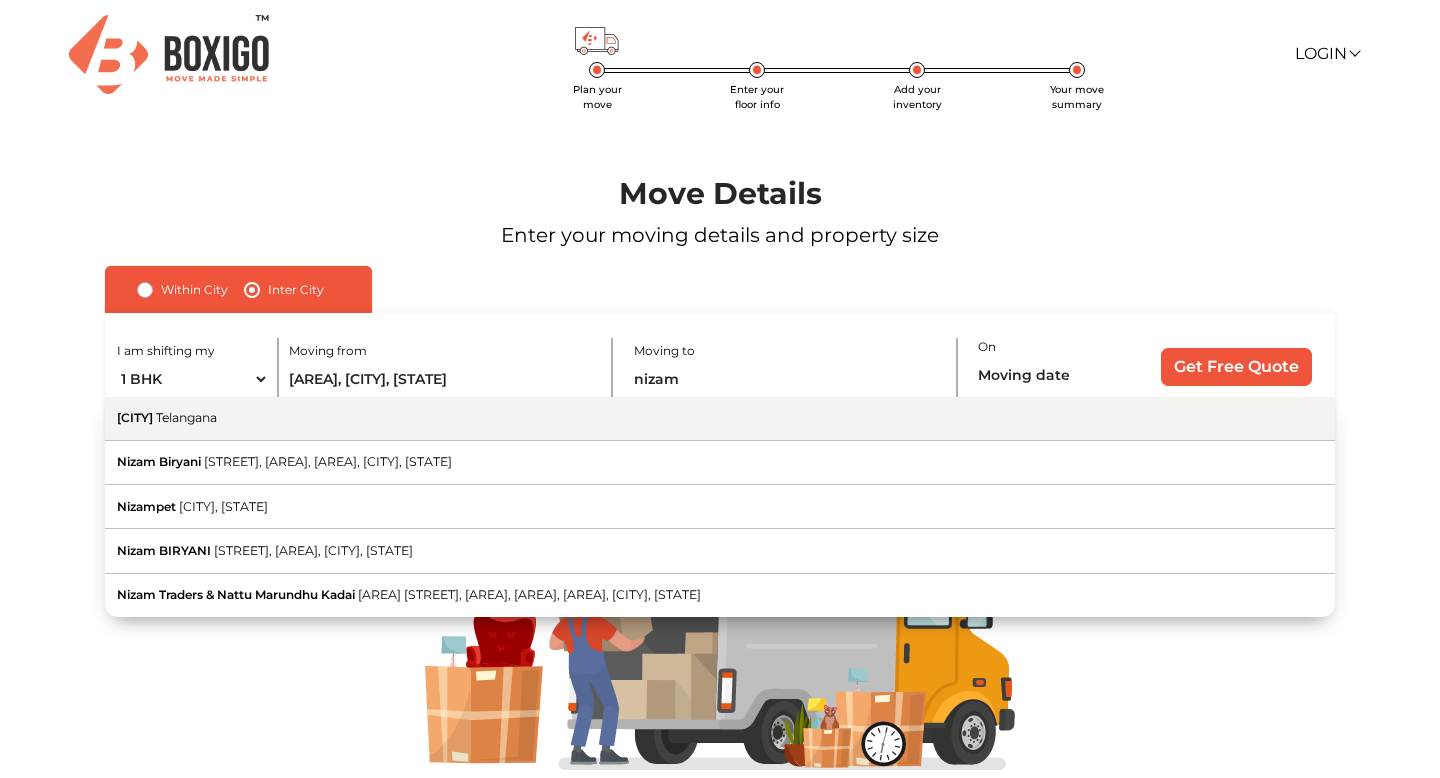 click on "[AREA], [STATE]" at bounding box center [720, 419] 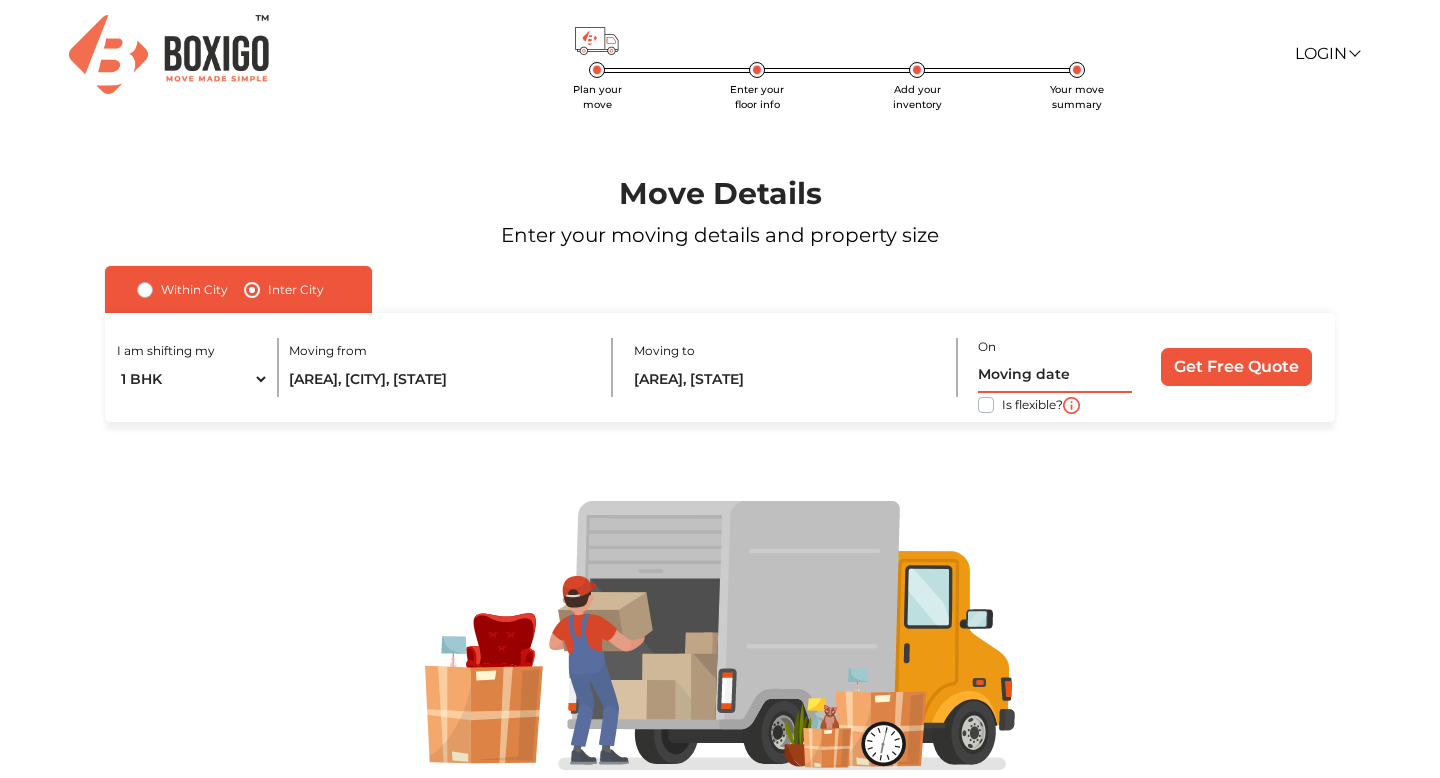 click at bounding box center (1054, 375) 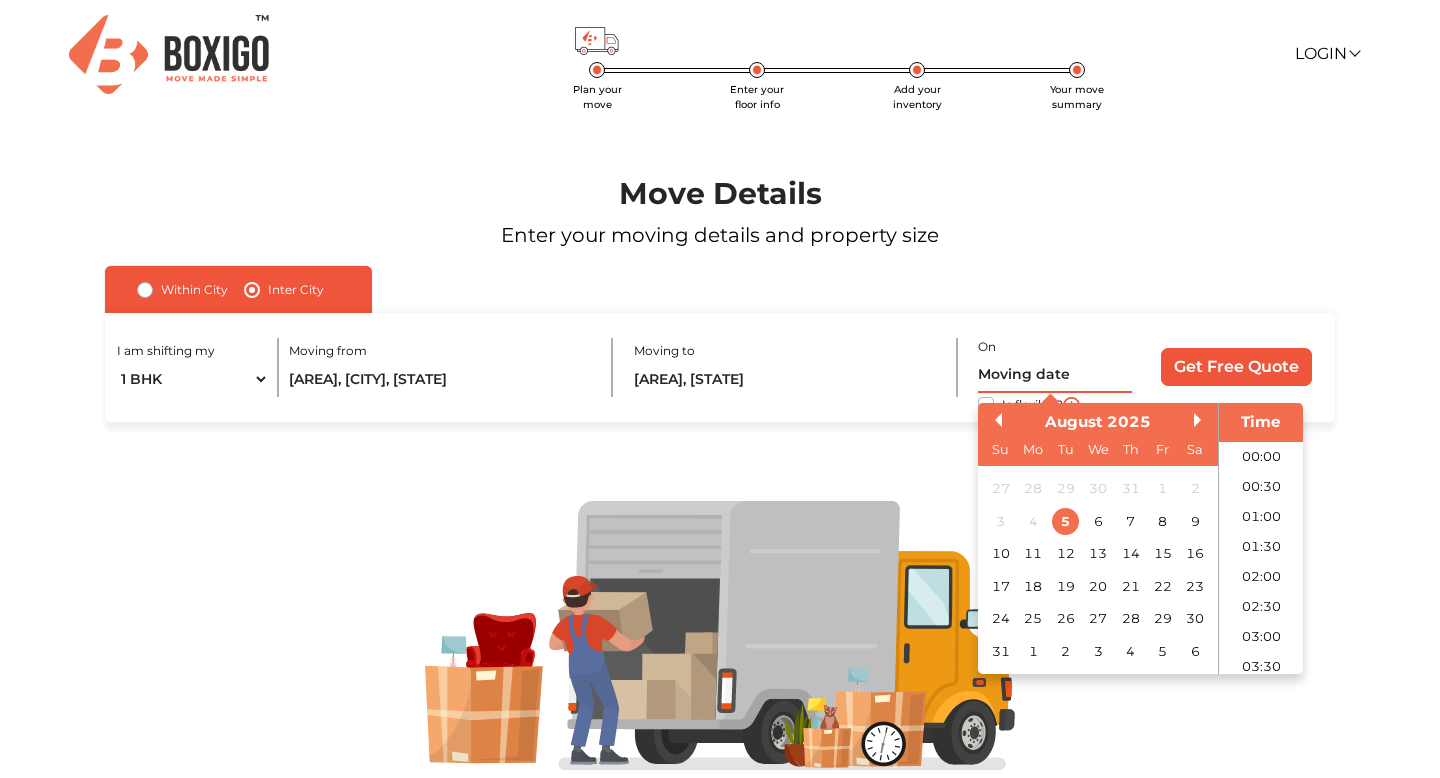 scroll, scrollTop: 1208, scrollLeft: 0, axis: vertical 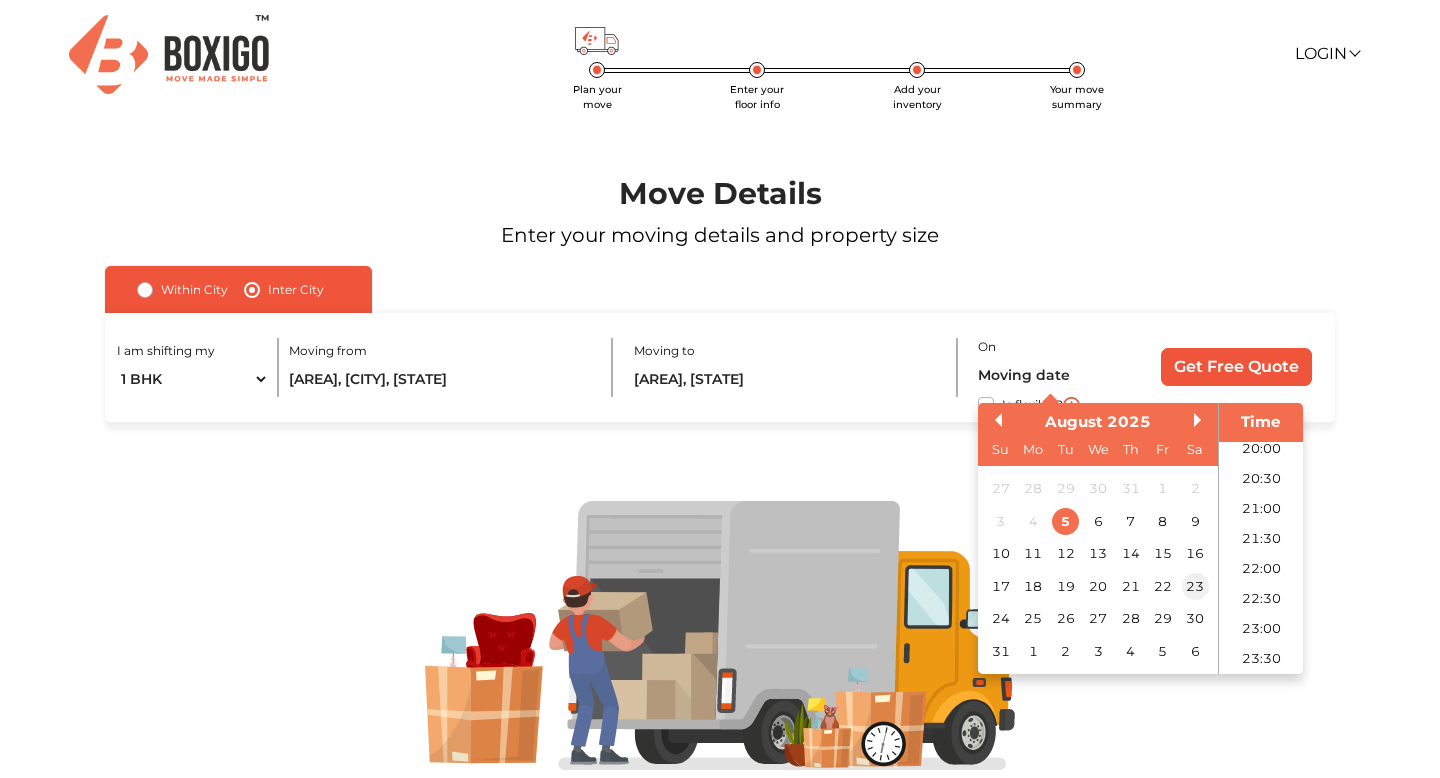 click on "23" at bounding box center [1195, 586] 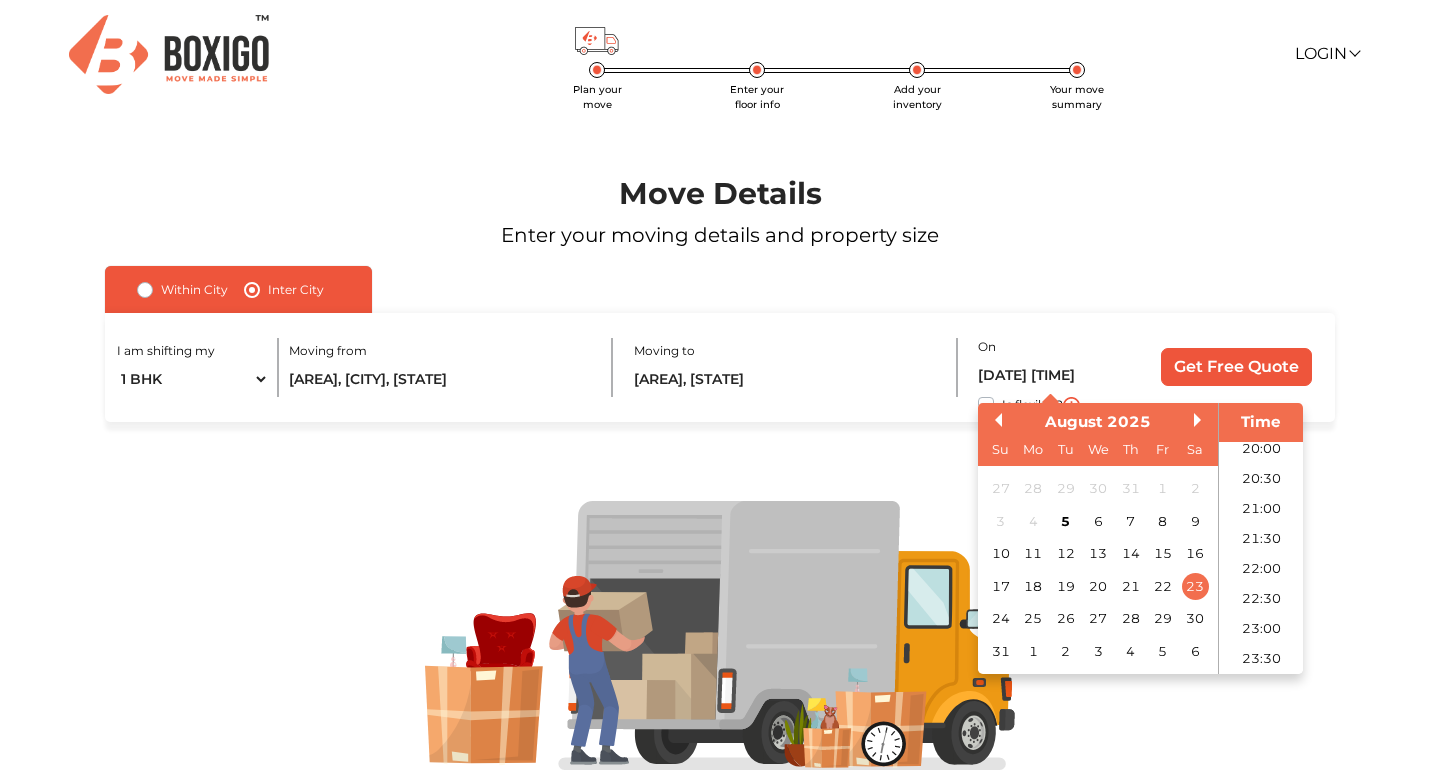 click on "Move Details  Enter your moving details and property size" at bounding box center (720, 221) 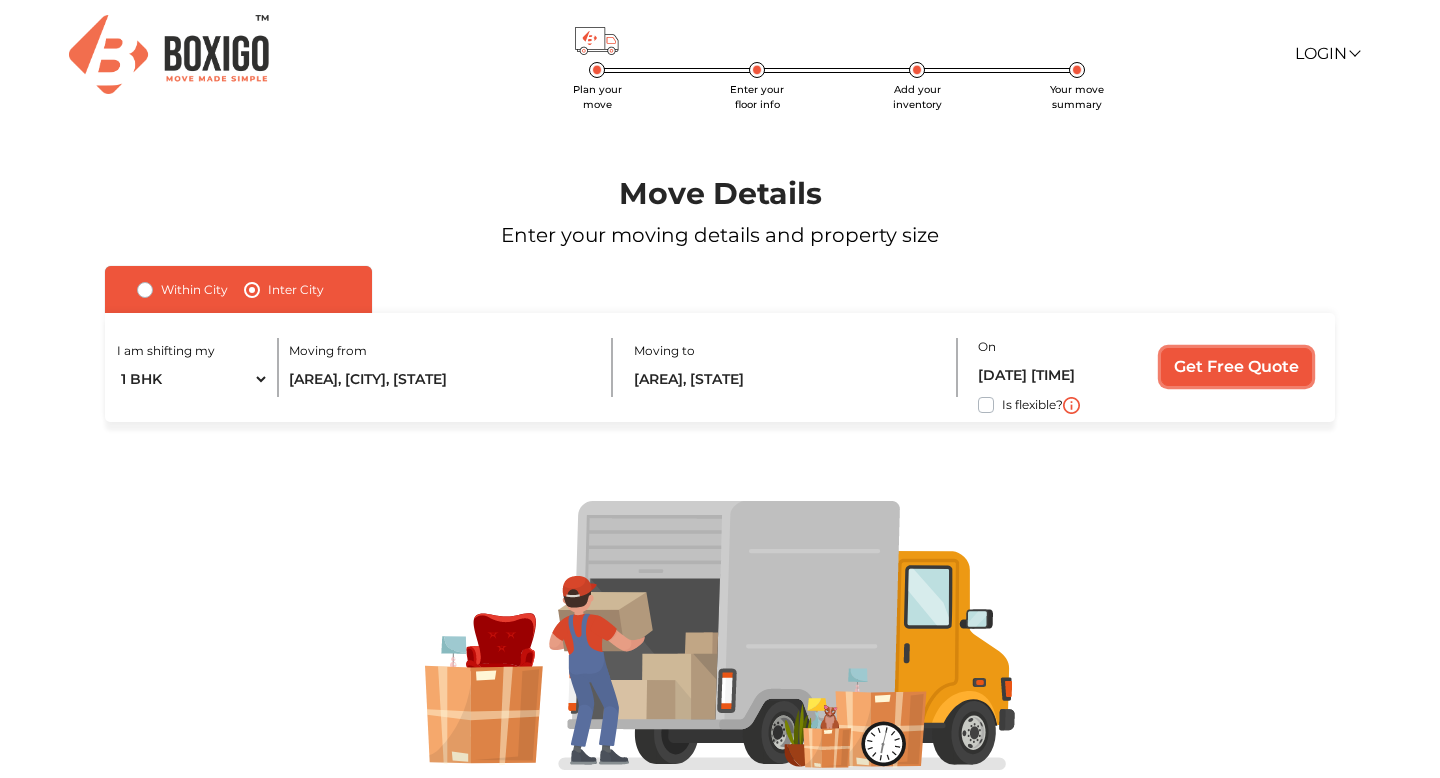 click on "Get Free Quote" at bounding box center [1236, 367] 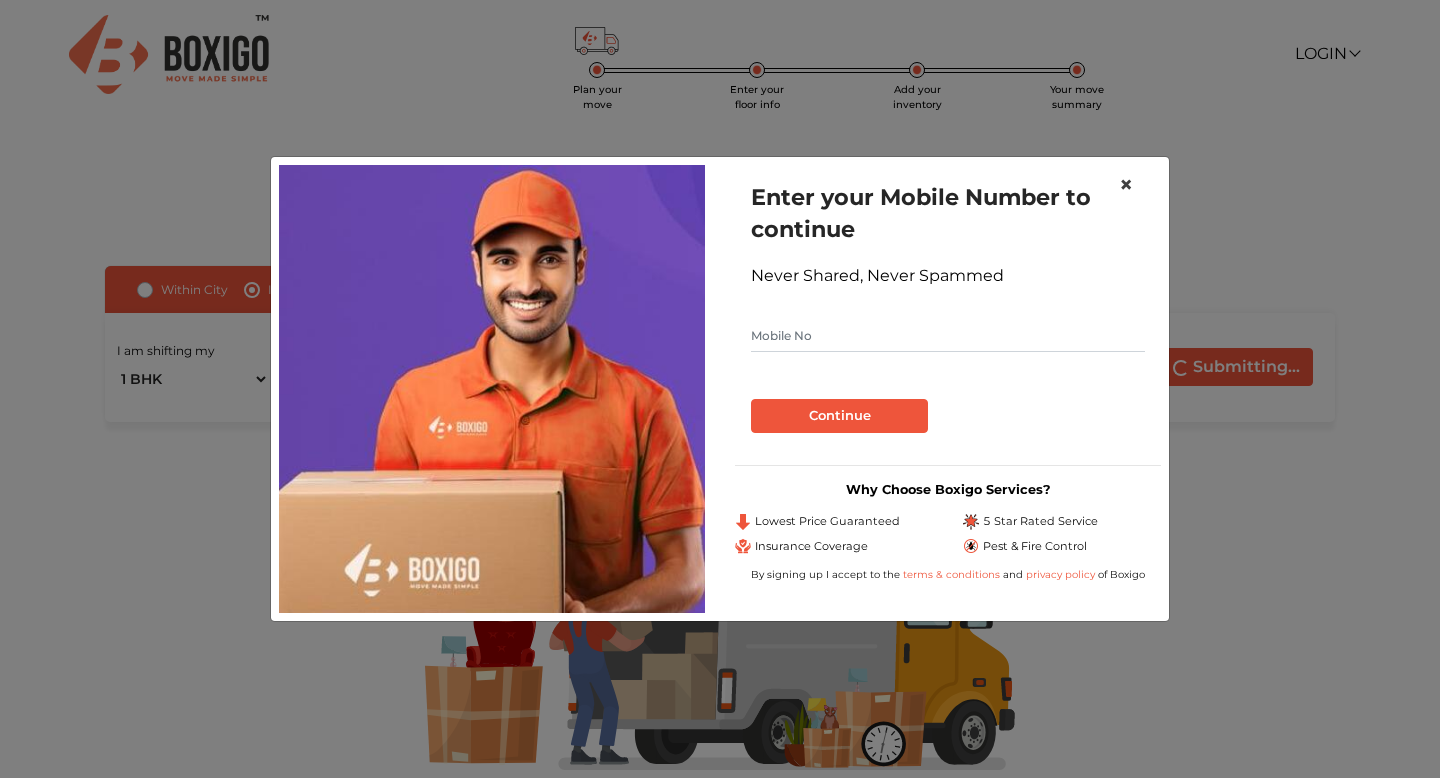 click on "×" at bounding box center (1126, 184) 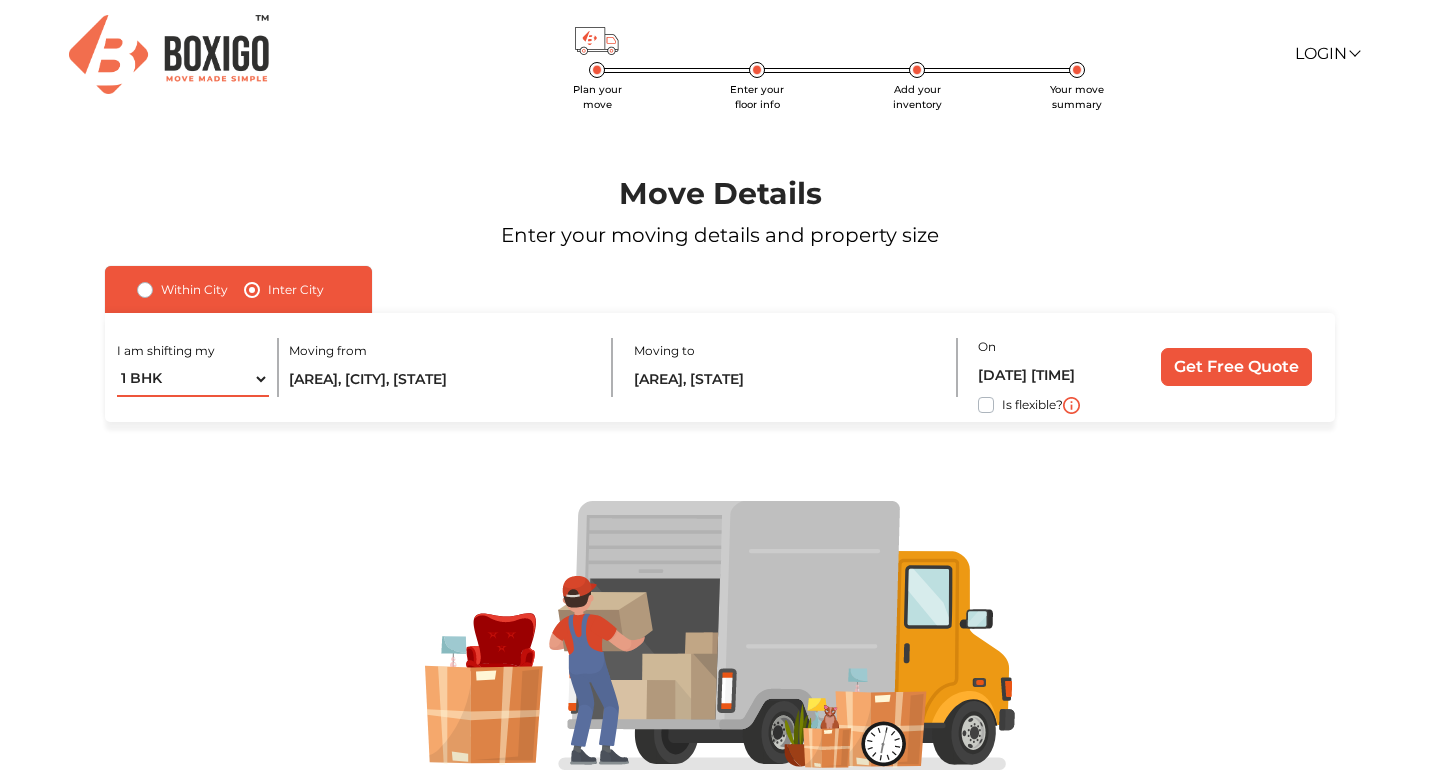 click on "1 BHK 2 BHK 3 BHK 3 + BHK FEW ITEMS" at bounding box center [192, 379] 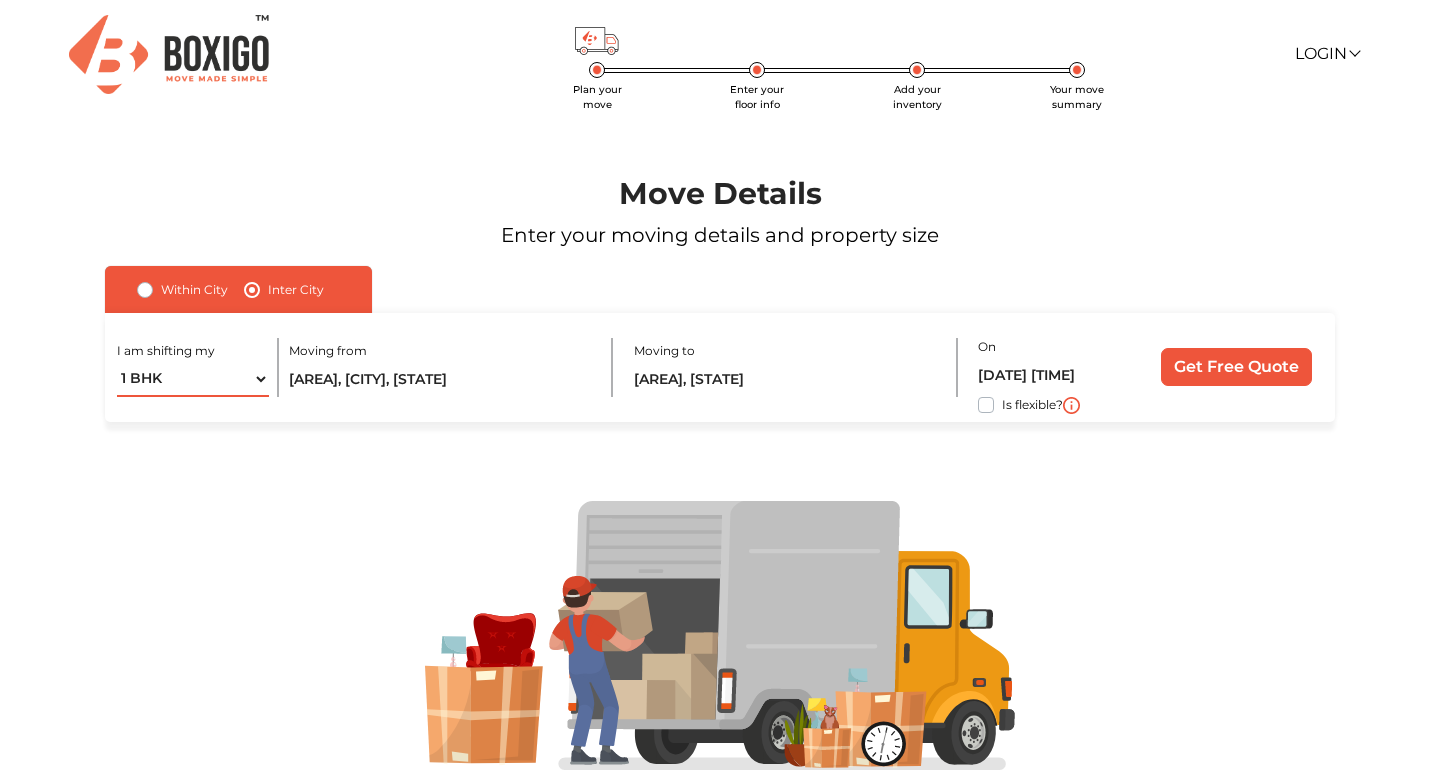 select on "3 BHK" 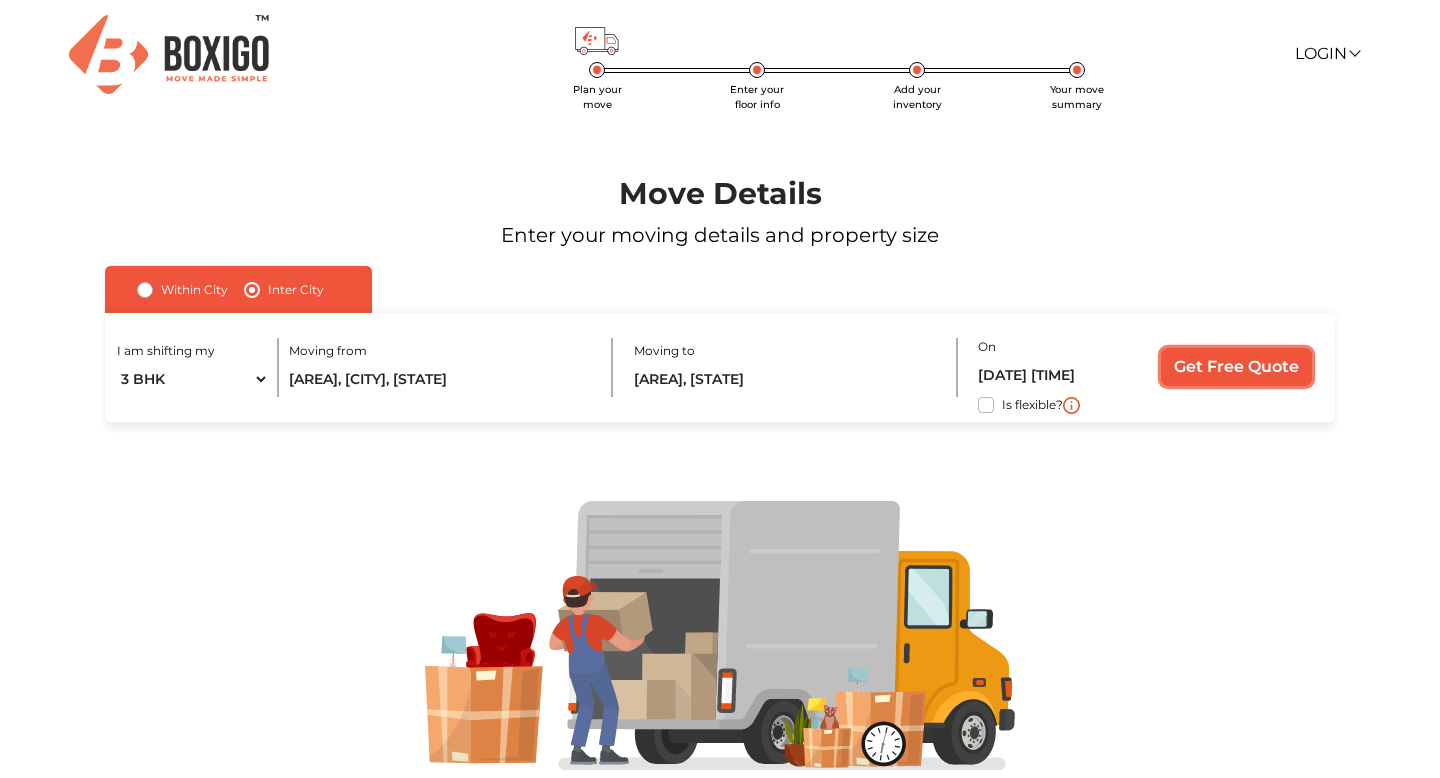 click on "Get Free Quote" at bounding box center (1236, 367) 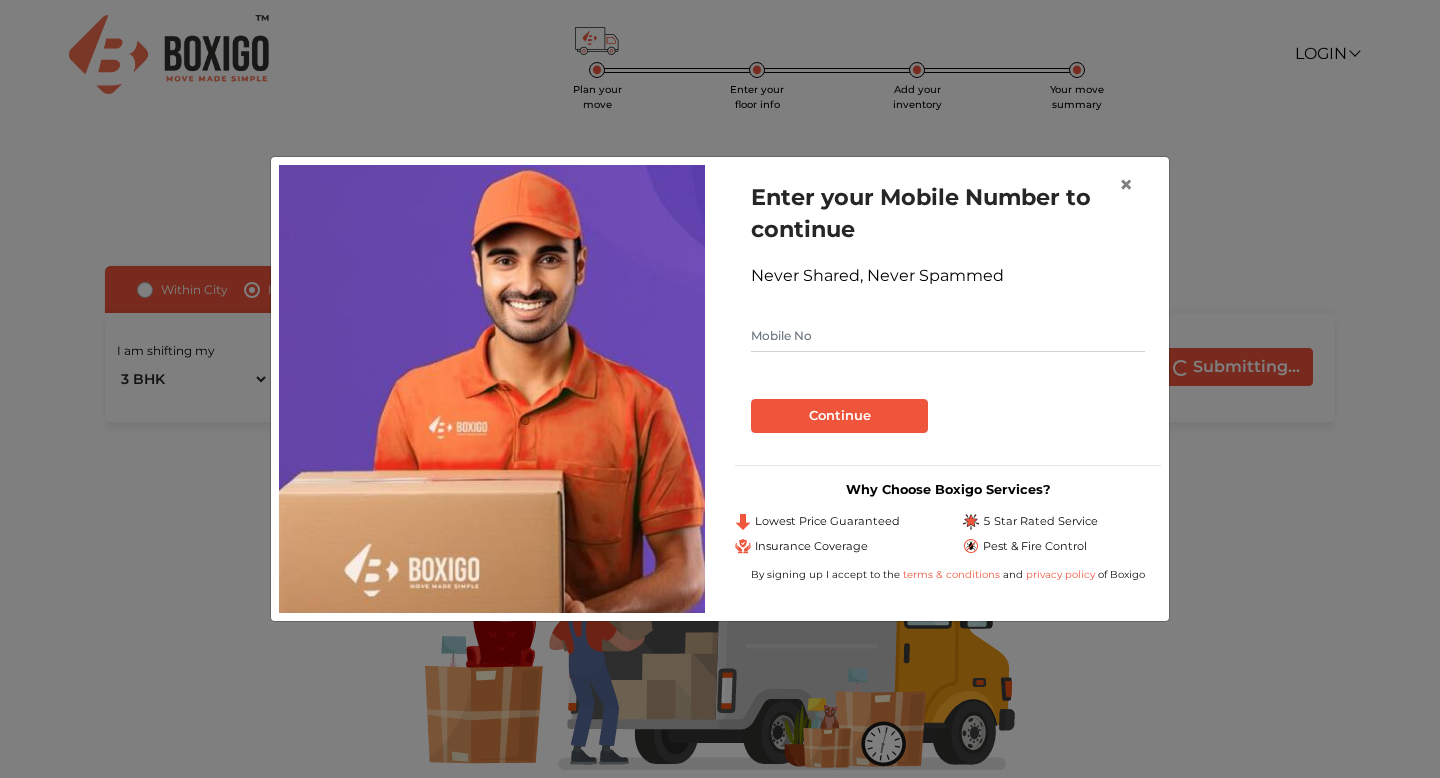 click at bounding box center (948, 336) 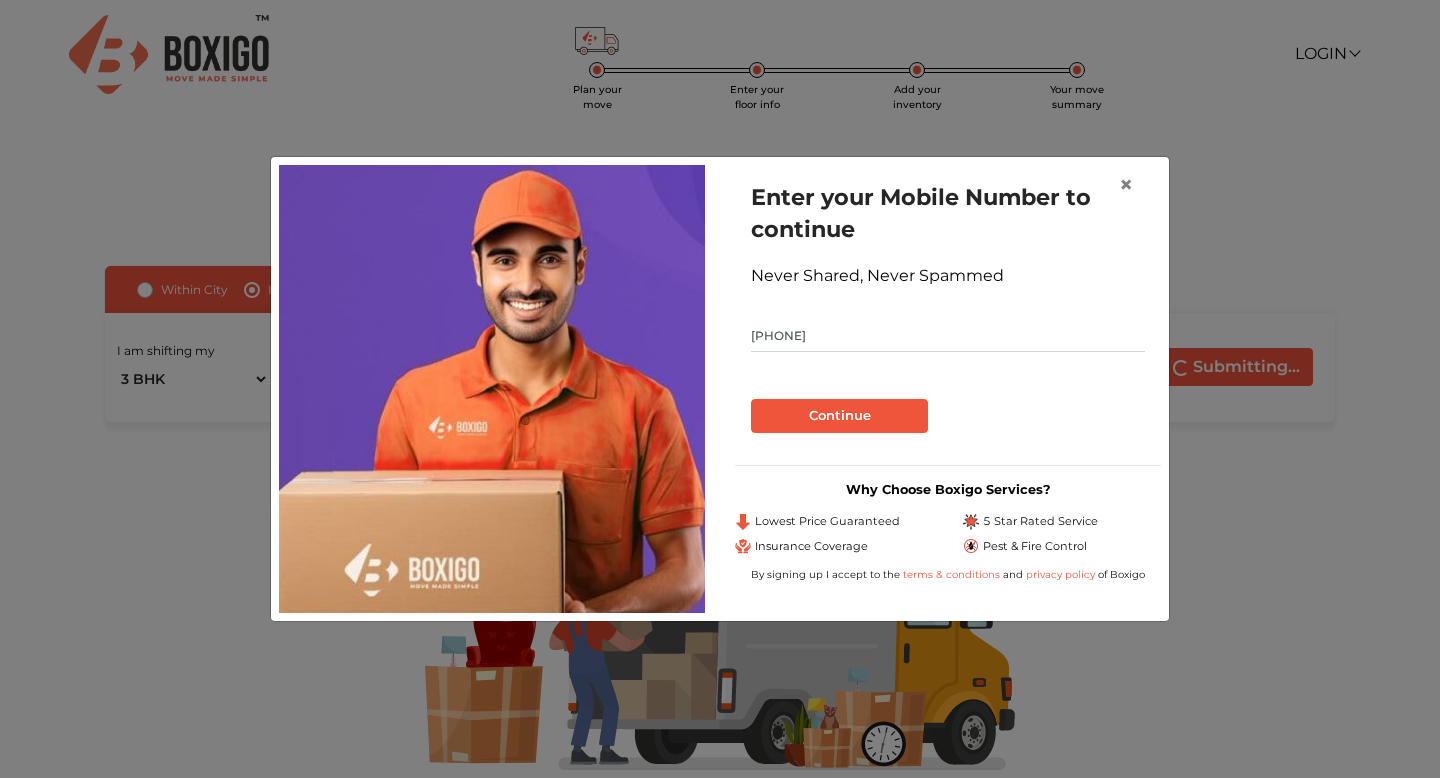 type on "[PHONE]" 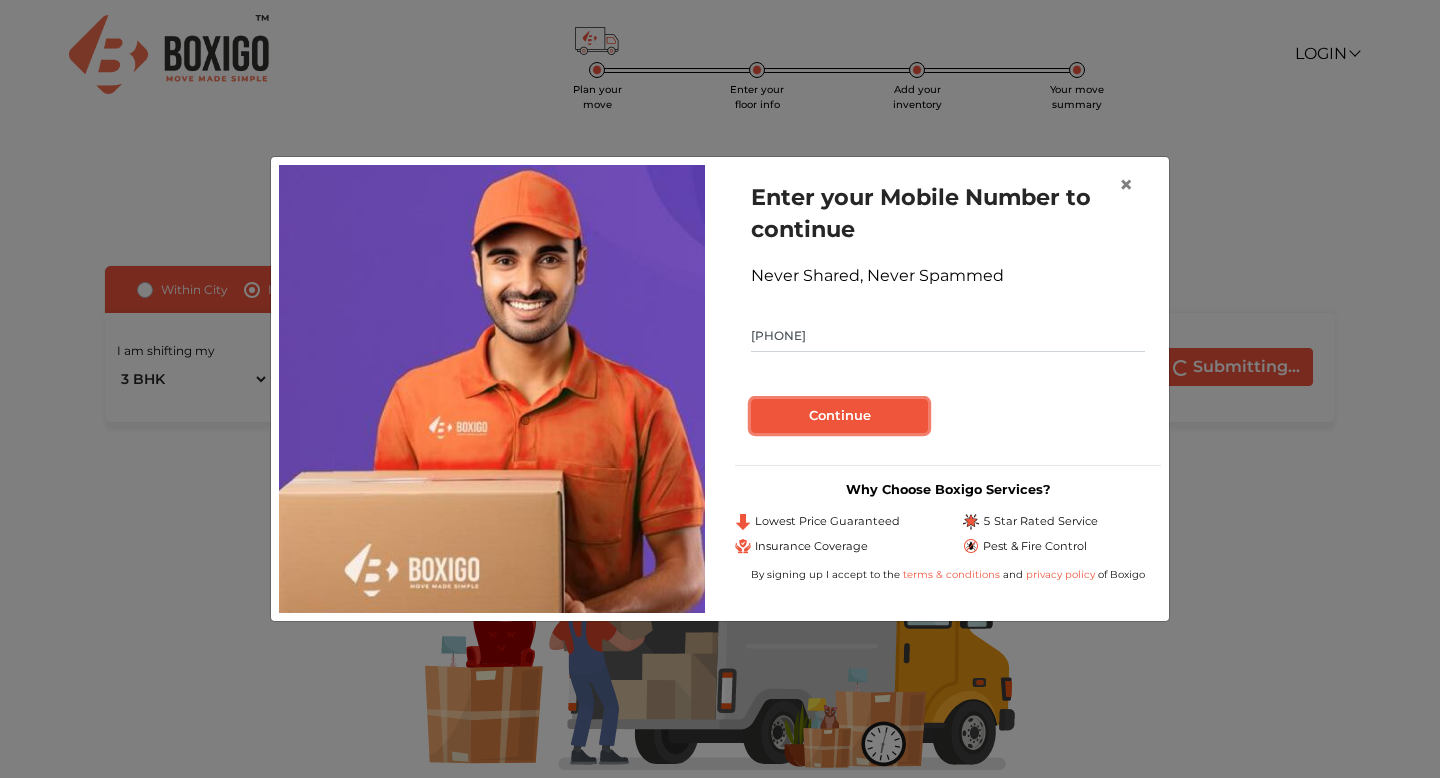 click on "Continue" at bounding box center (839, 416) 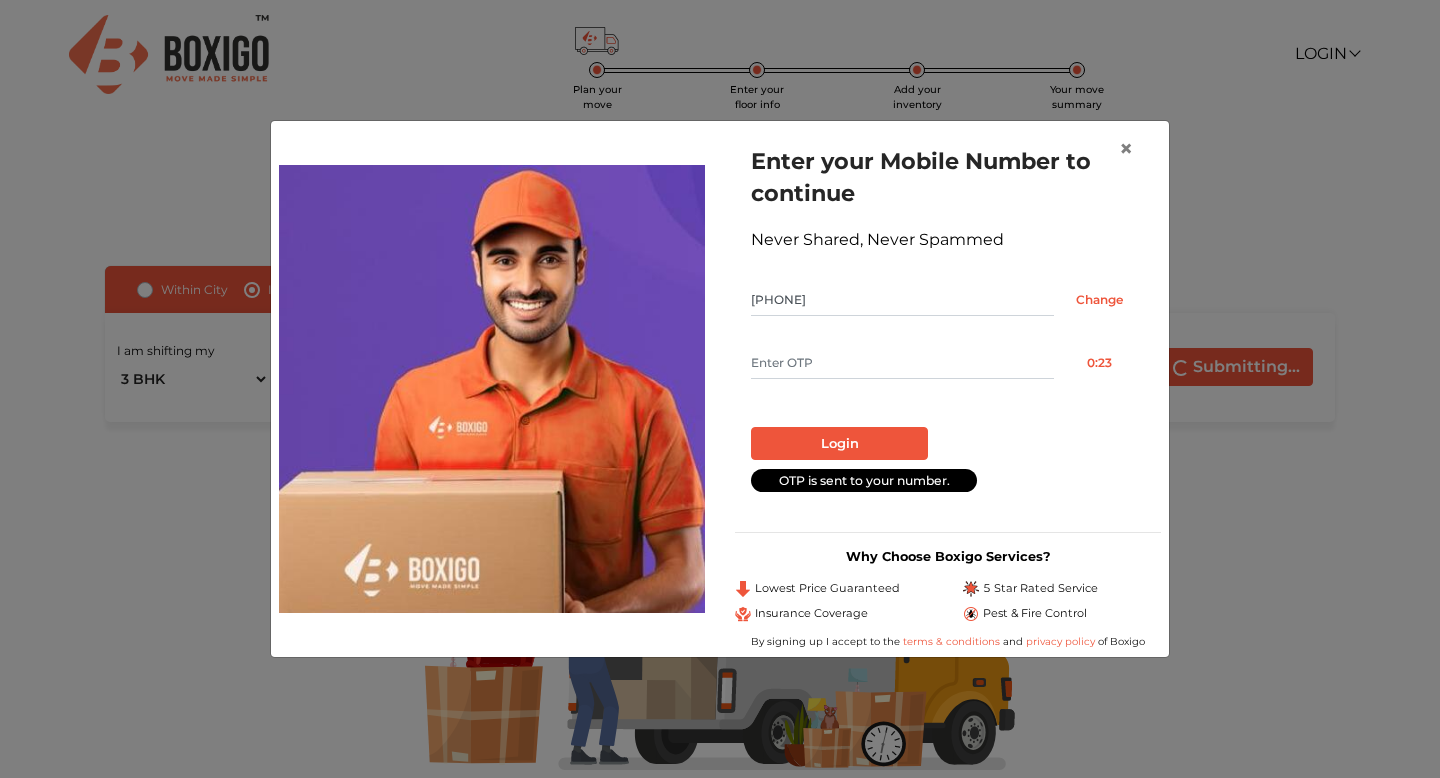 click at bounding box center (902, 363) 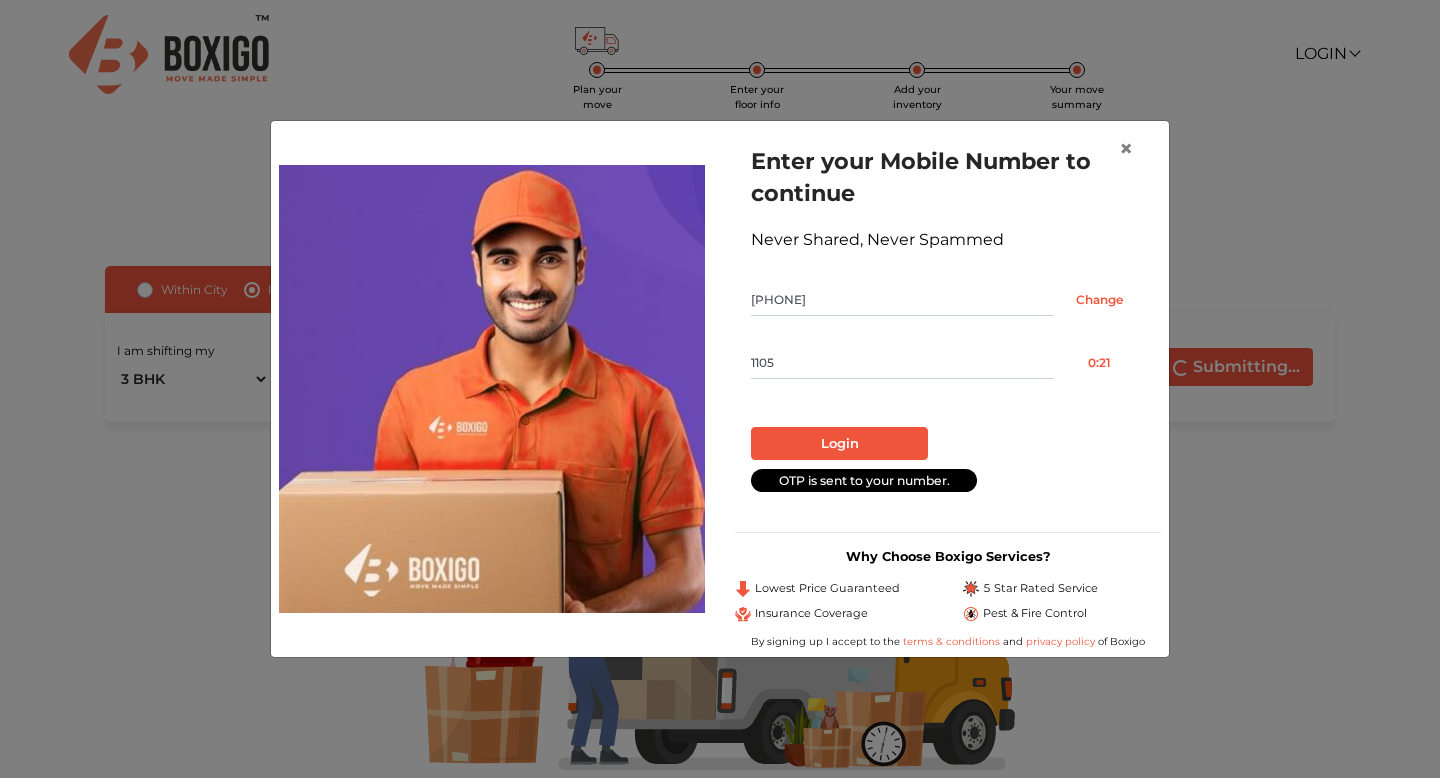 type on "1105" 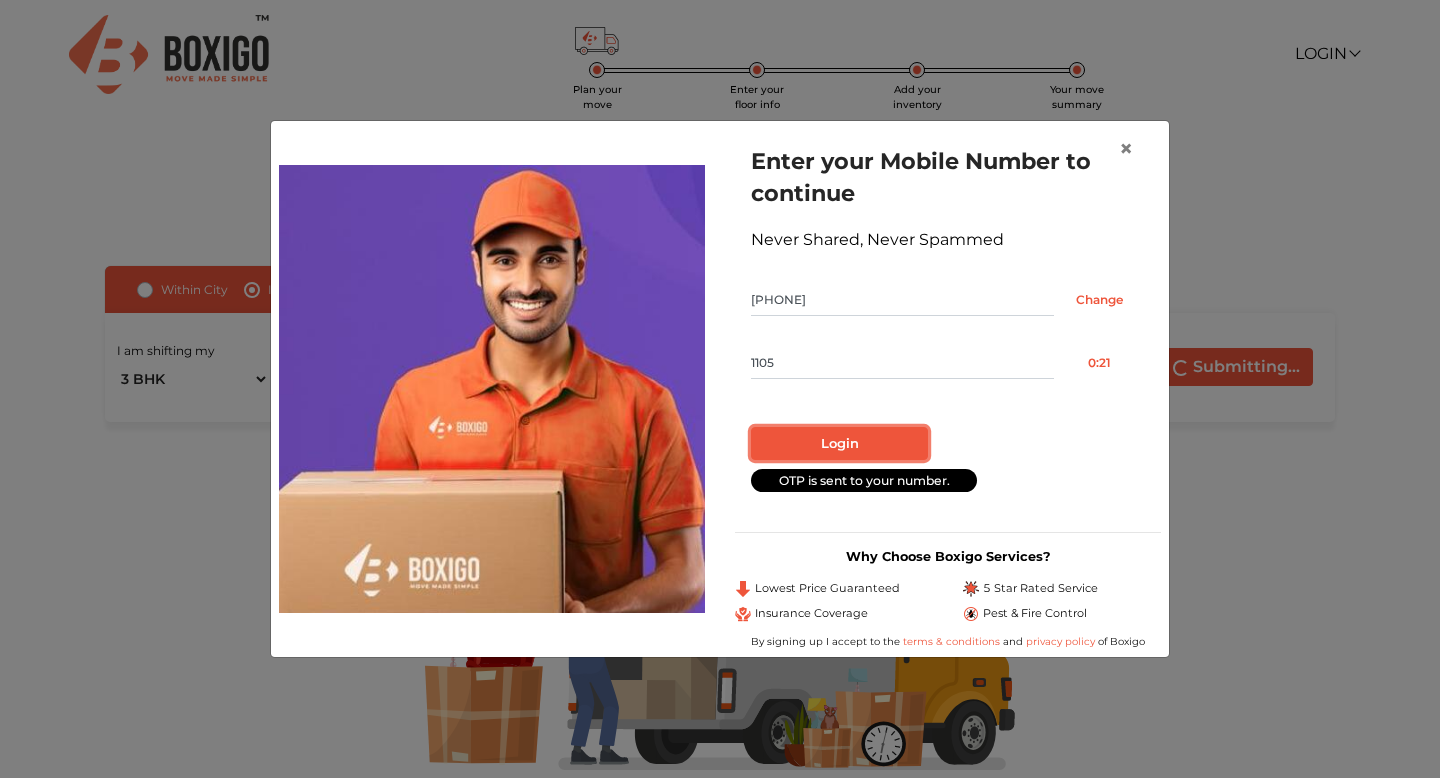 click on "Login" at bounding box center (839, 444) 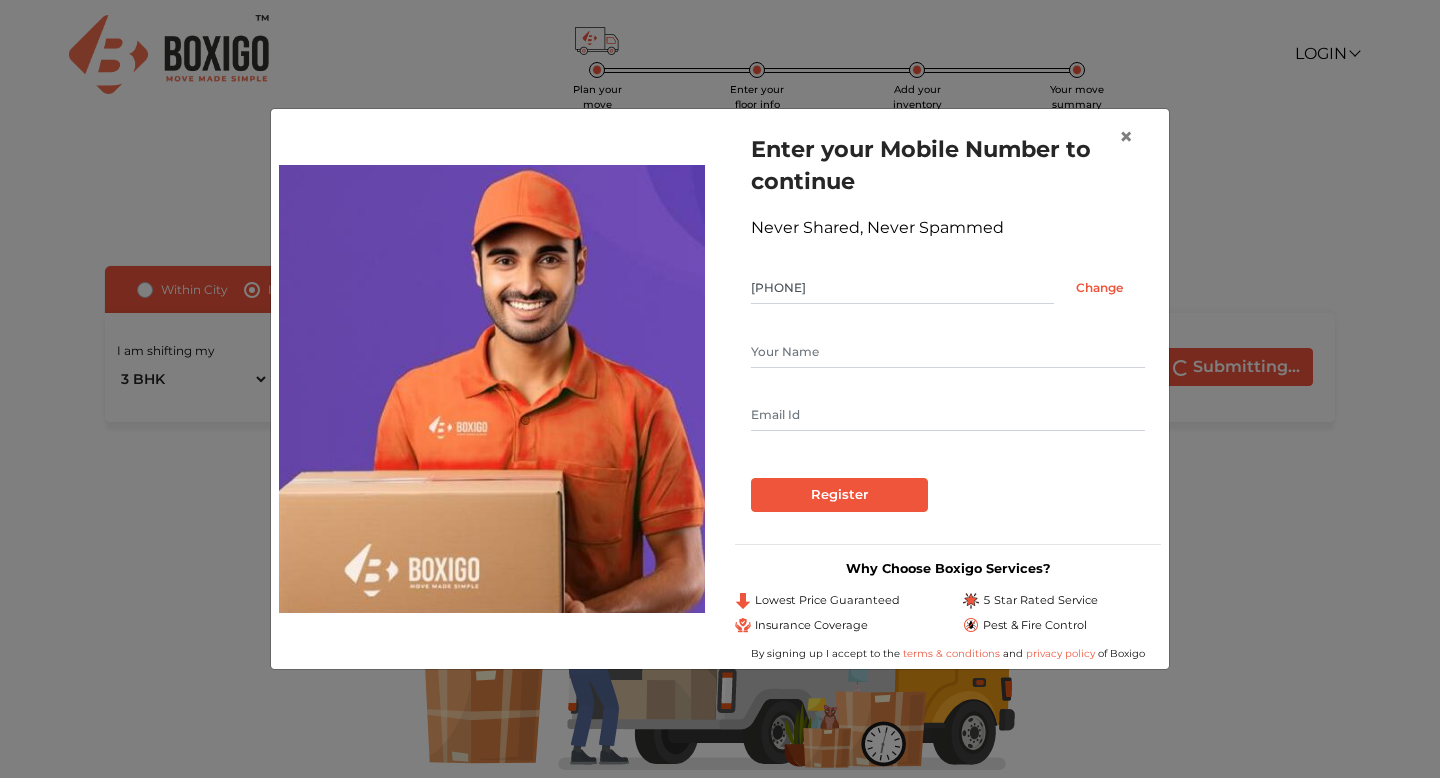 click at bounding box center (948, 352) 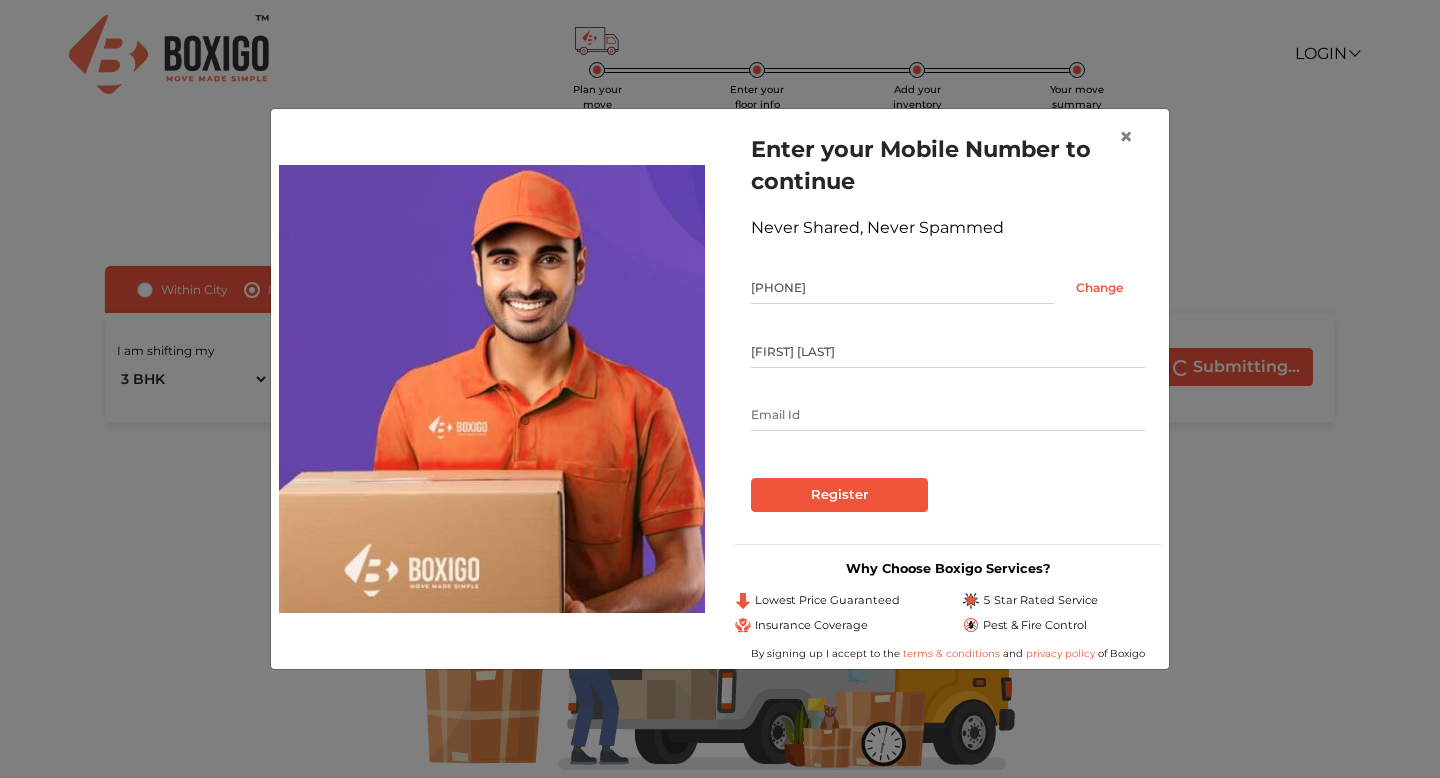 type on "Sai Chandra" 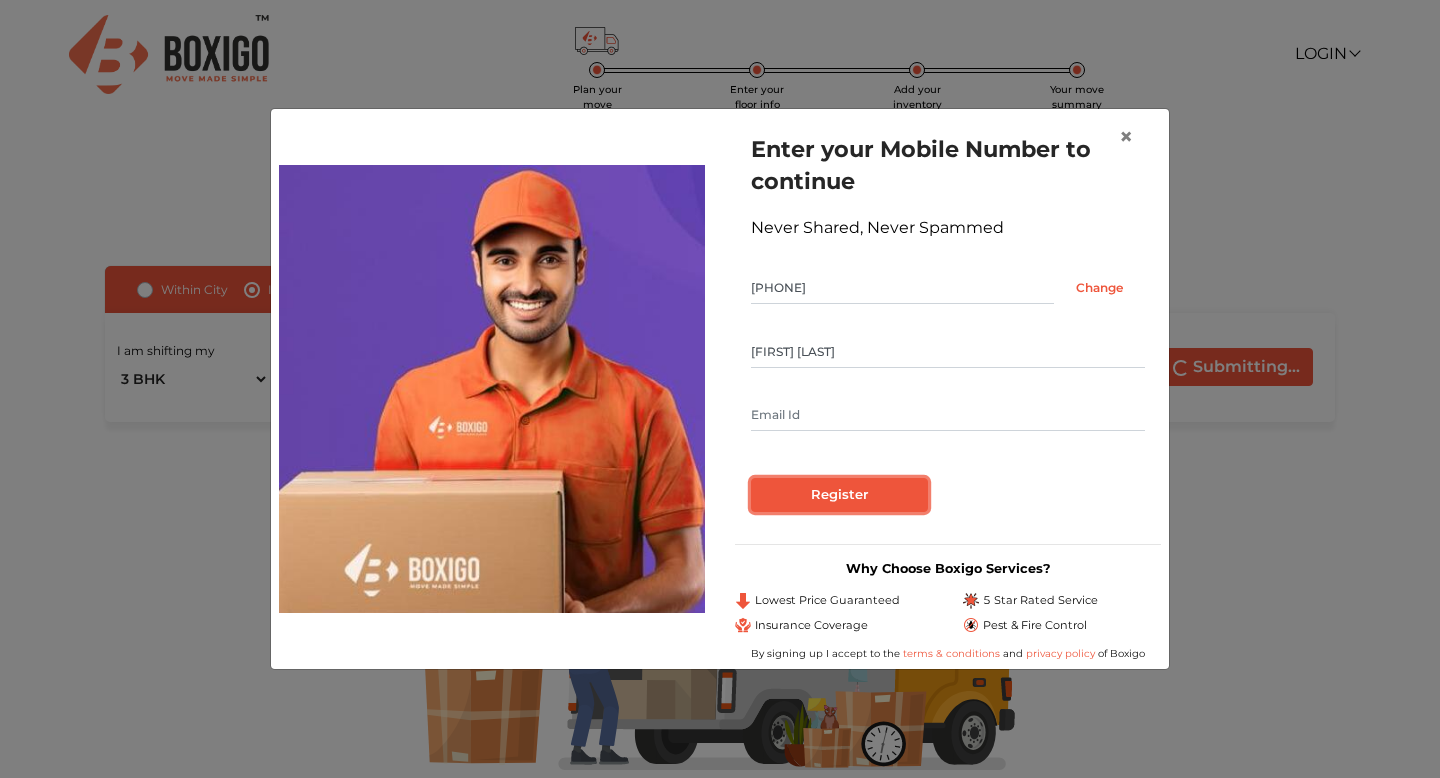 click on "Register" at bounding box center (839, 495) 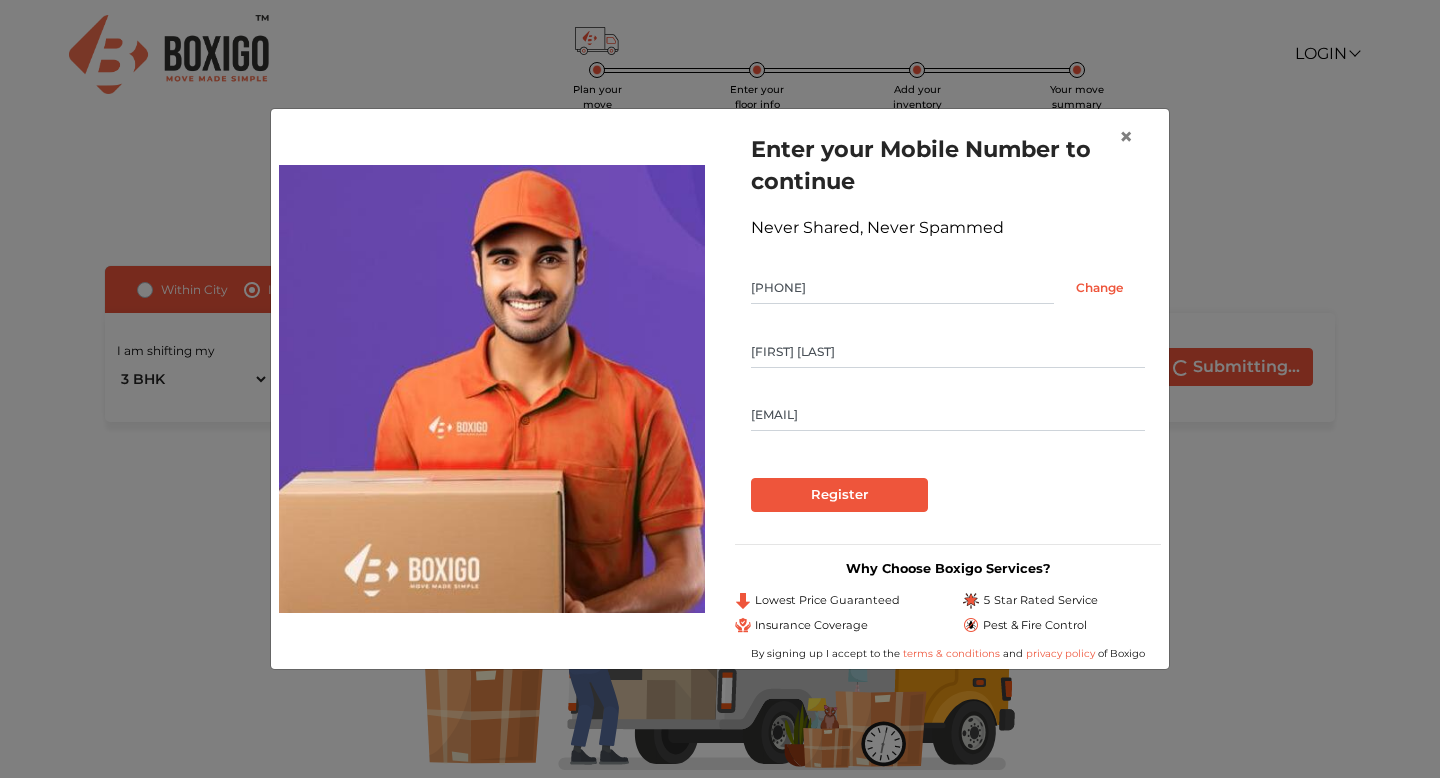 type on "saichandra.0101@gmail.com" 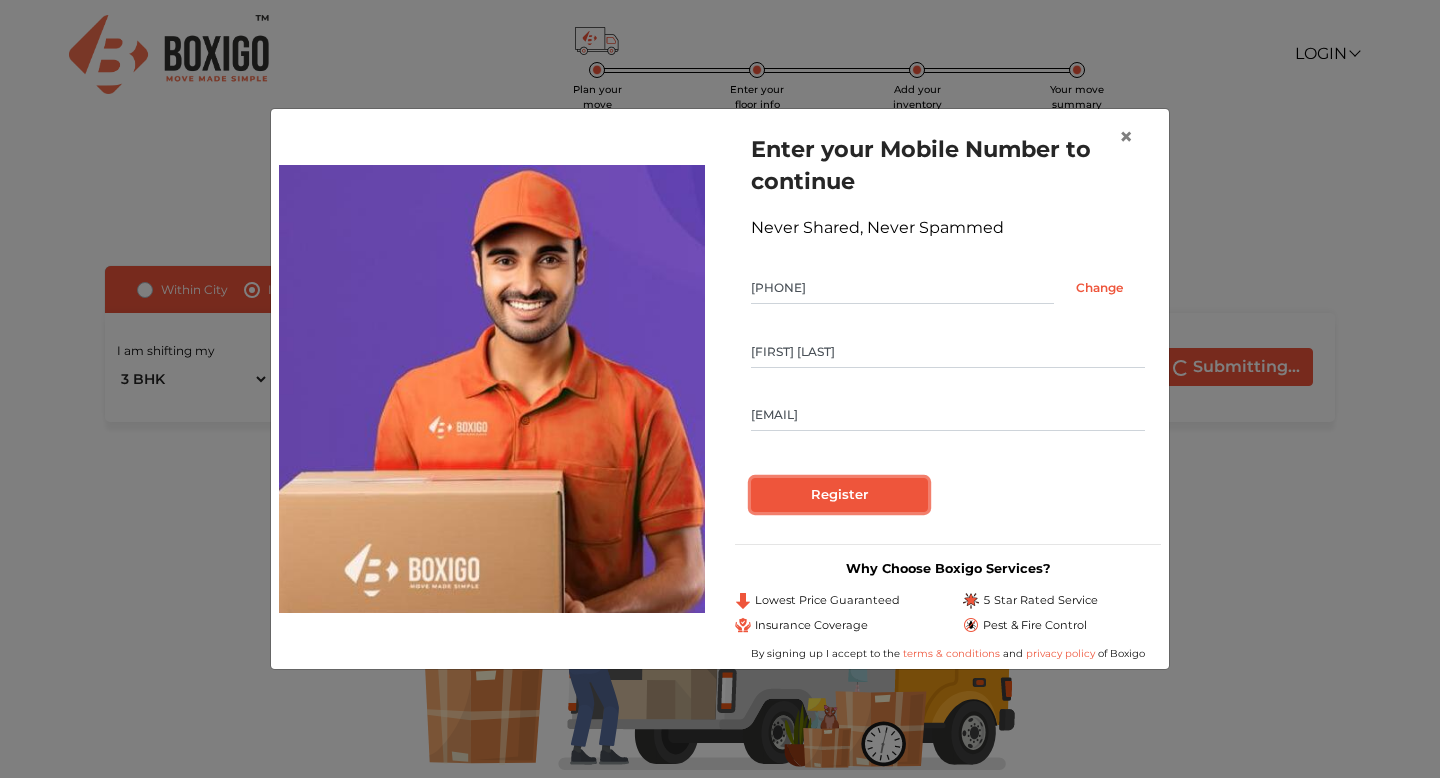 click on "Register" at bounding box center [839, 495] 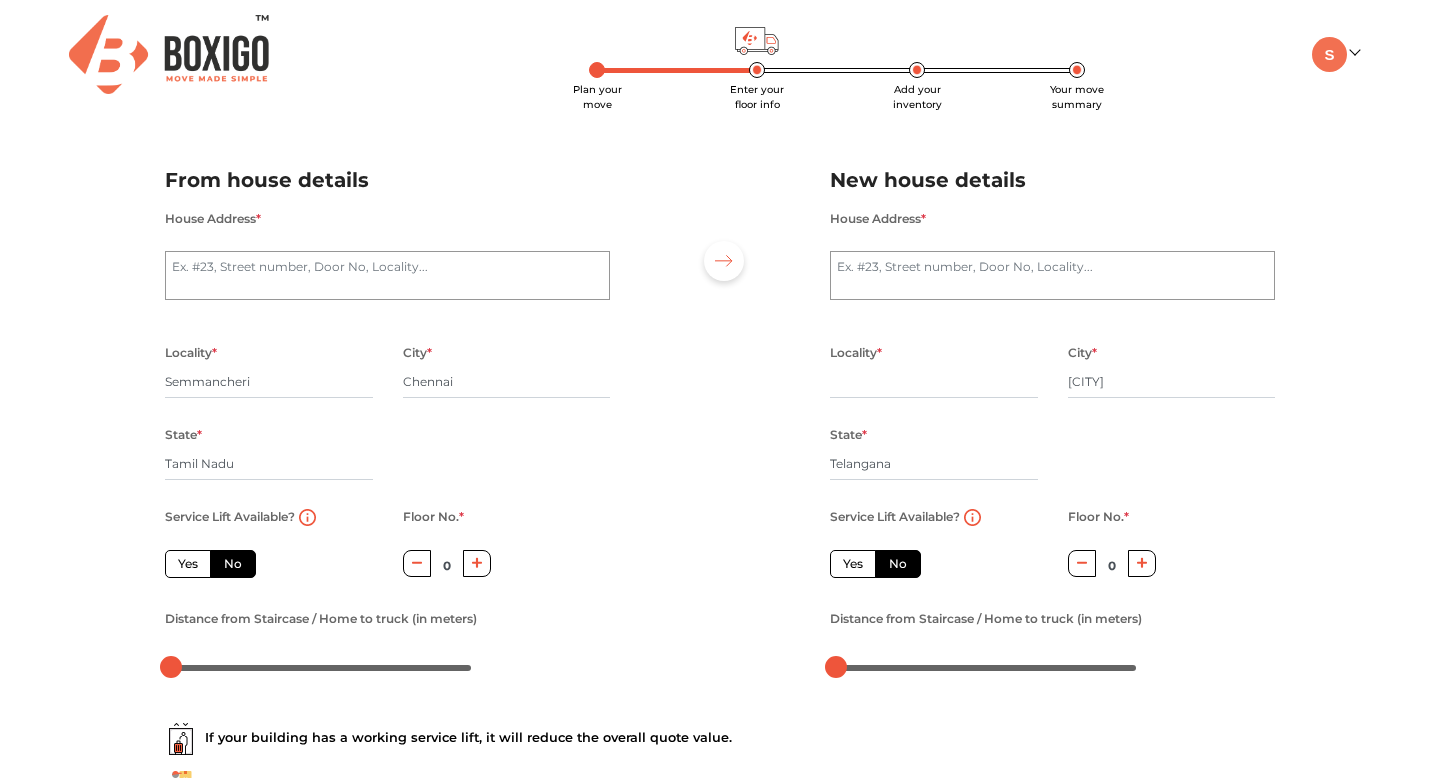 scroll, scrollTop: 0, scrollLeft: 0, axis: both 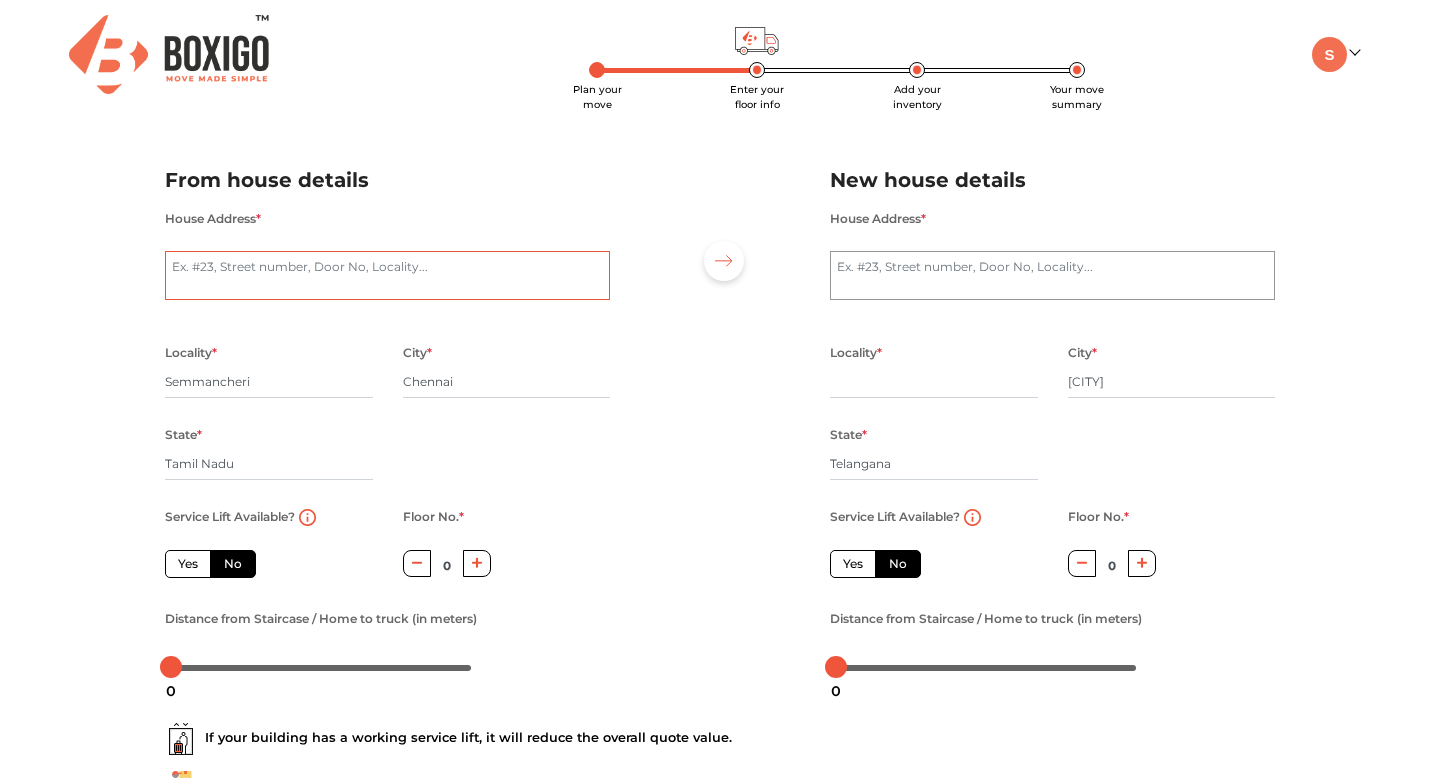 click on "House Address  *" at bounding box center (387, 276) 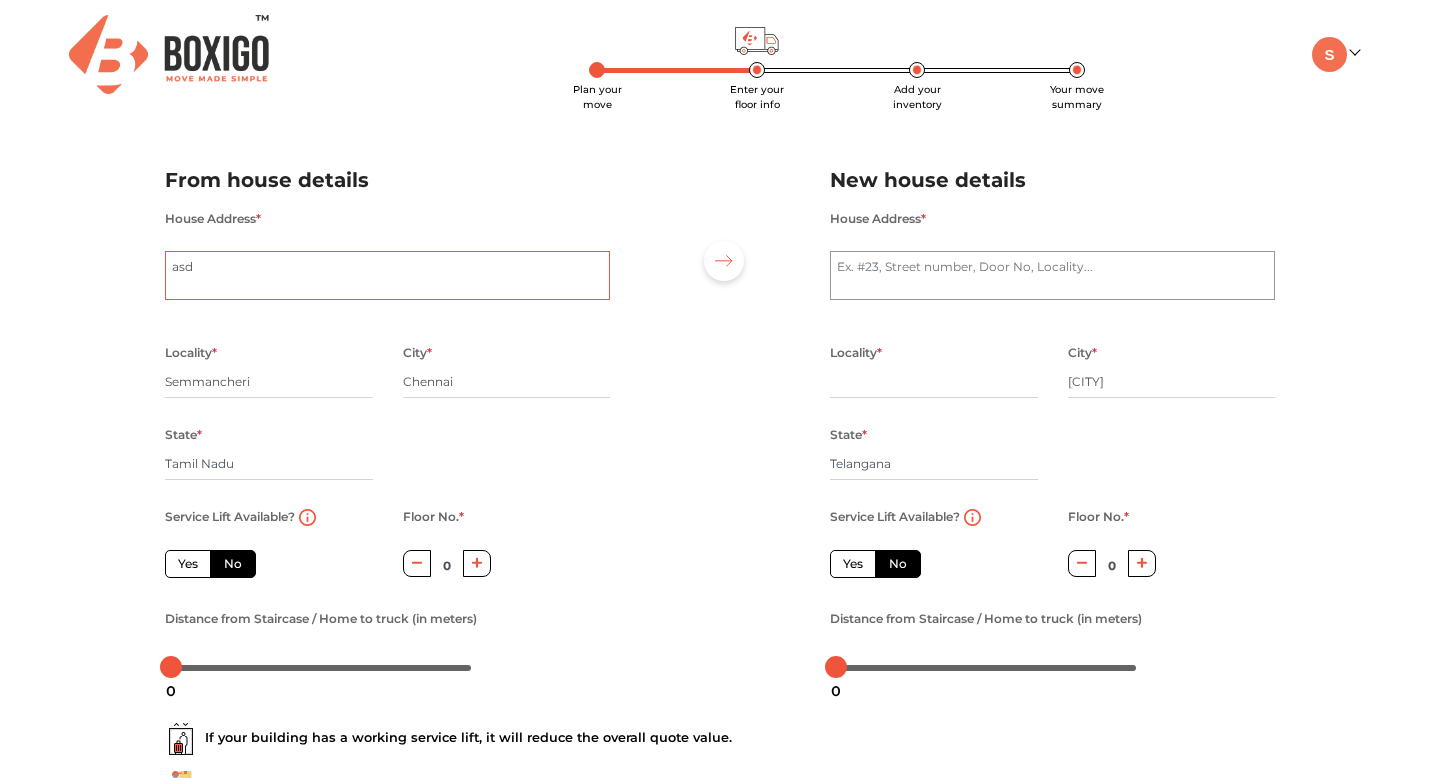 type on "asd" 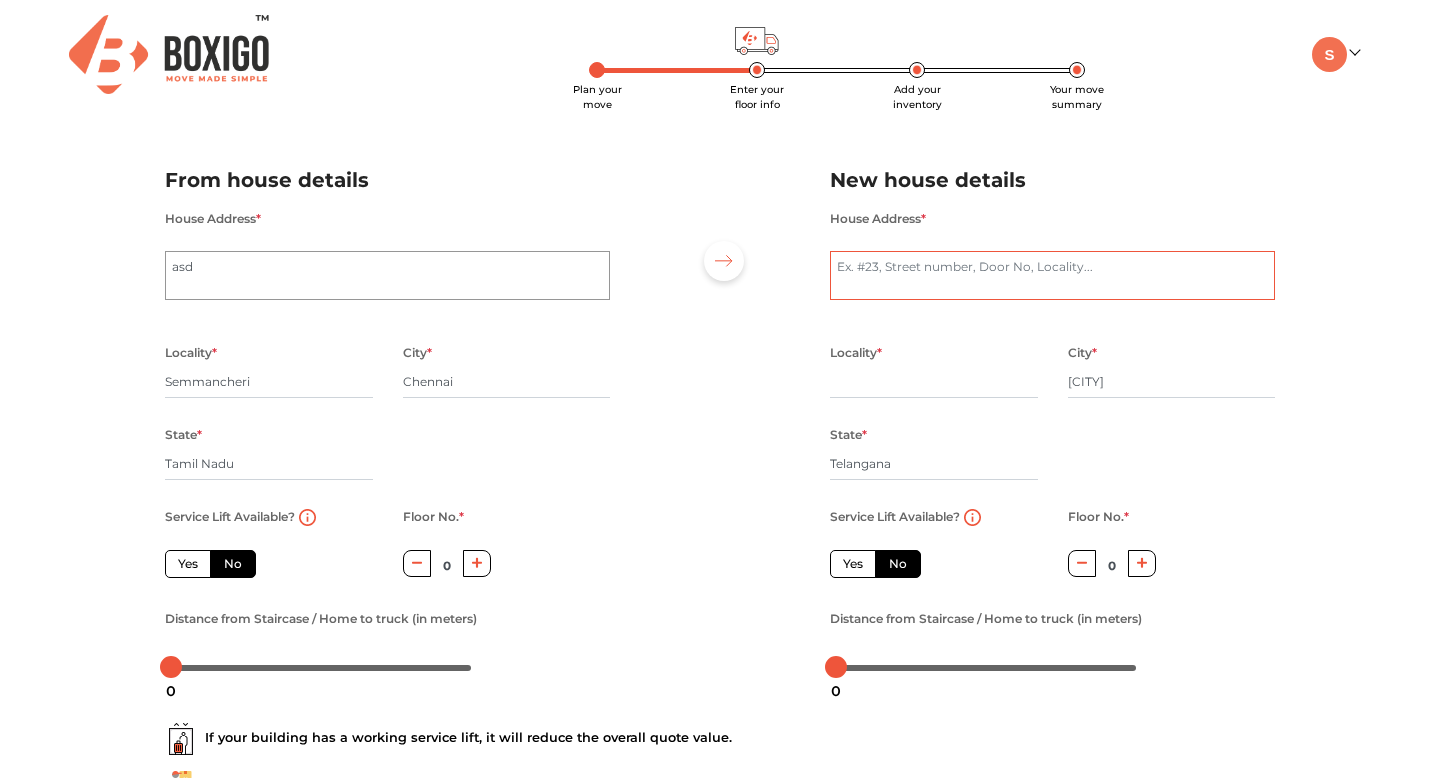 click on "House Address  *" at bounding box center (1052, 276) 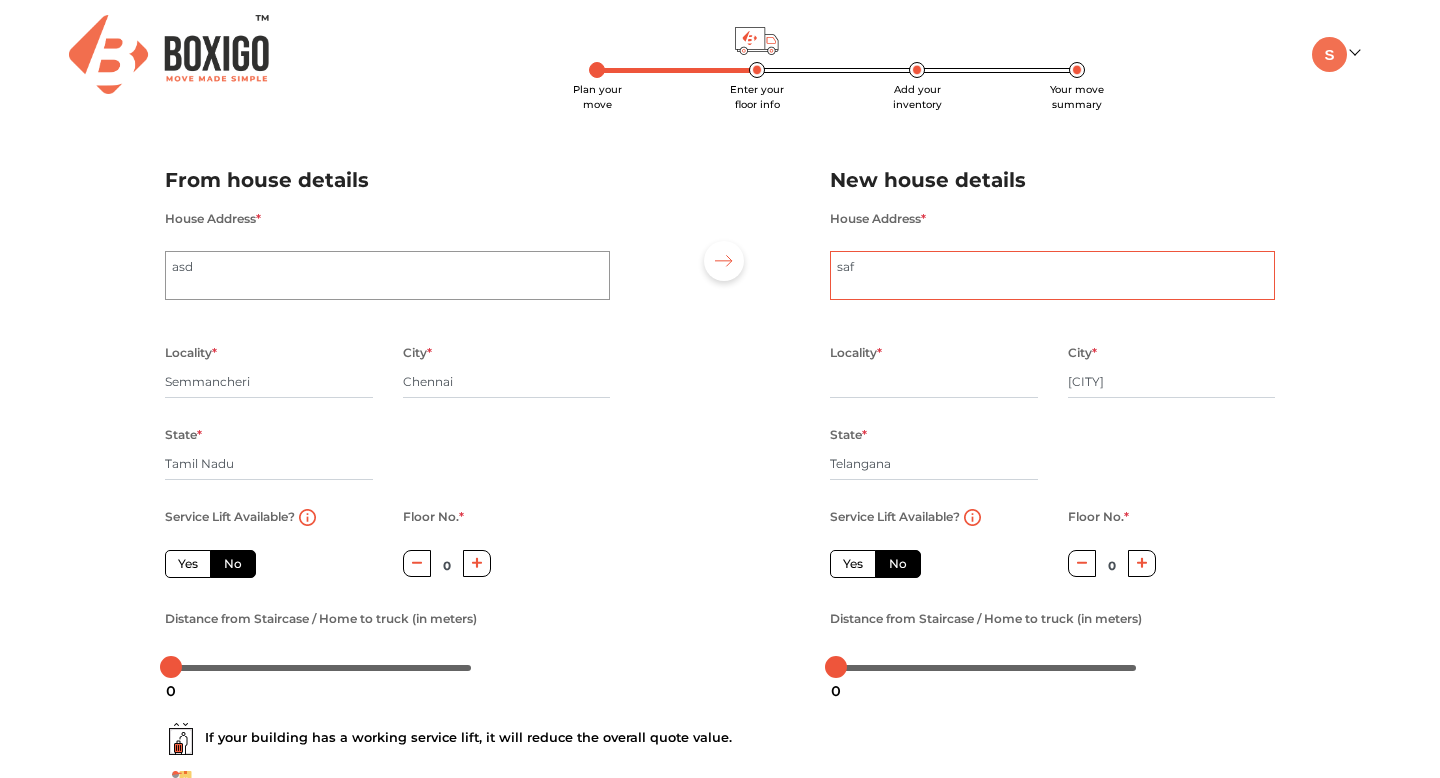 type on "saf" 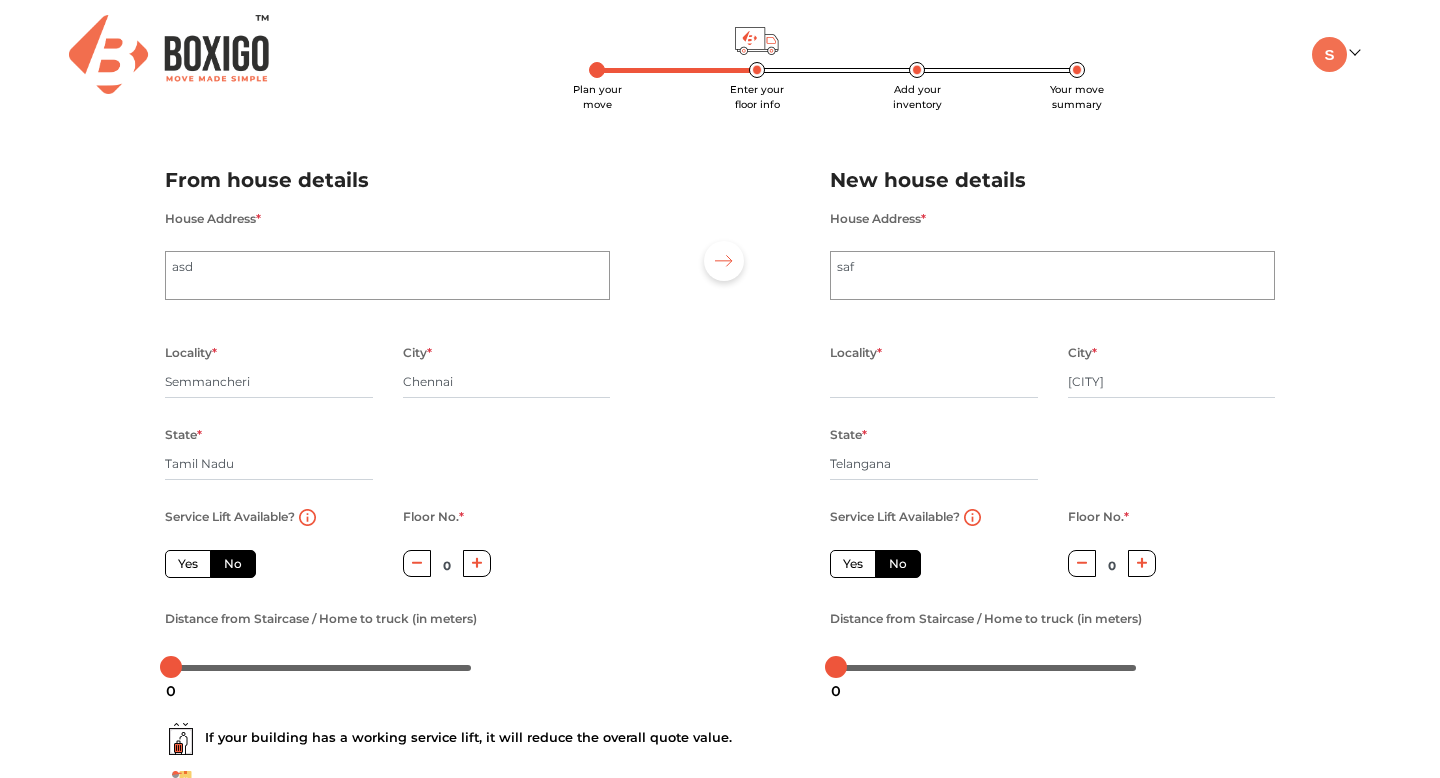 click on "City  * Chennai" at bounding box center [507, 381] 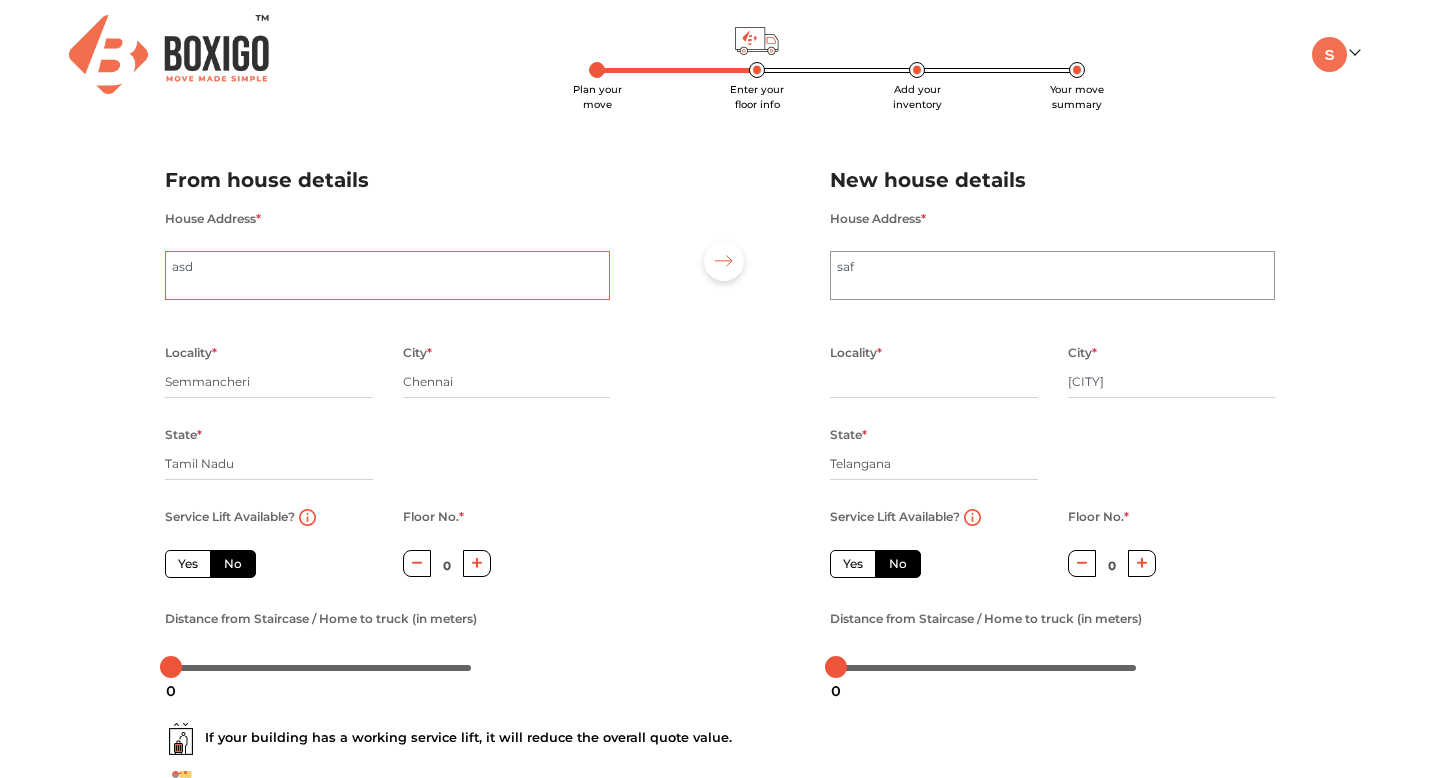 click on "asd" at bounding box center [387, 276] 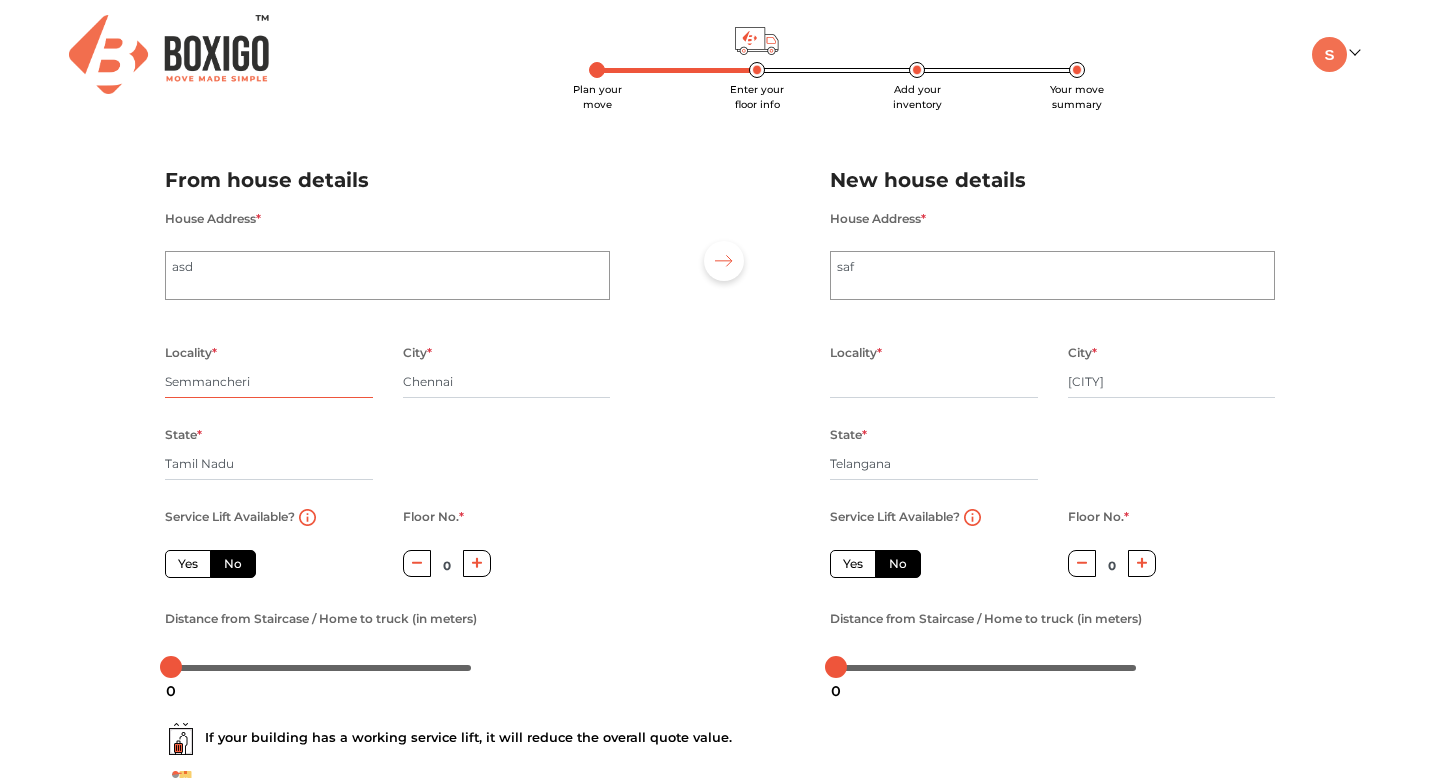 click on "Semmancheri" at bounding box center (269, 382) 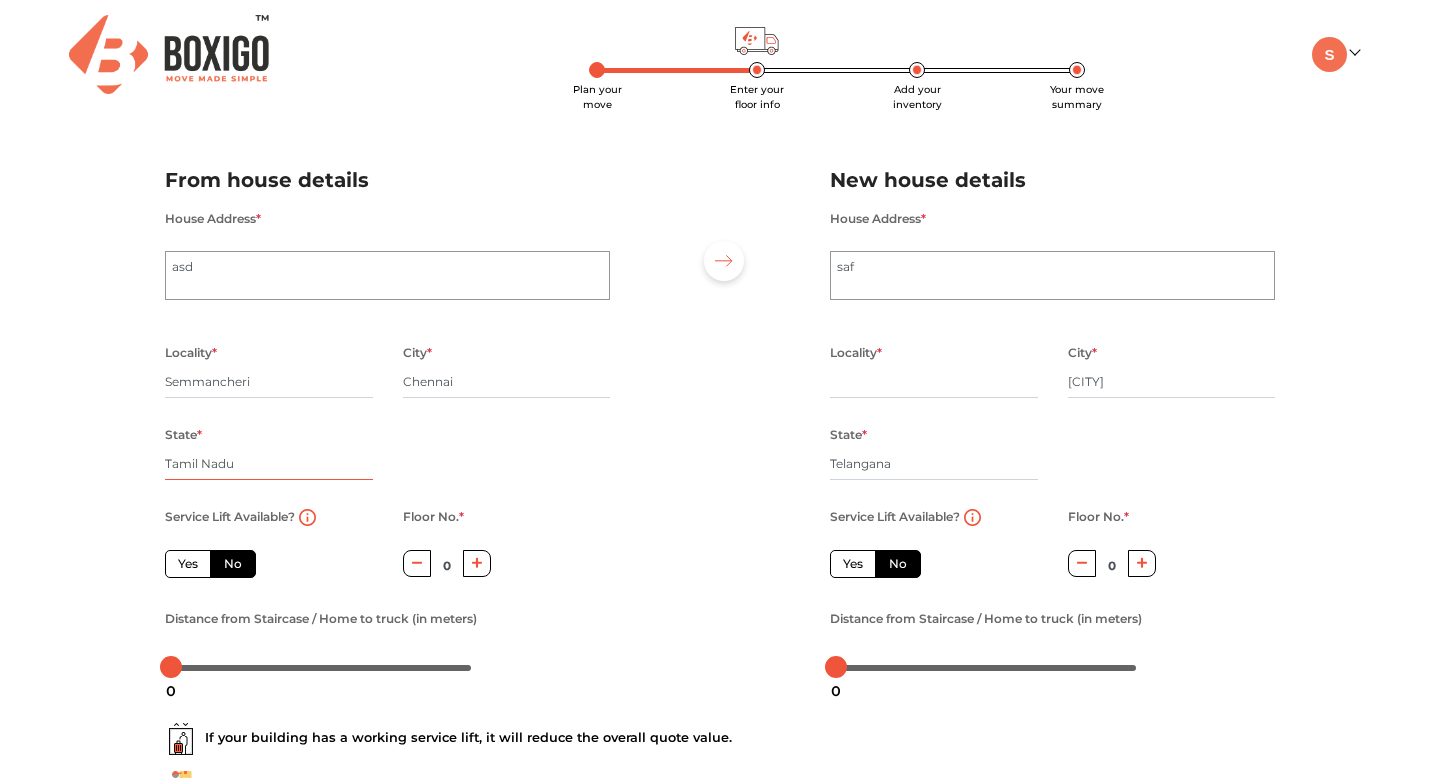 click on "Tamil Nadu" at bounding box center [269, 464] 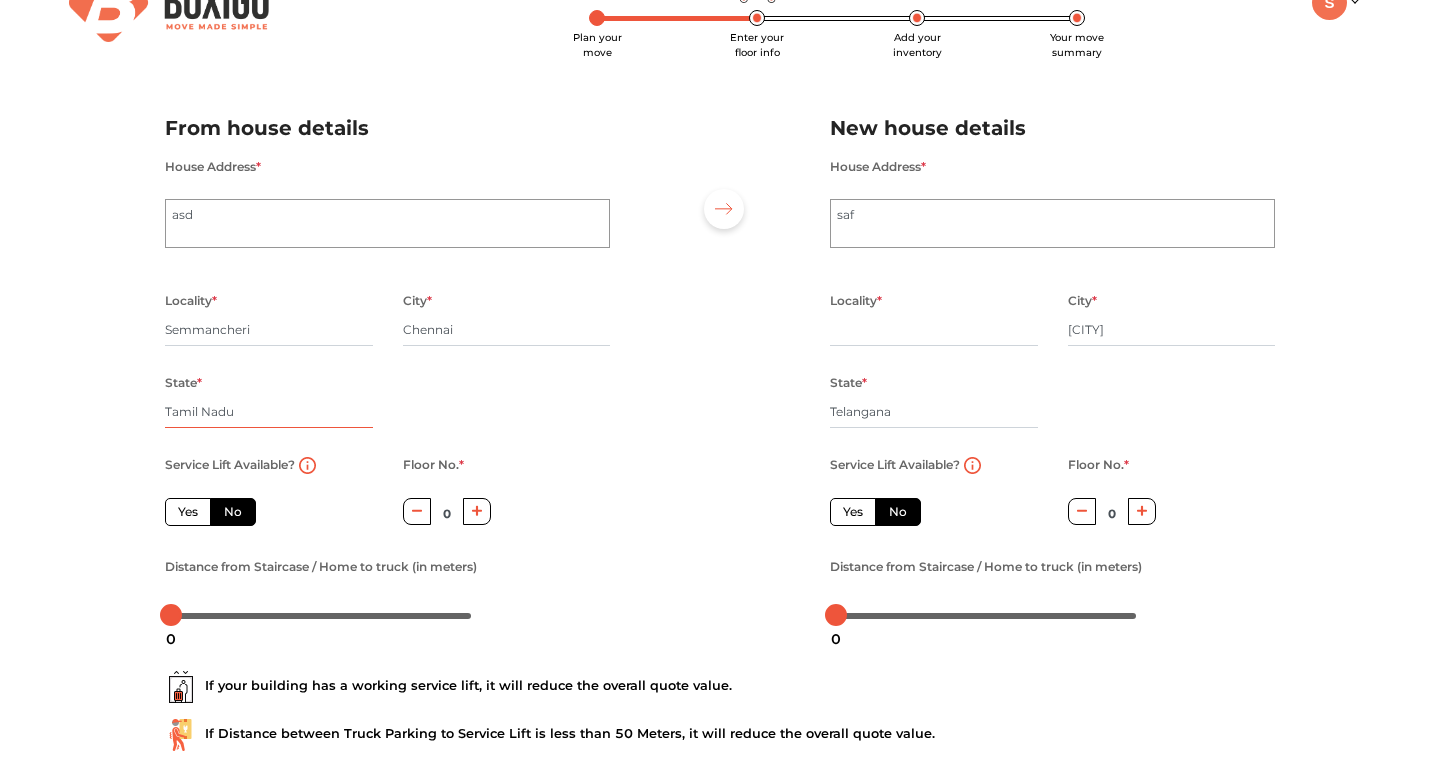 scroll, scrollTop: 171, scrollLeft: 0, axis: vertical 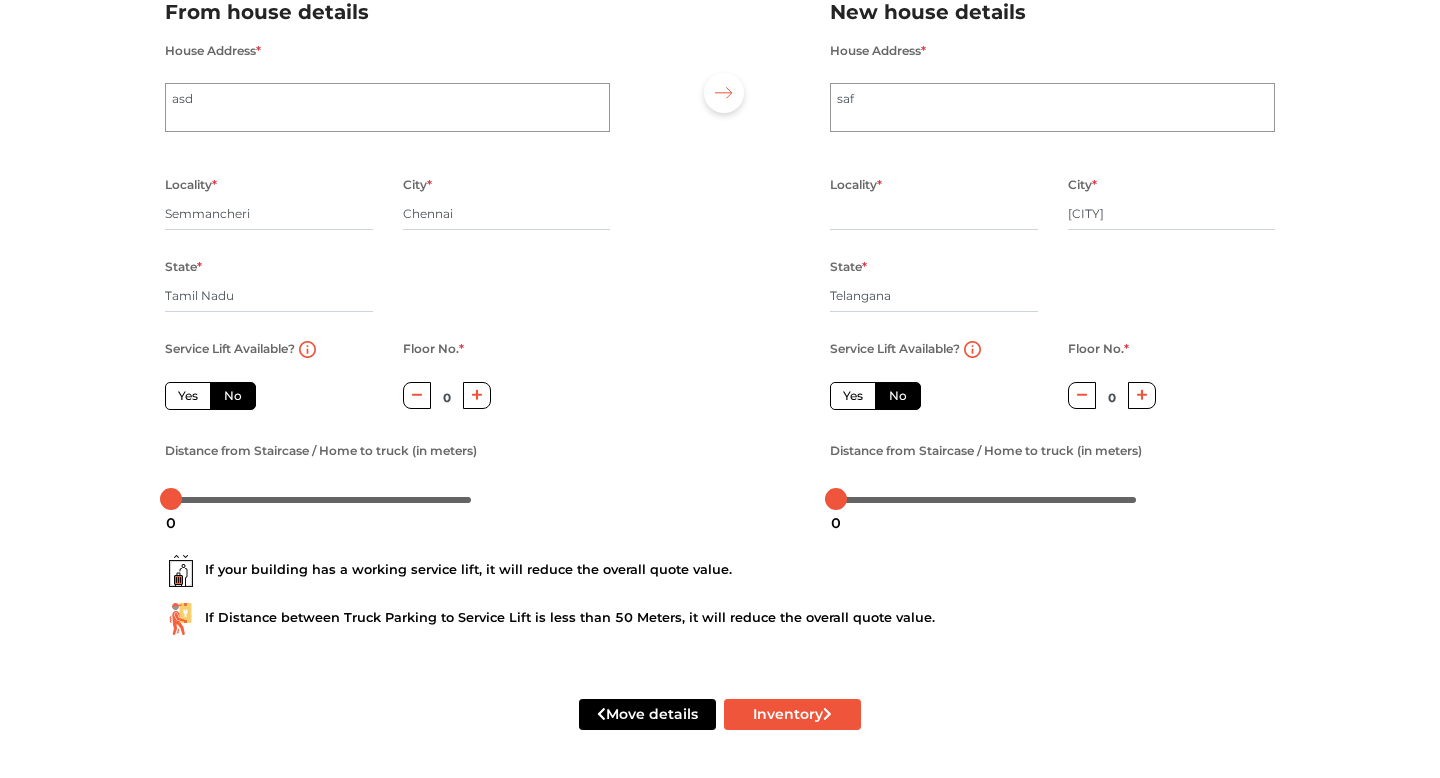 click on "Yes" at bounding box center (188, 396) 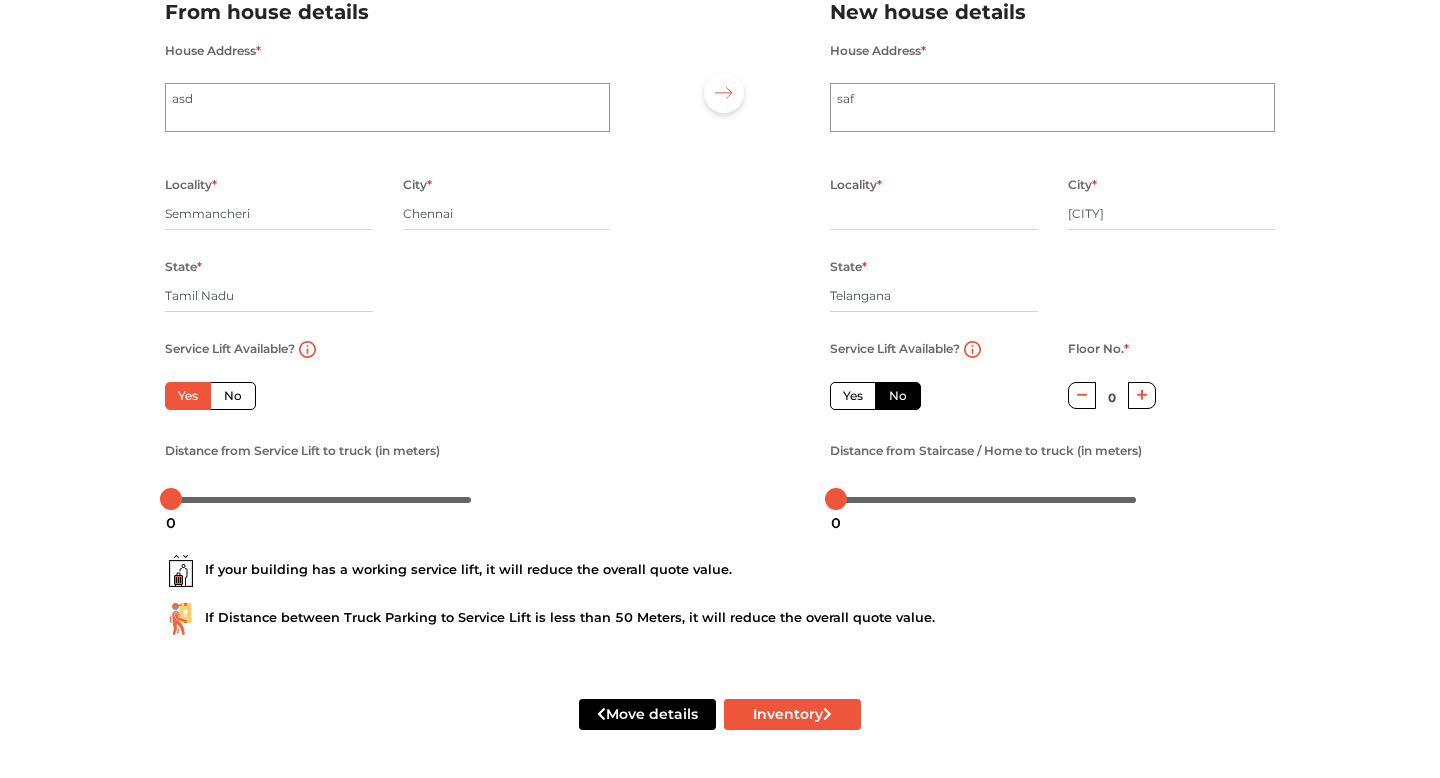 click on "Yes" at bounding box center [853, 396] 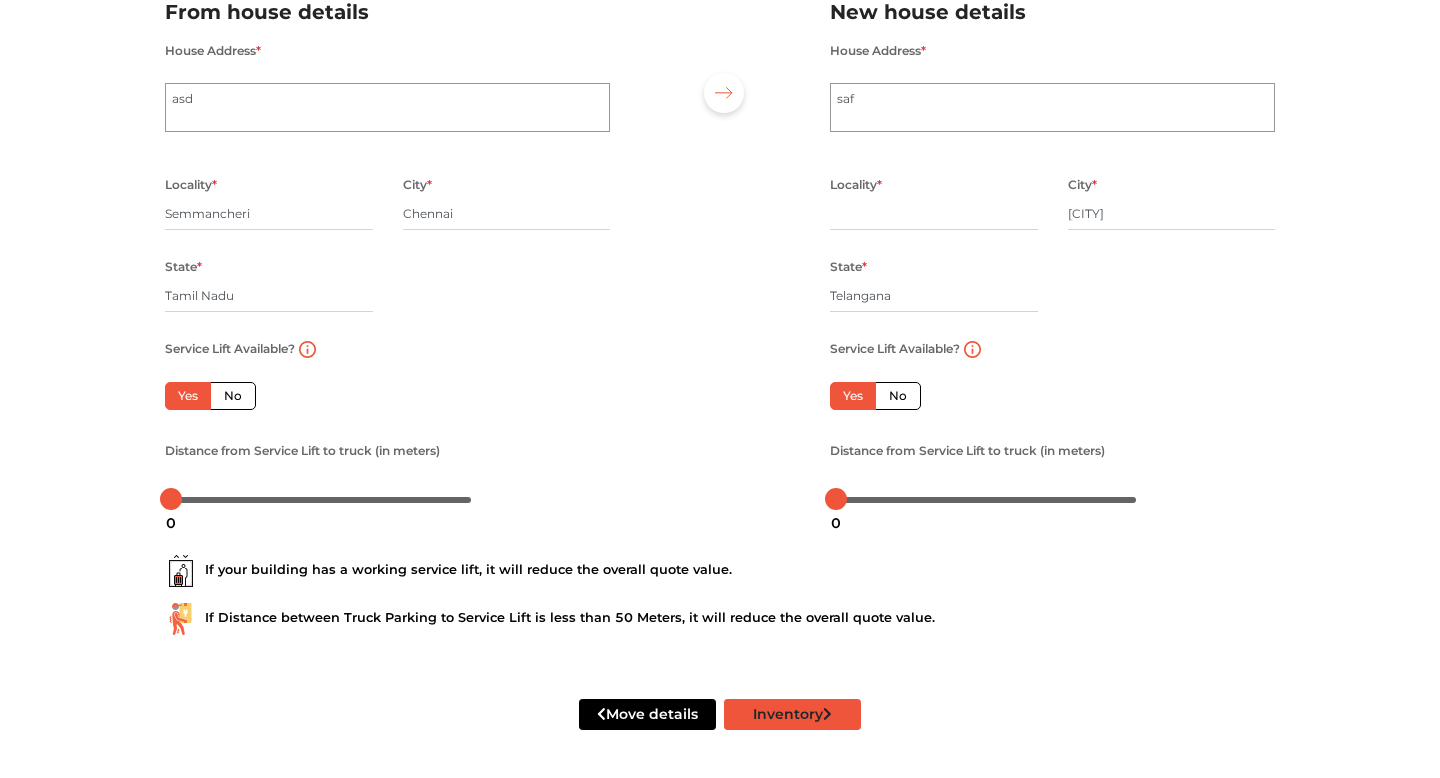 click on "Inventory" at bounding box center [792, 714] 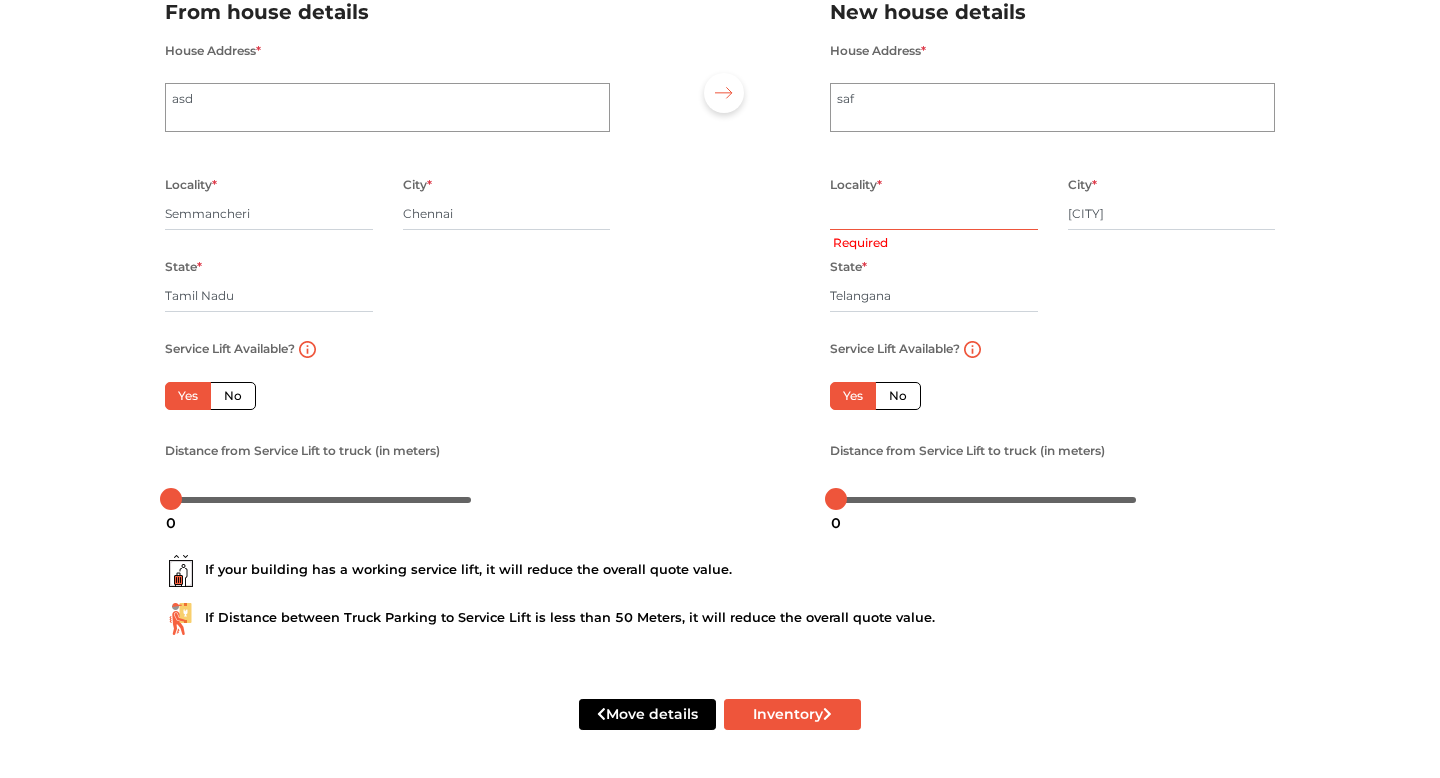 click at bounding box center (934, 214) 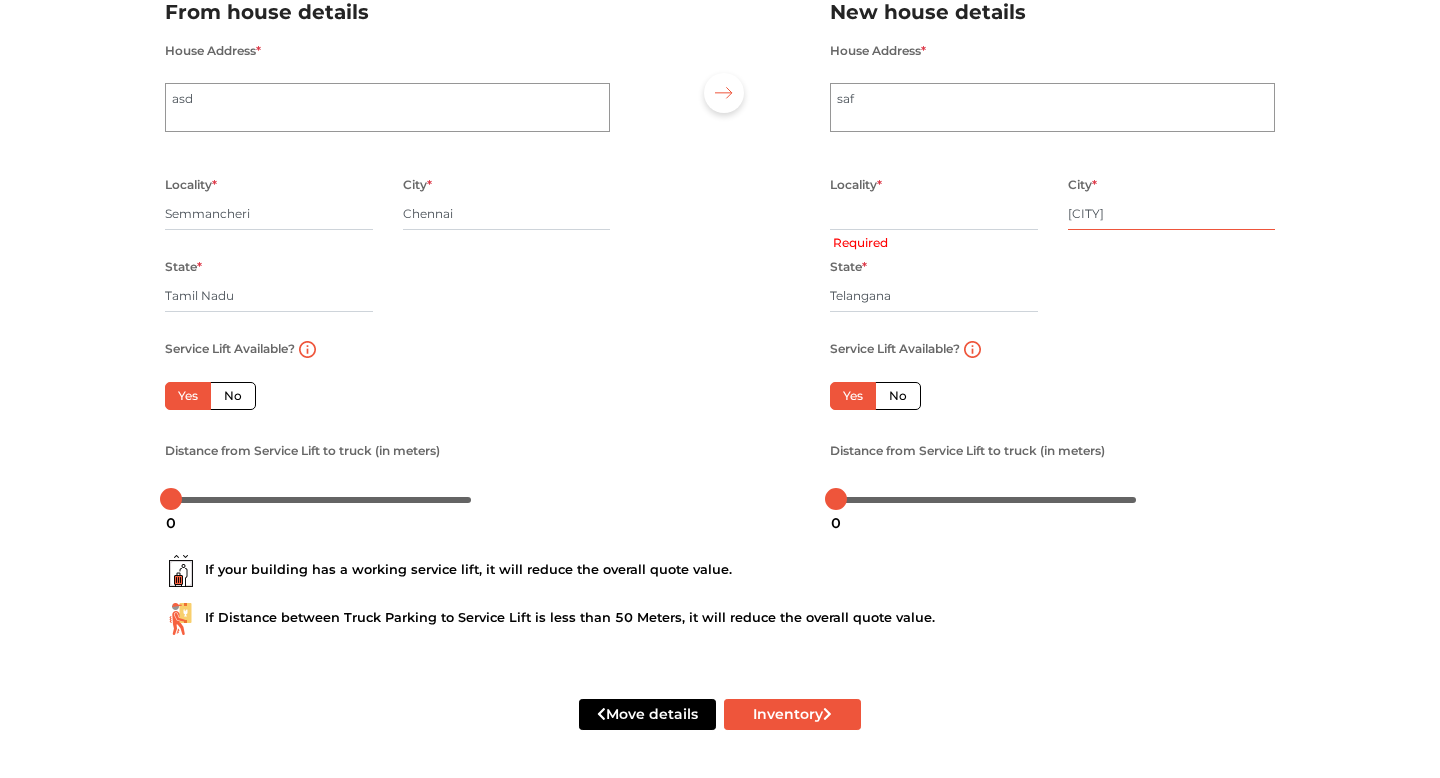 click on "Nizamabad" at bounding box center [1172, 214] 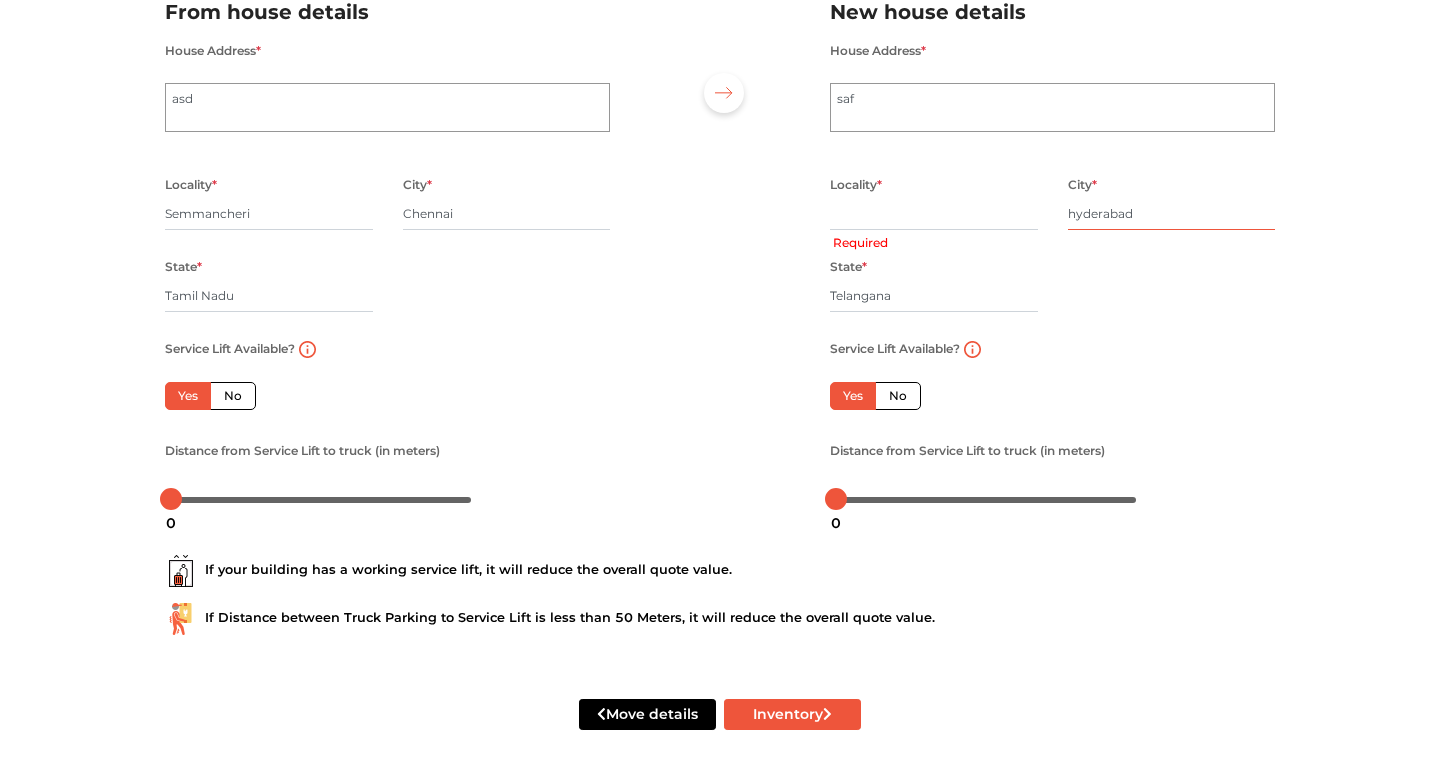 type on "hyderabad" 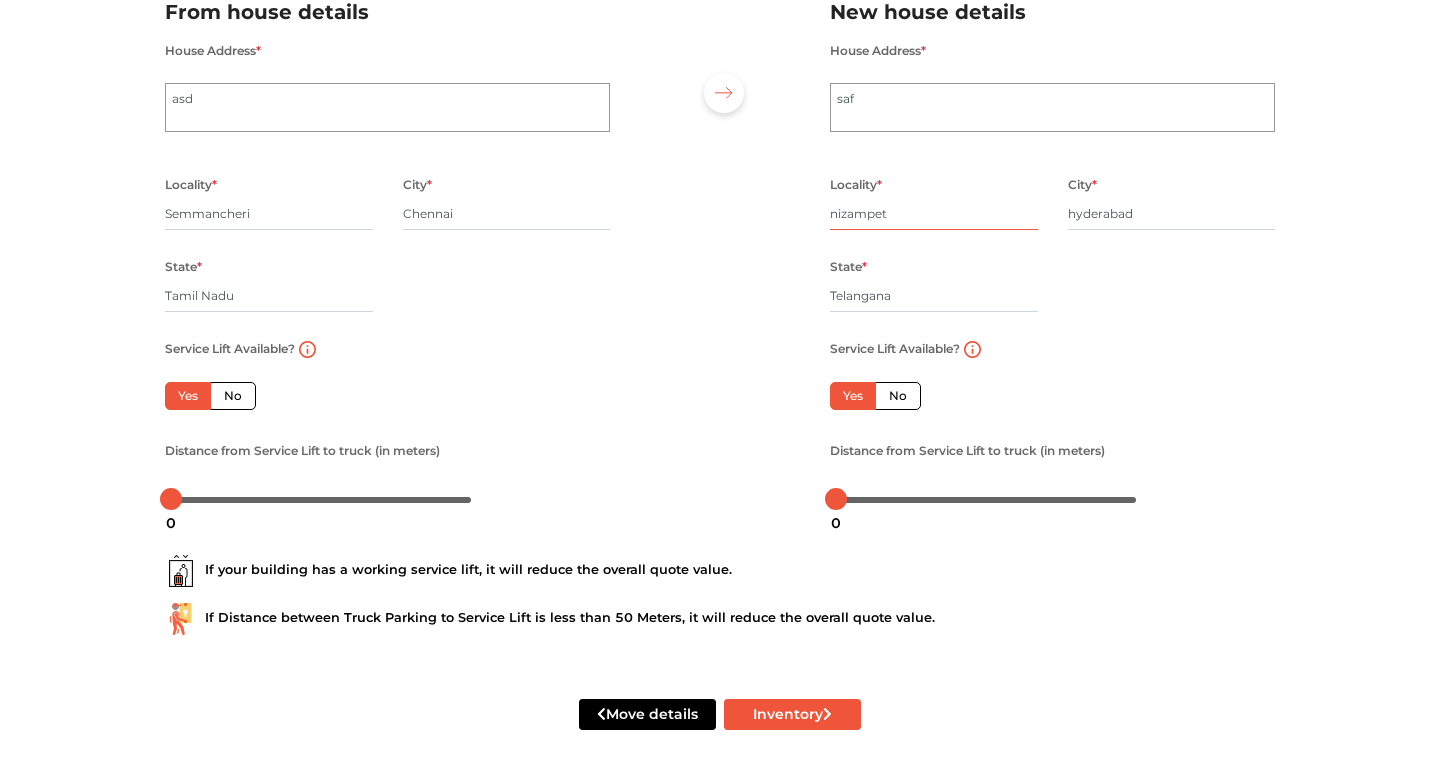 type on "nizampet" 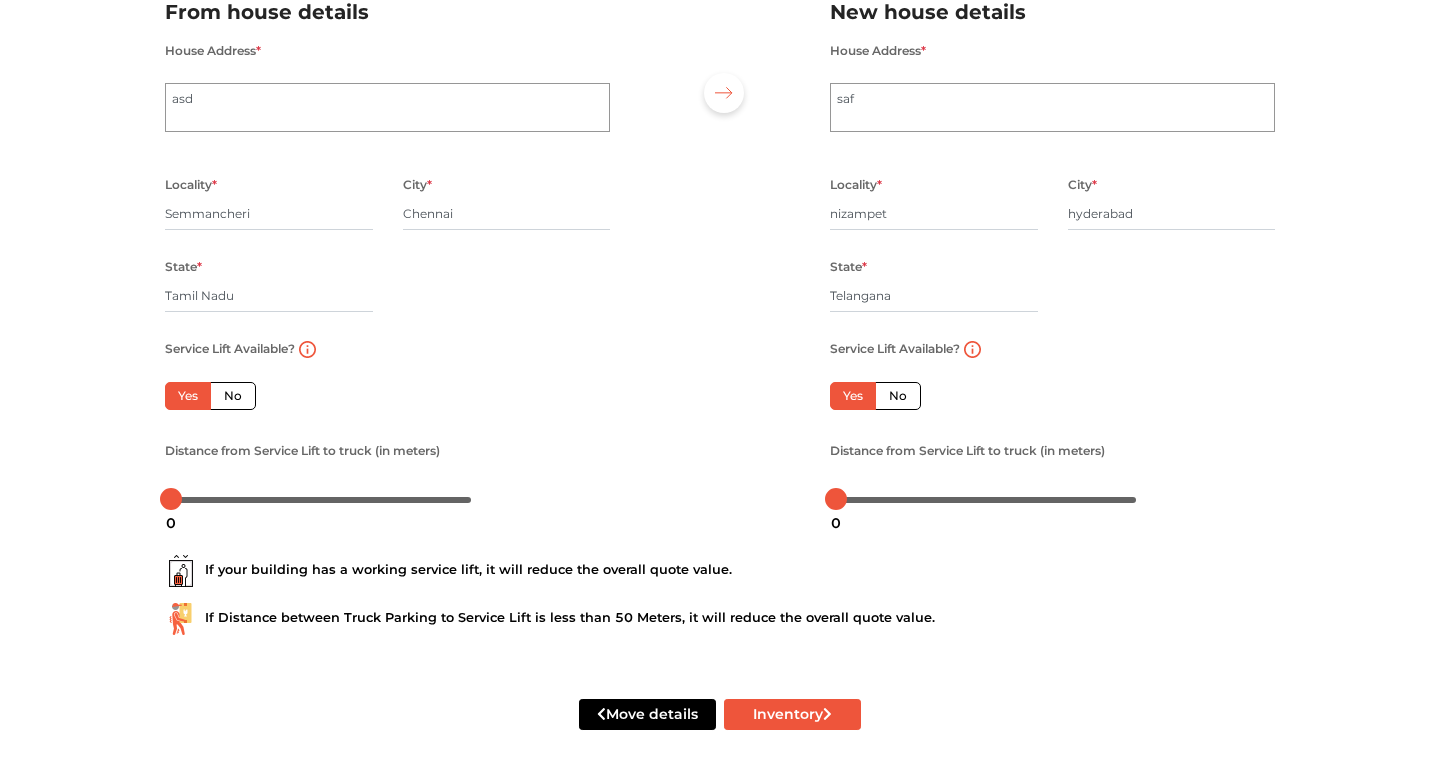 click on "Locality  * nizampet City  * hyderabad State  * Telangana Pincode  *" at bounding box center (1052, 254) 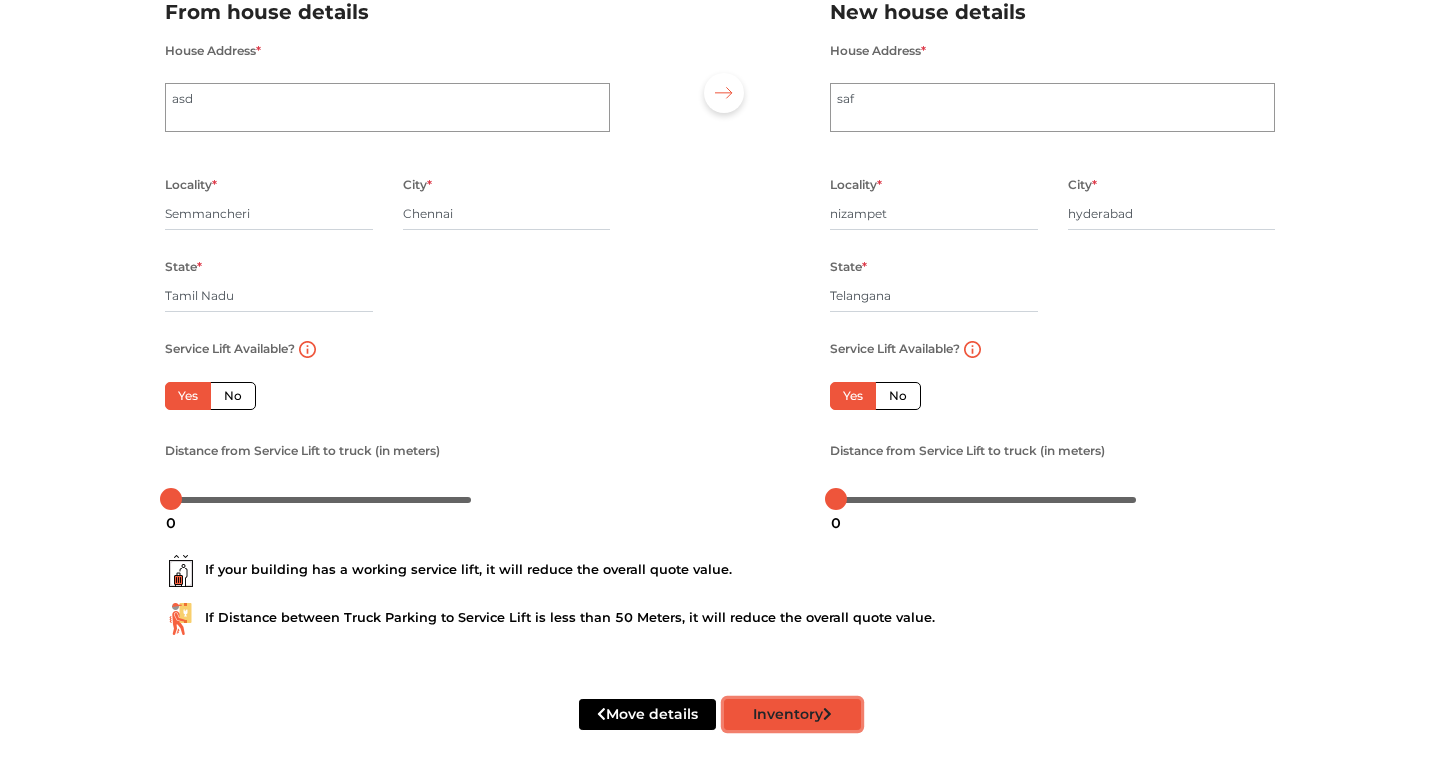 click on "Inventory" at bounding box center (792, 714) 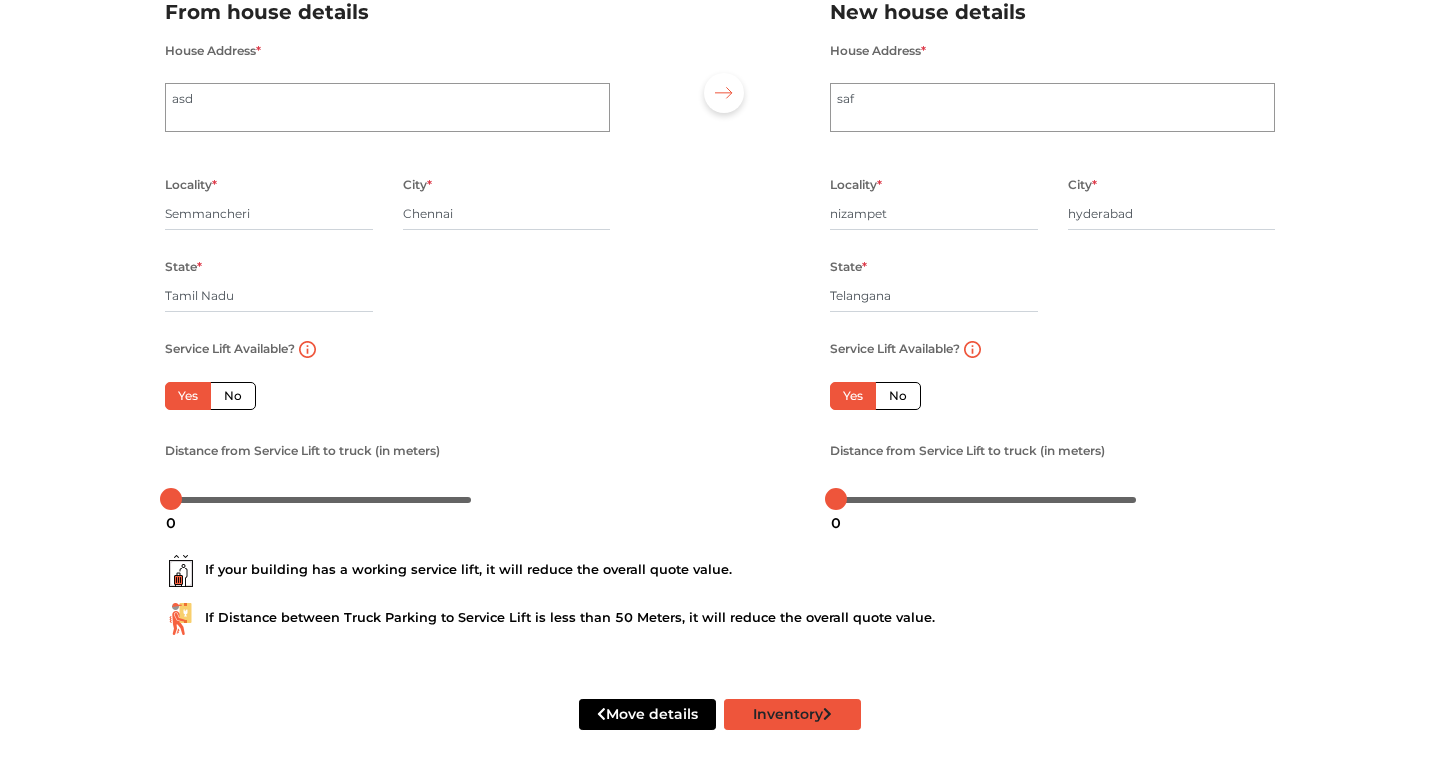 scroll, scrollTop: 0, scrollLeft: 0, axis: both 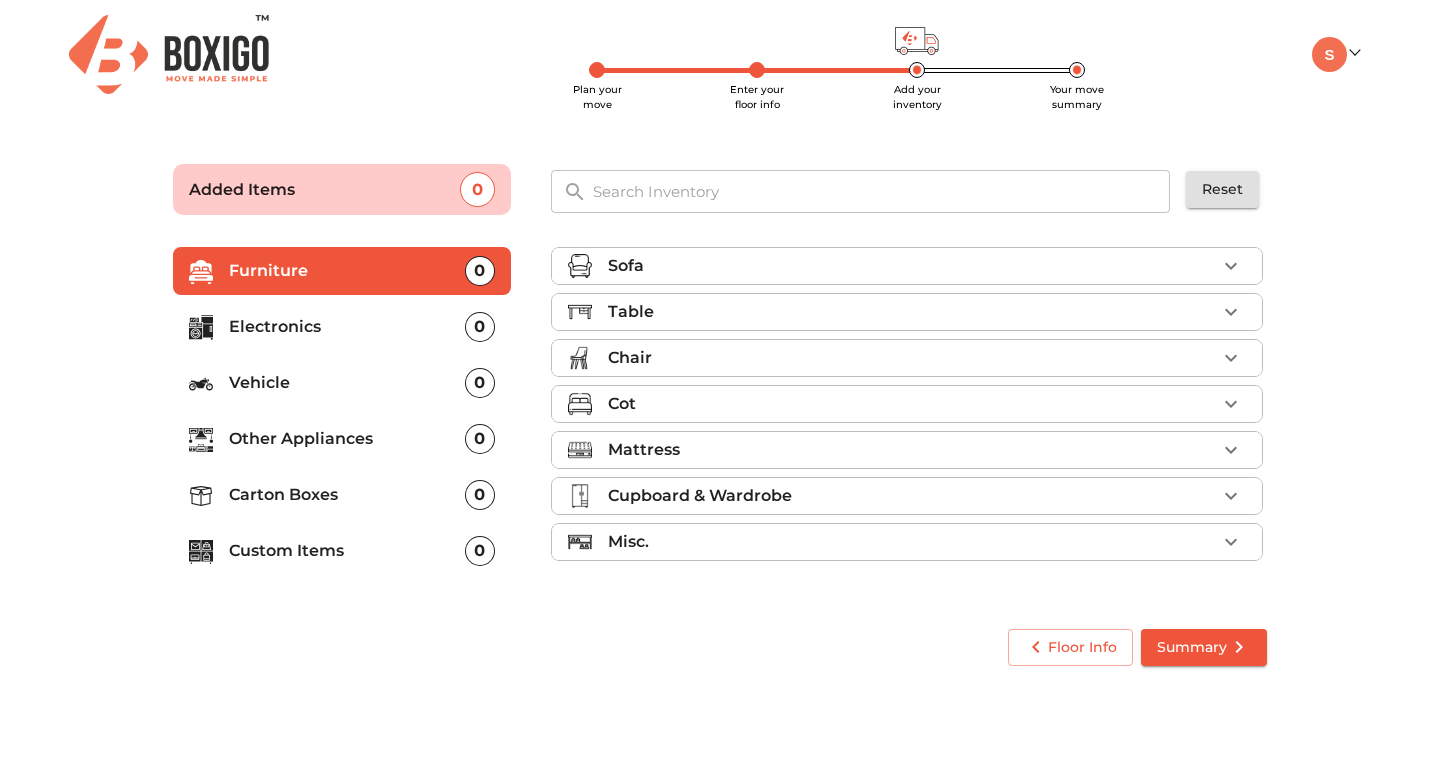 click on "Summary" at bounding box center (1204, 647) 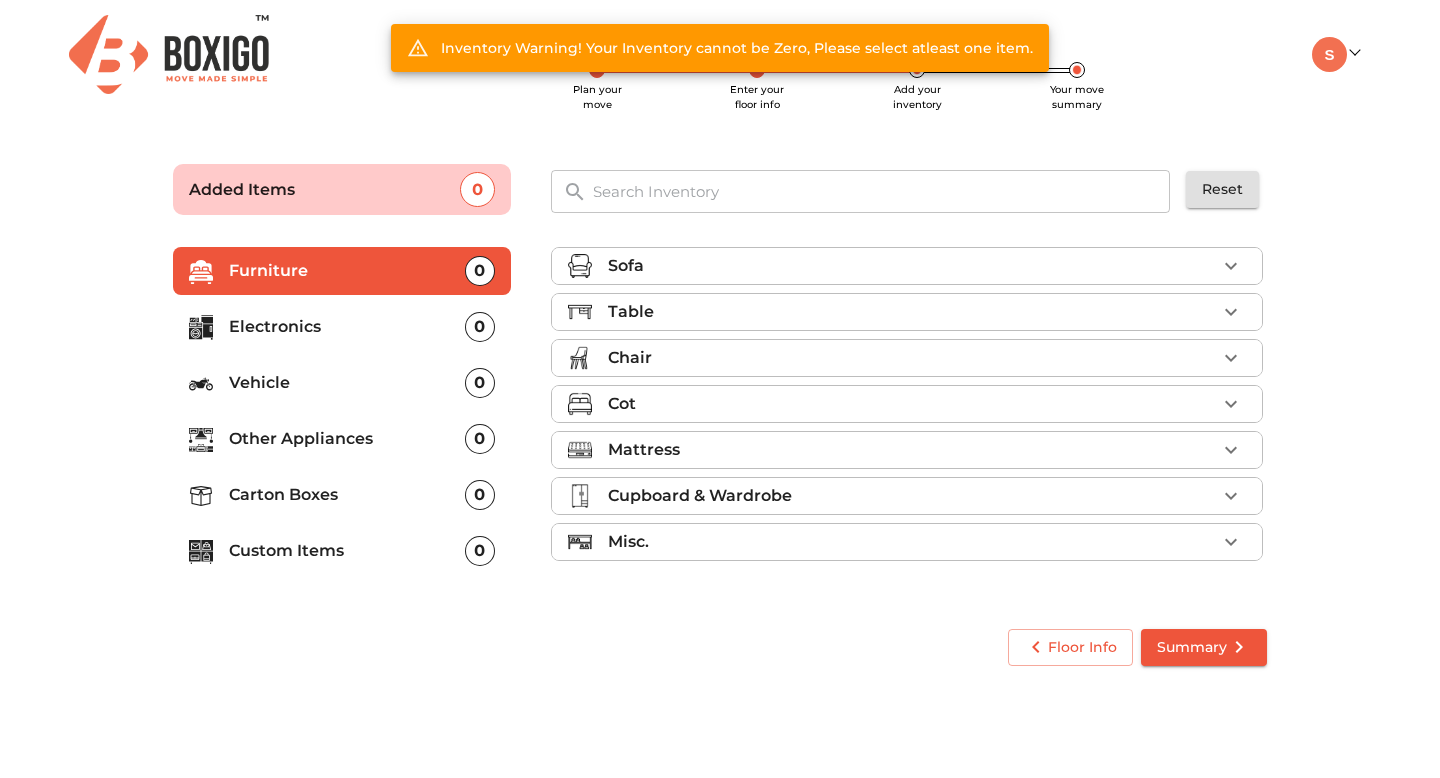 click on "Sofa" at bounding box center (912, 266) 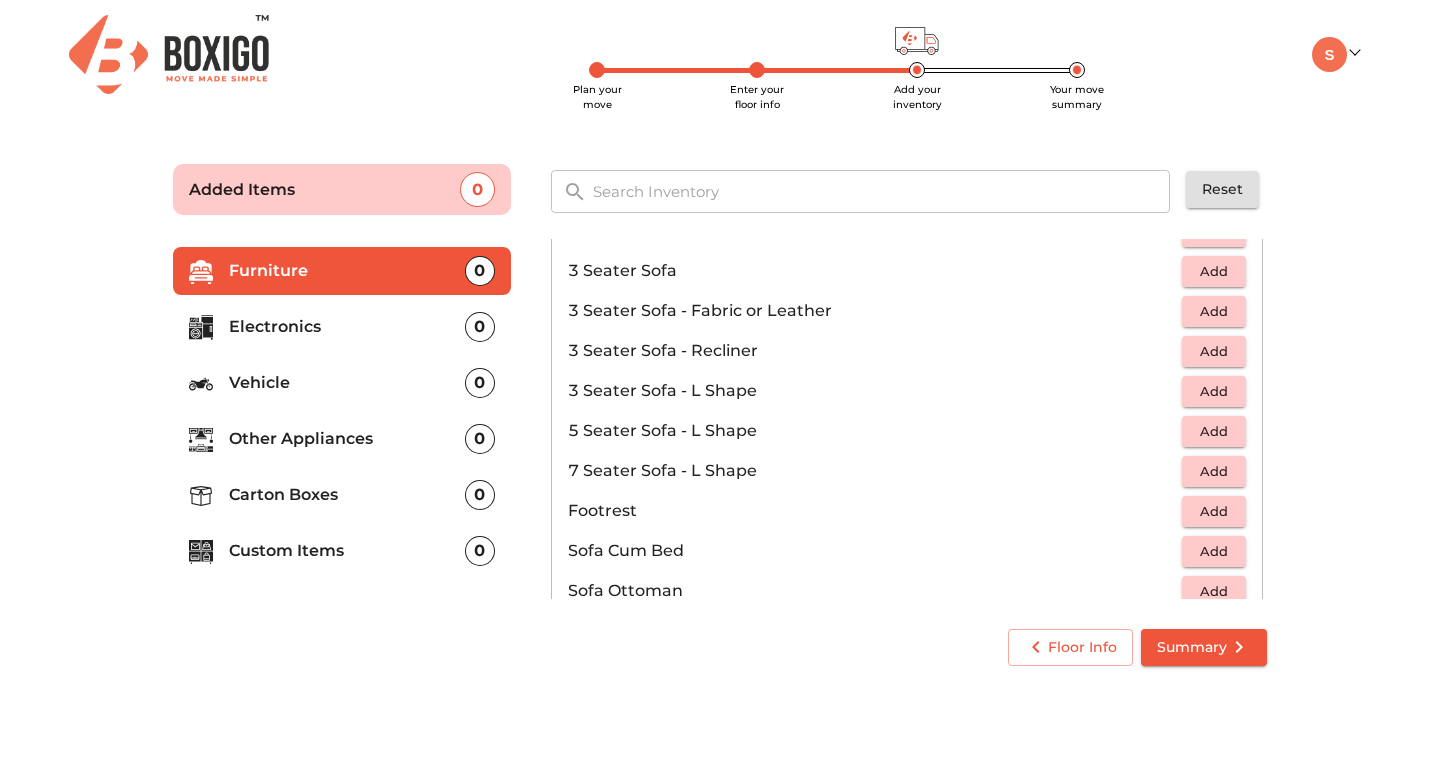 scroll, scrollTop: 350, scrollLeft: 0, axis: vertical 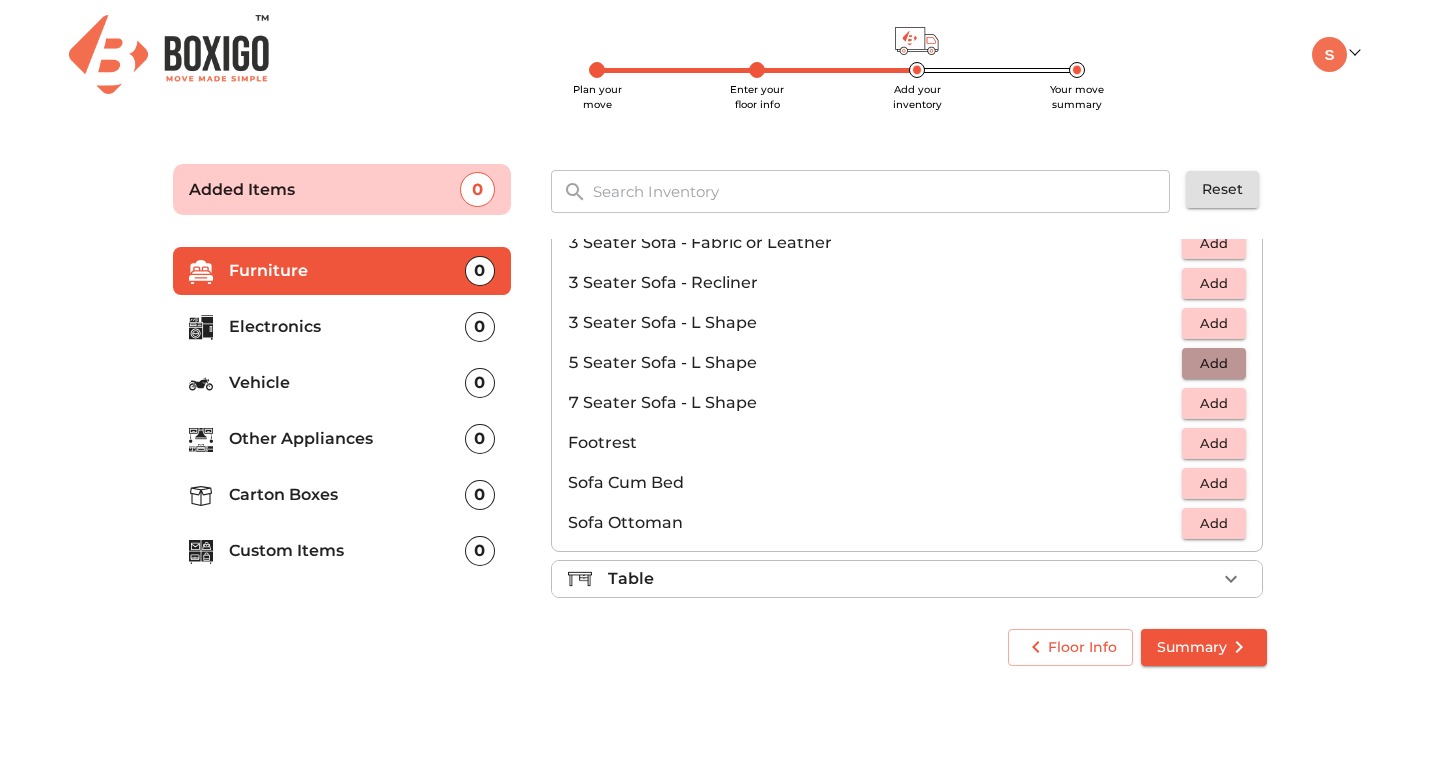 click on "Add" at bounding box center (1214, 363) 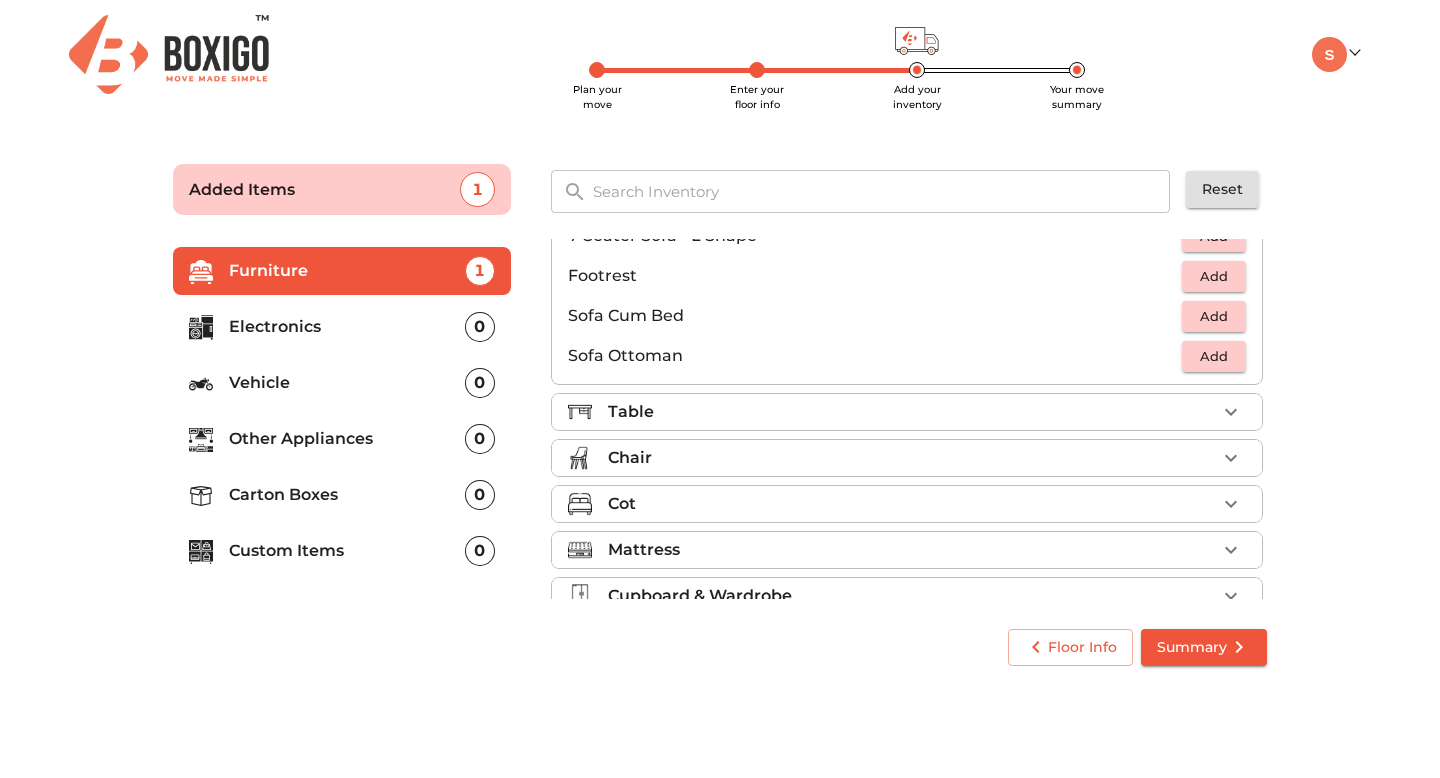 scroll, scrollTop: 593, scrollLeft: 0, axis: vertical 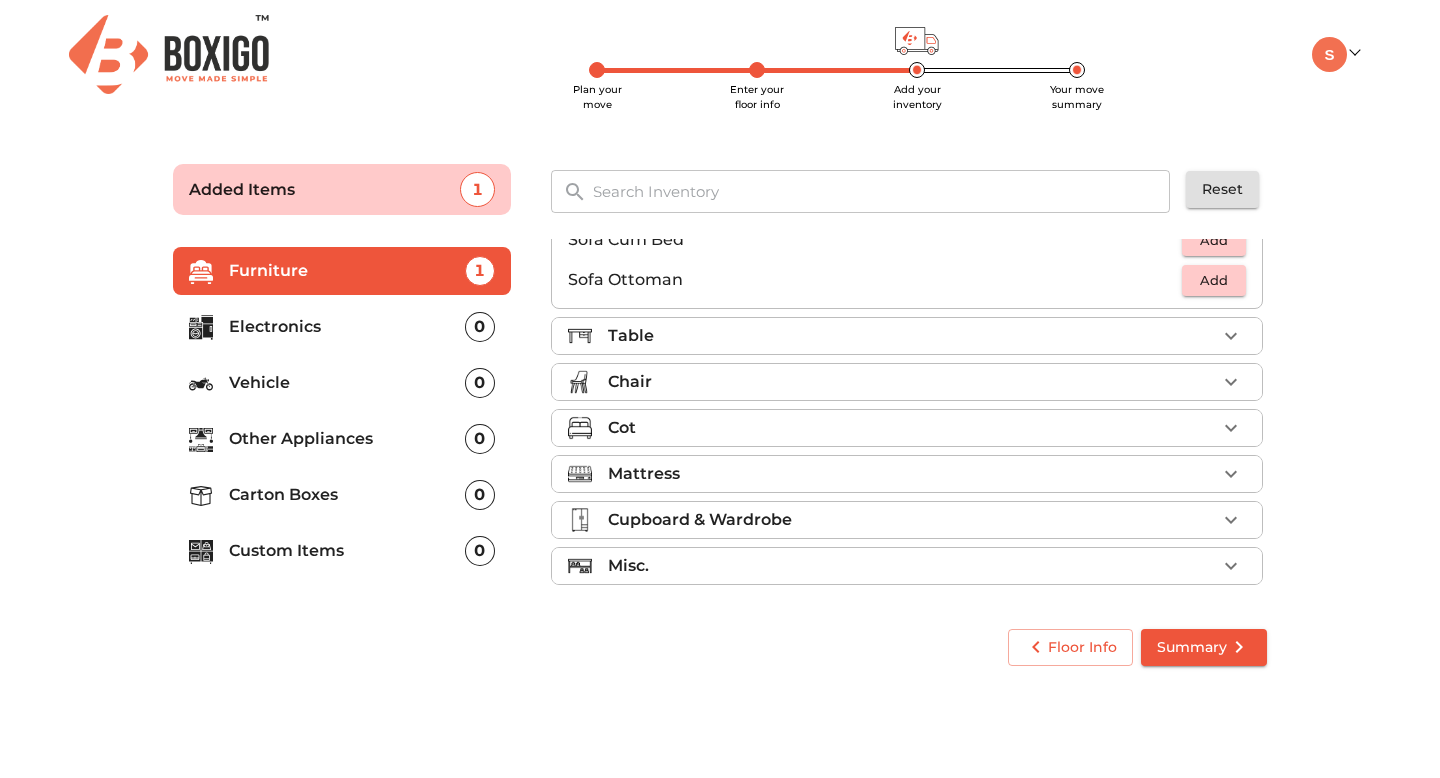 click on "Table" at bounding box center (912, 336) 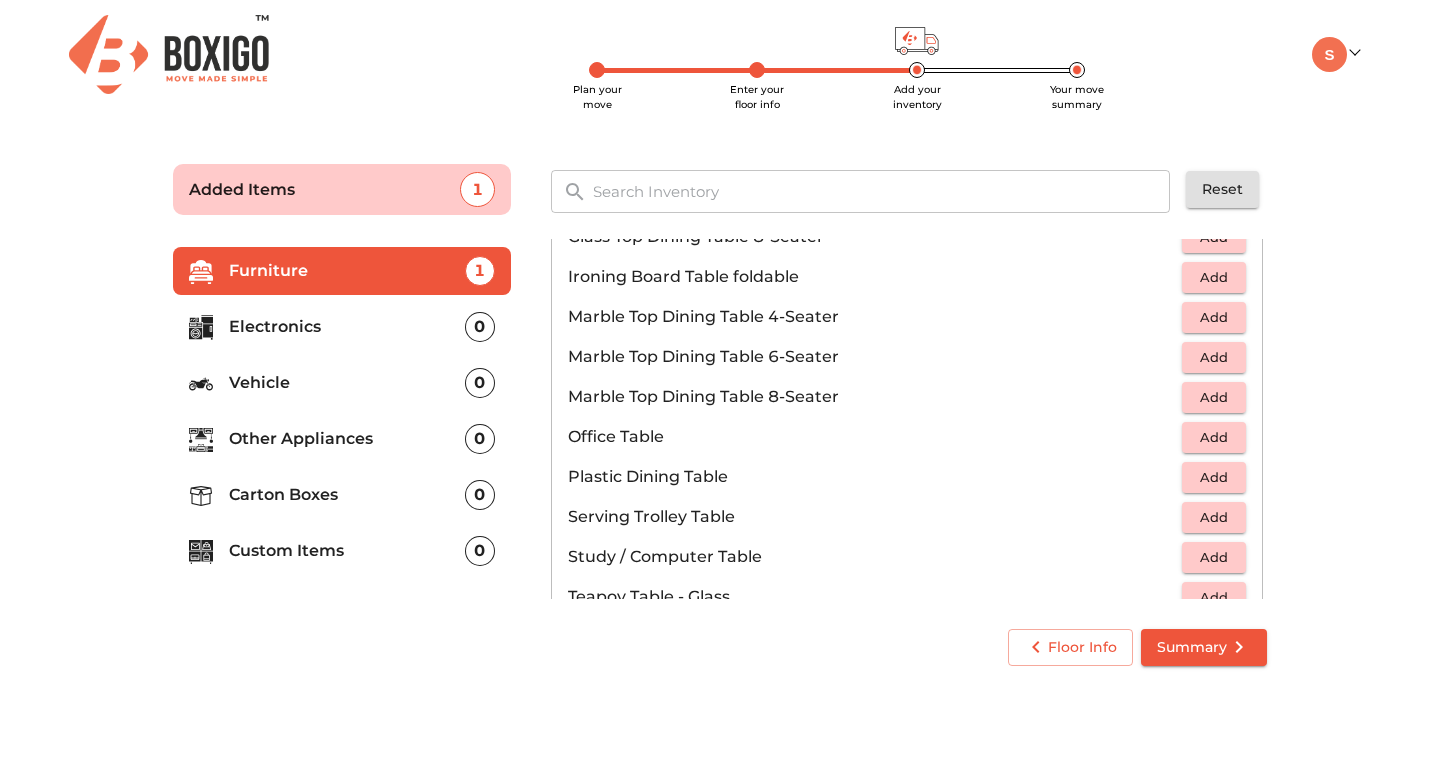 scroll, scrollTop: 1098, scrollLeft: 0, axis: vertical 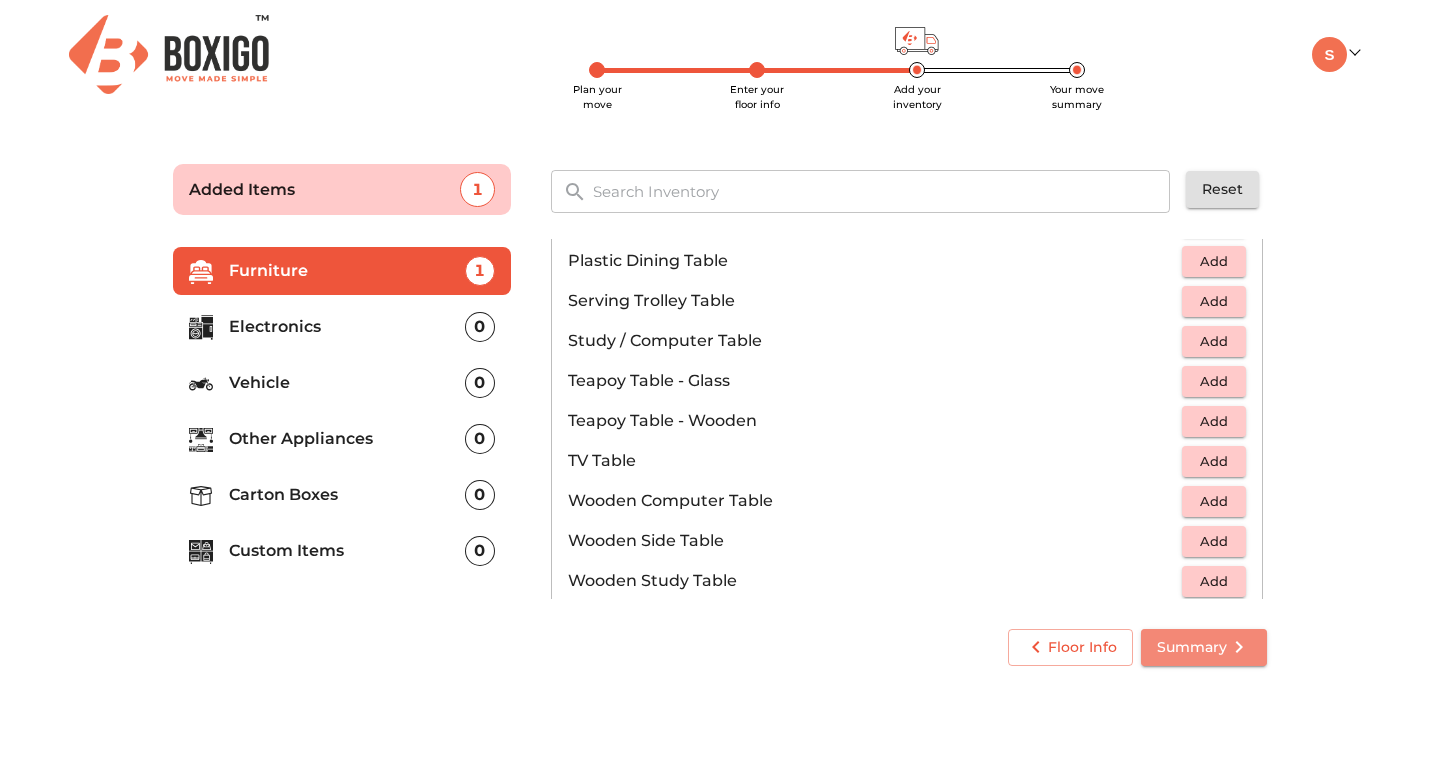 click on "Summary" at bounding box center [1204, 647] 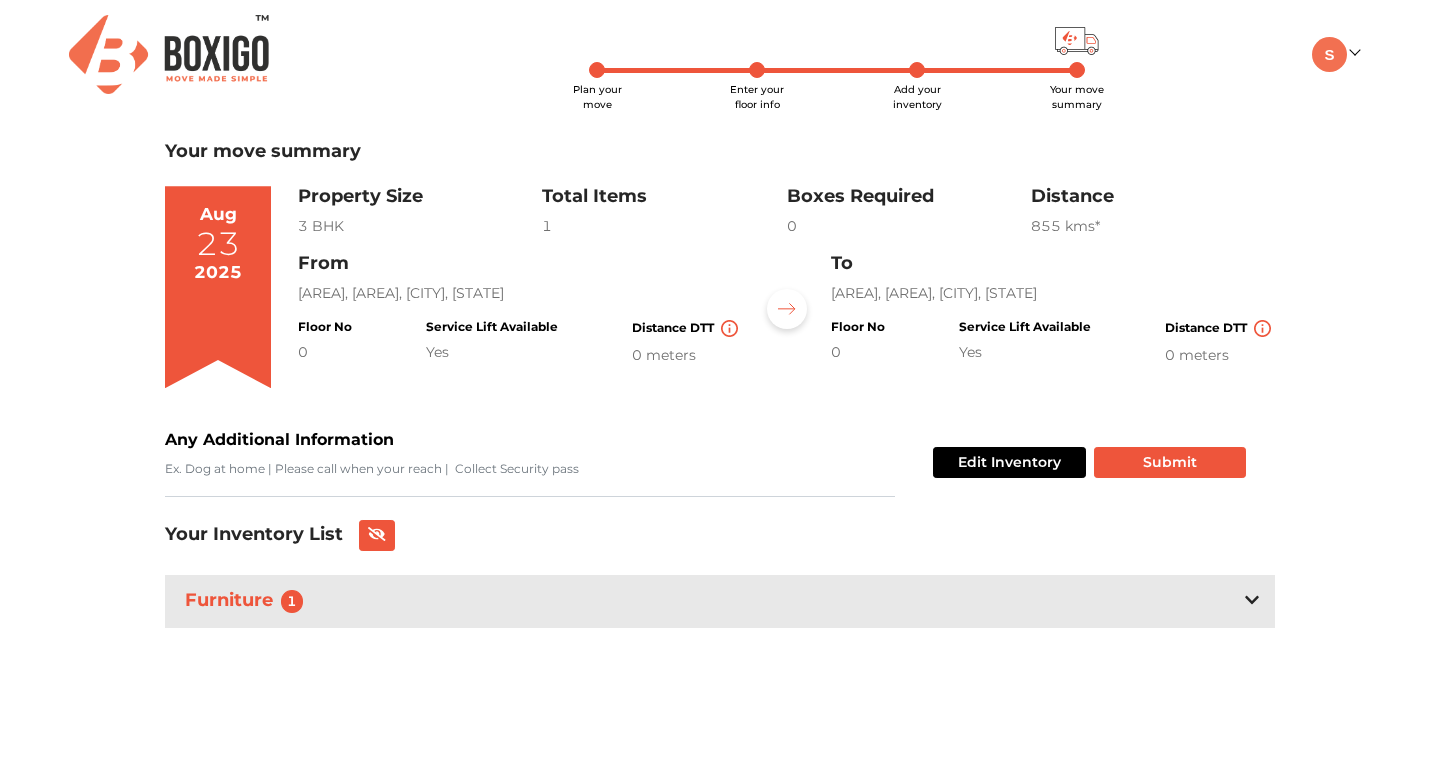 scroll, scrollTop: 0, scrollLeft: 0, axis: both 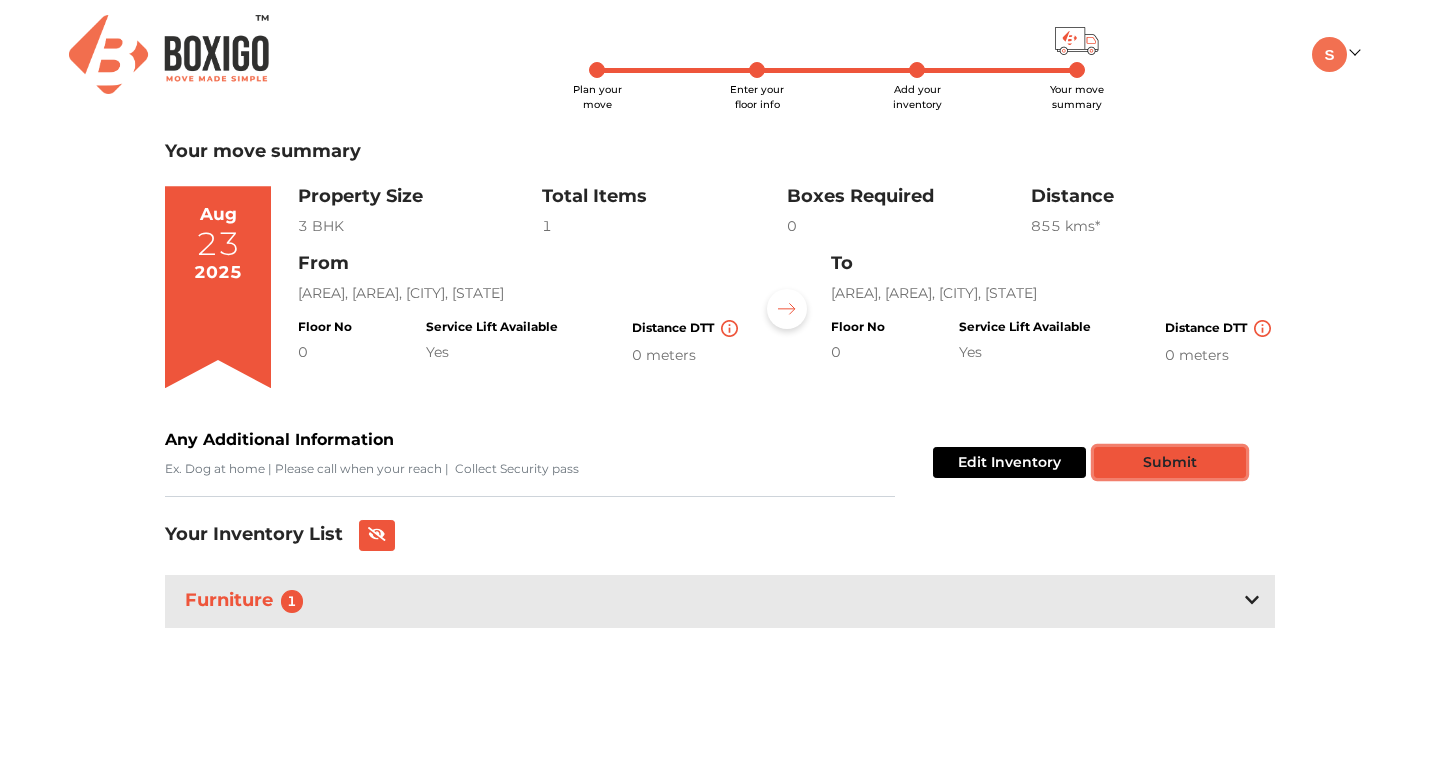 click on "Submit" at bounding box center (1170, 462) 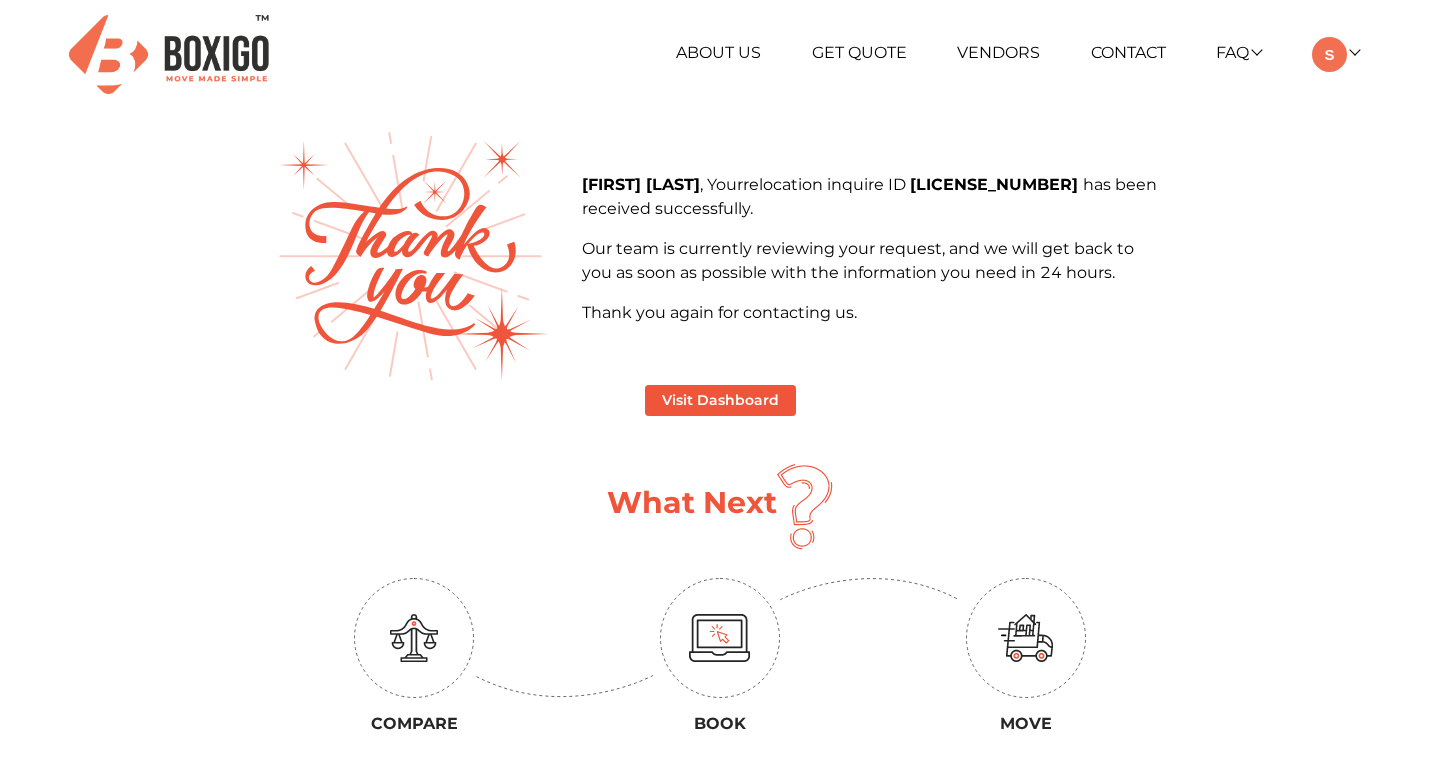 scroll, scrollTop: 0, scrollLeft: 0, axis: both 